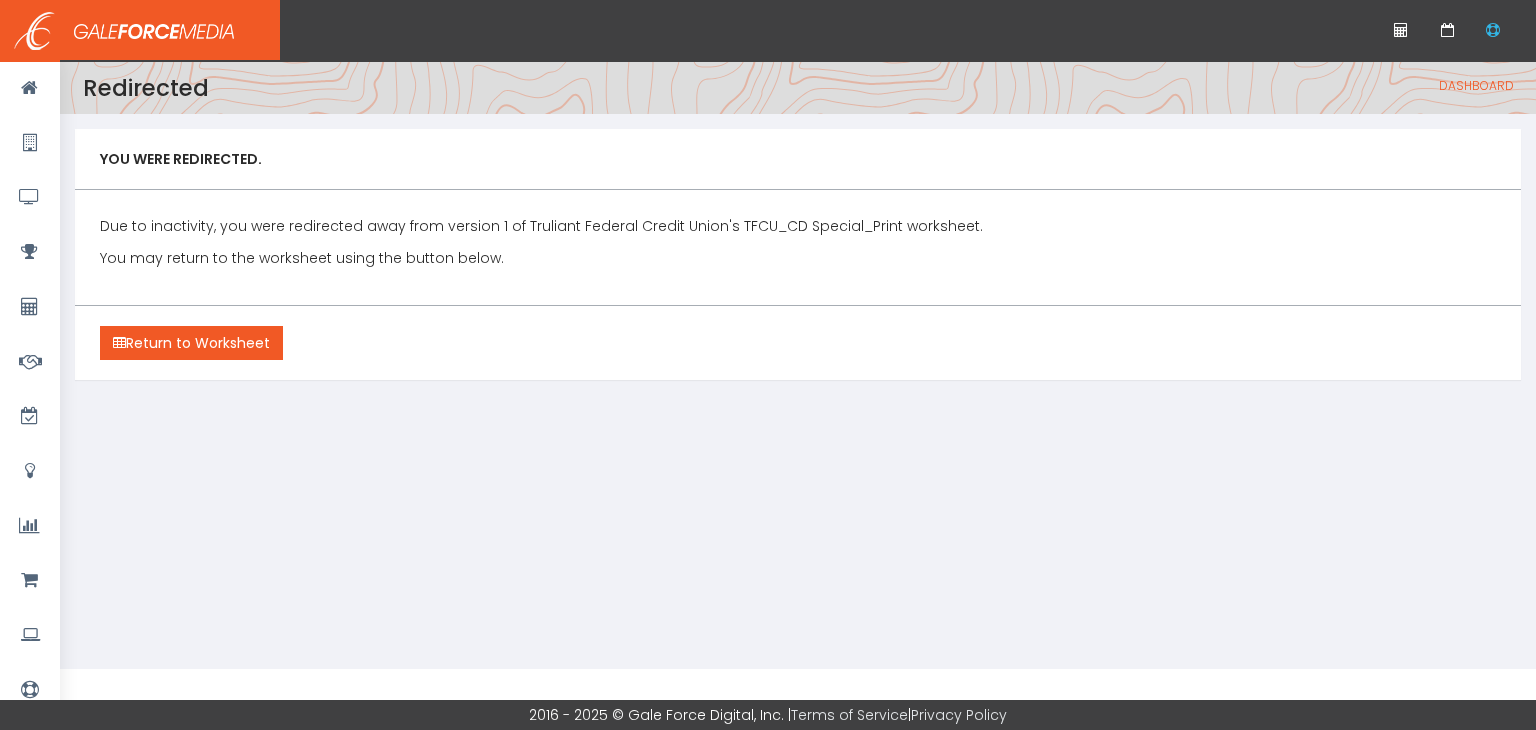 scroll, scrollTop: 0, scrollLeft: 0, axis: both 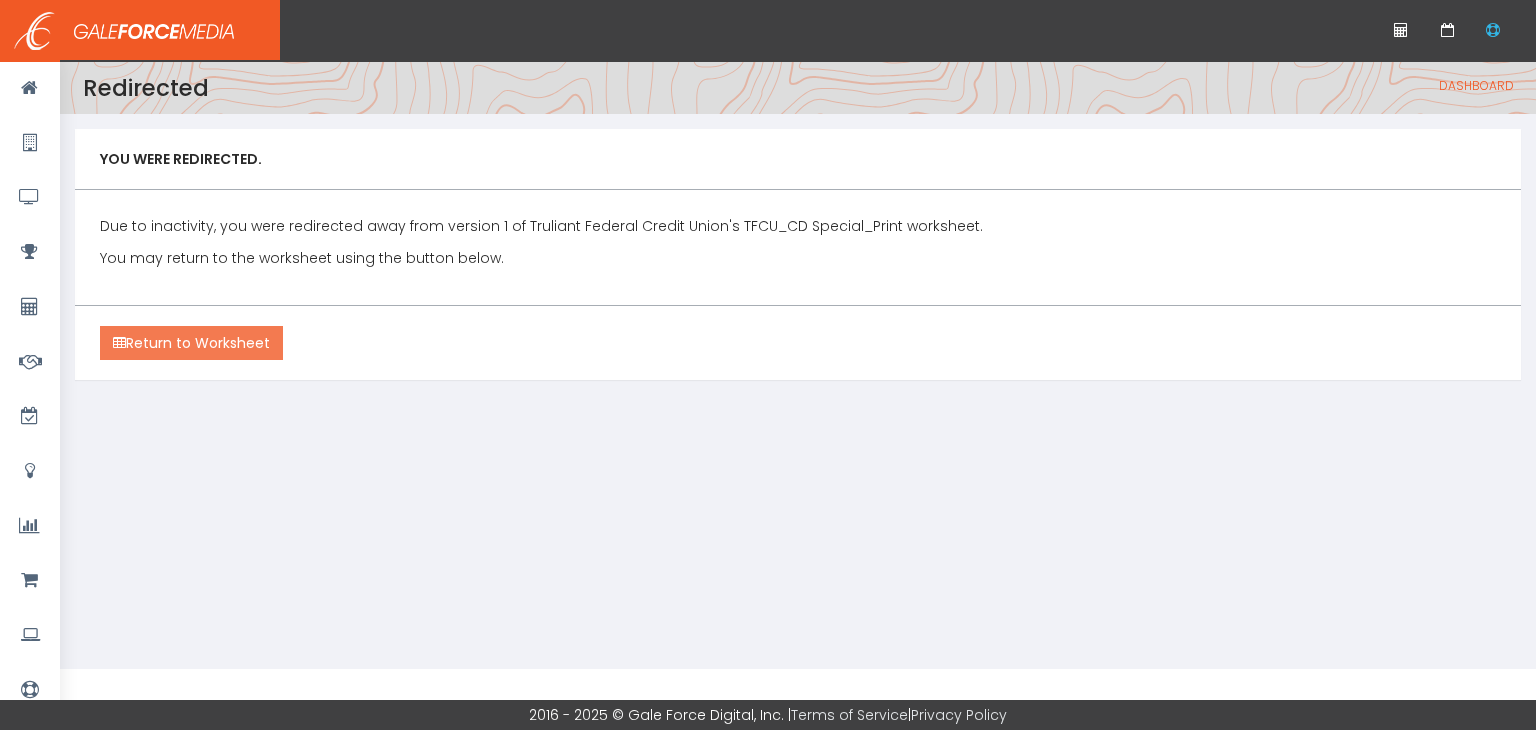 click on "Return to Worksheet" at bounding box center (191, 343) 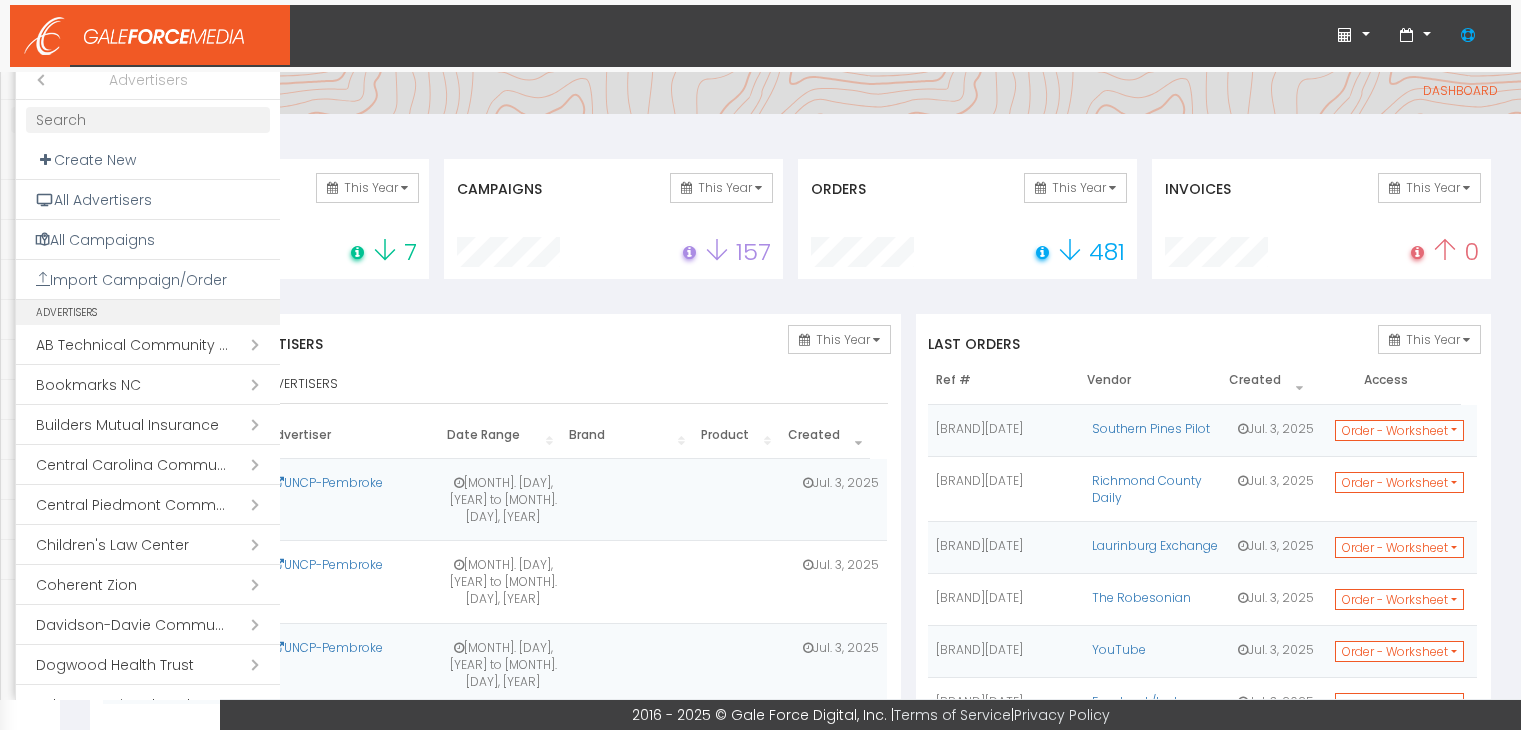 scroll, scrollTop: 0, scrollLeft: 0, axis: both 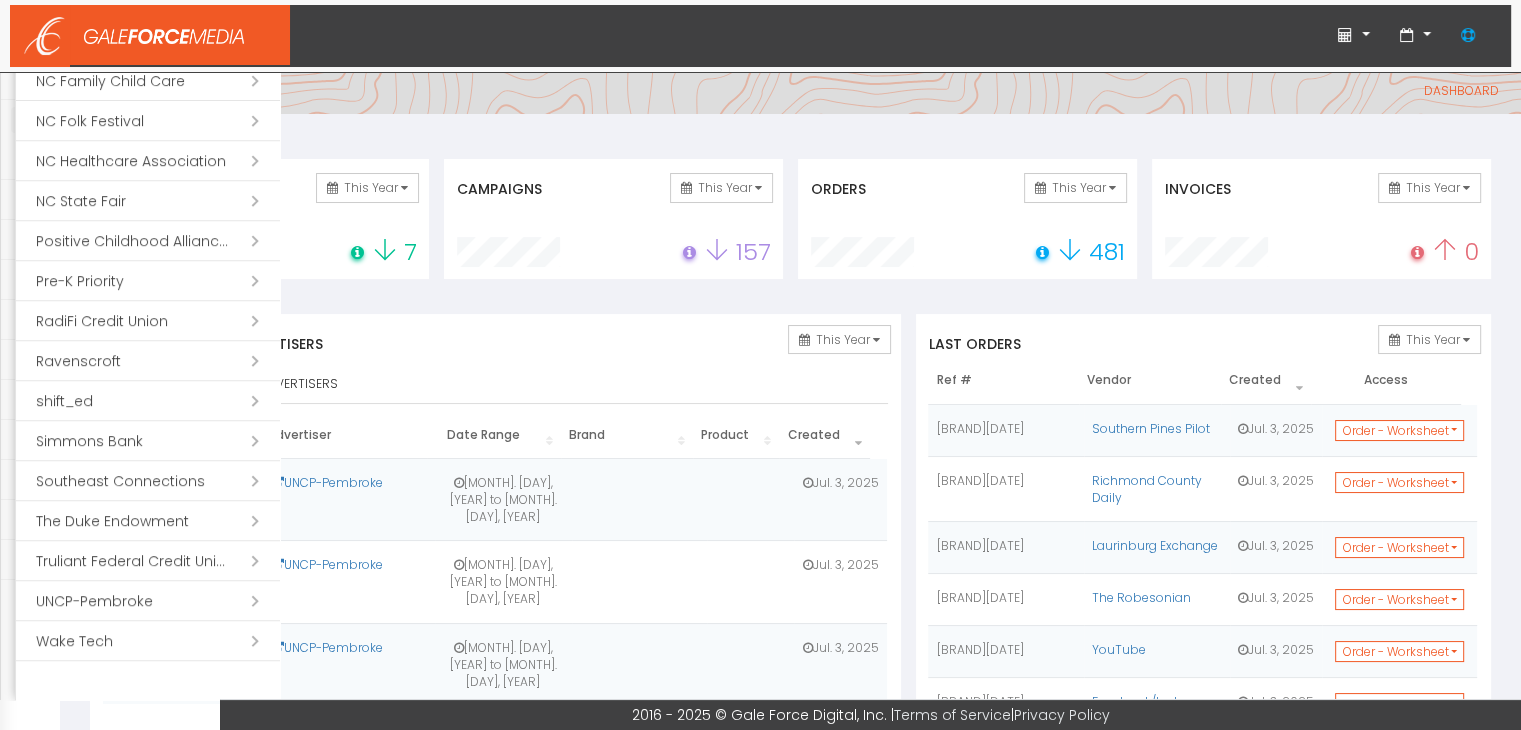 click on "Open submenu (  Truliant Federal Credit Union)" at bounding box center [148, 561] 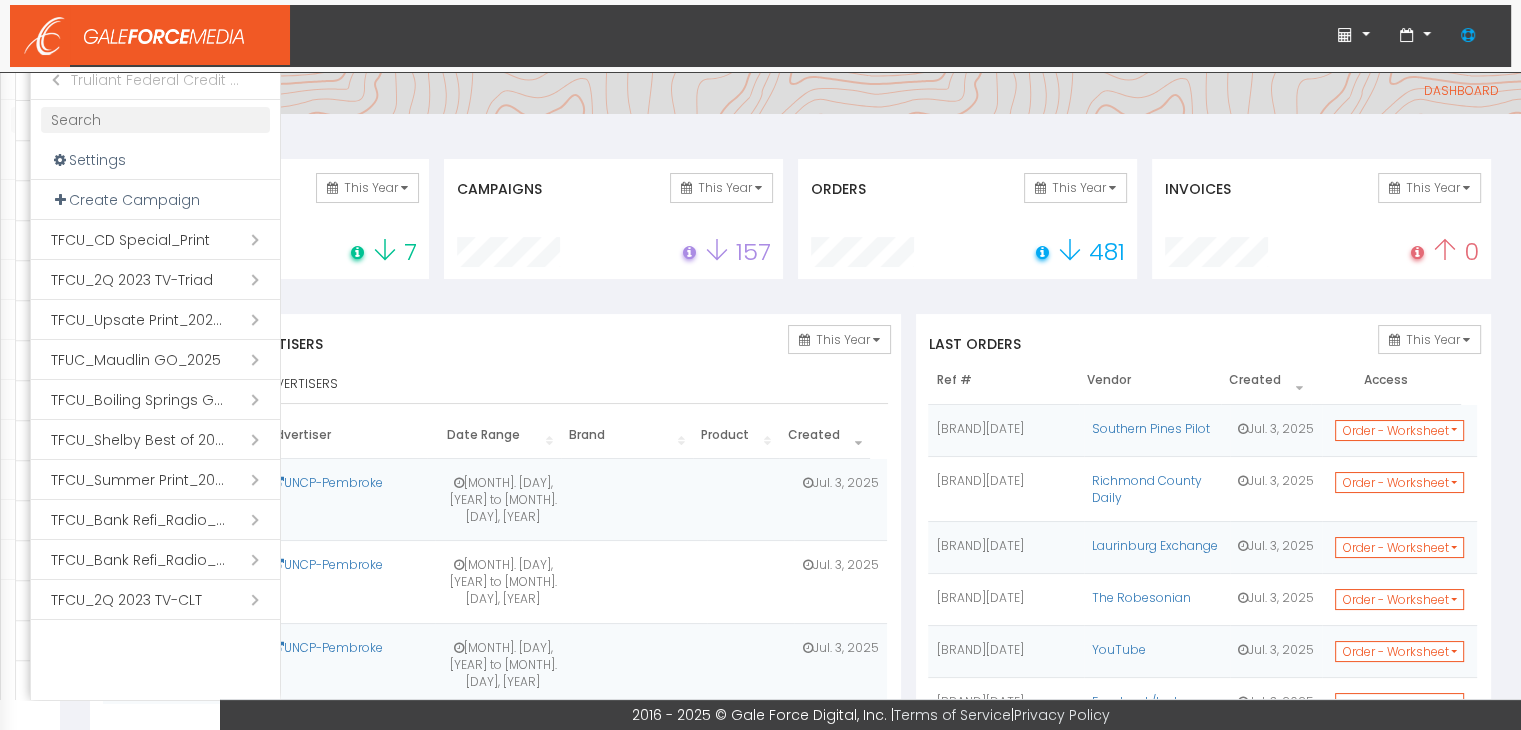 click on "Open submenu (   TFCU_CD Special_Print)" at bounding box center [155, 240] 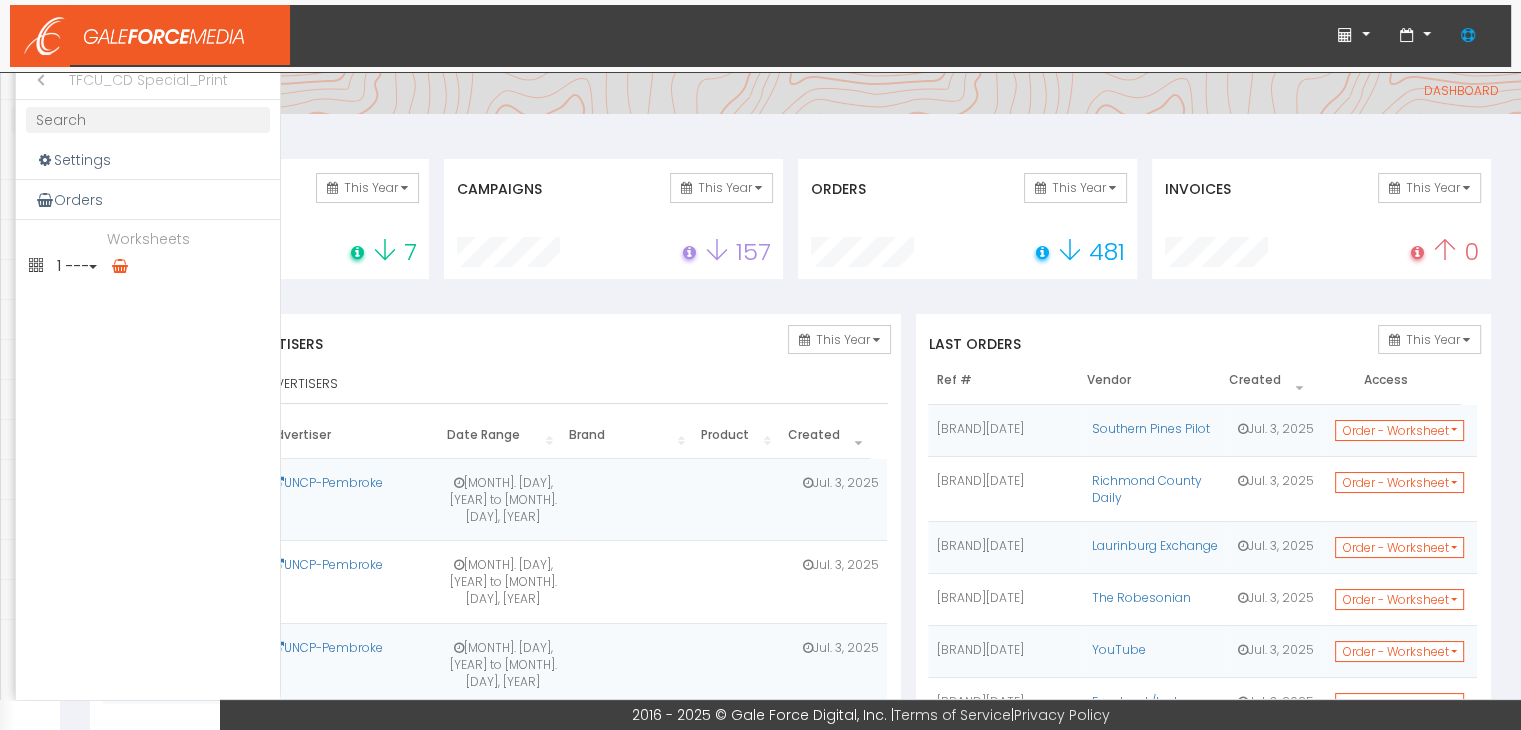 click at bounding box center [120, 266] 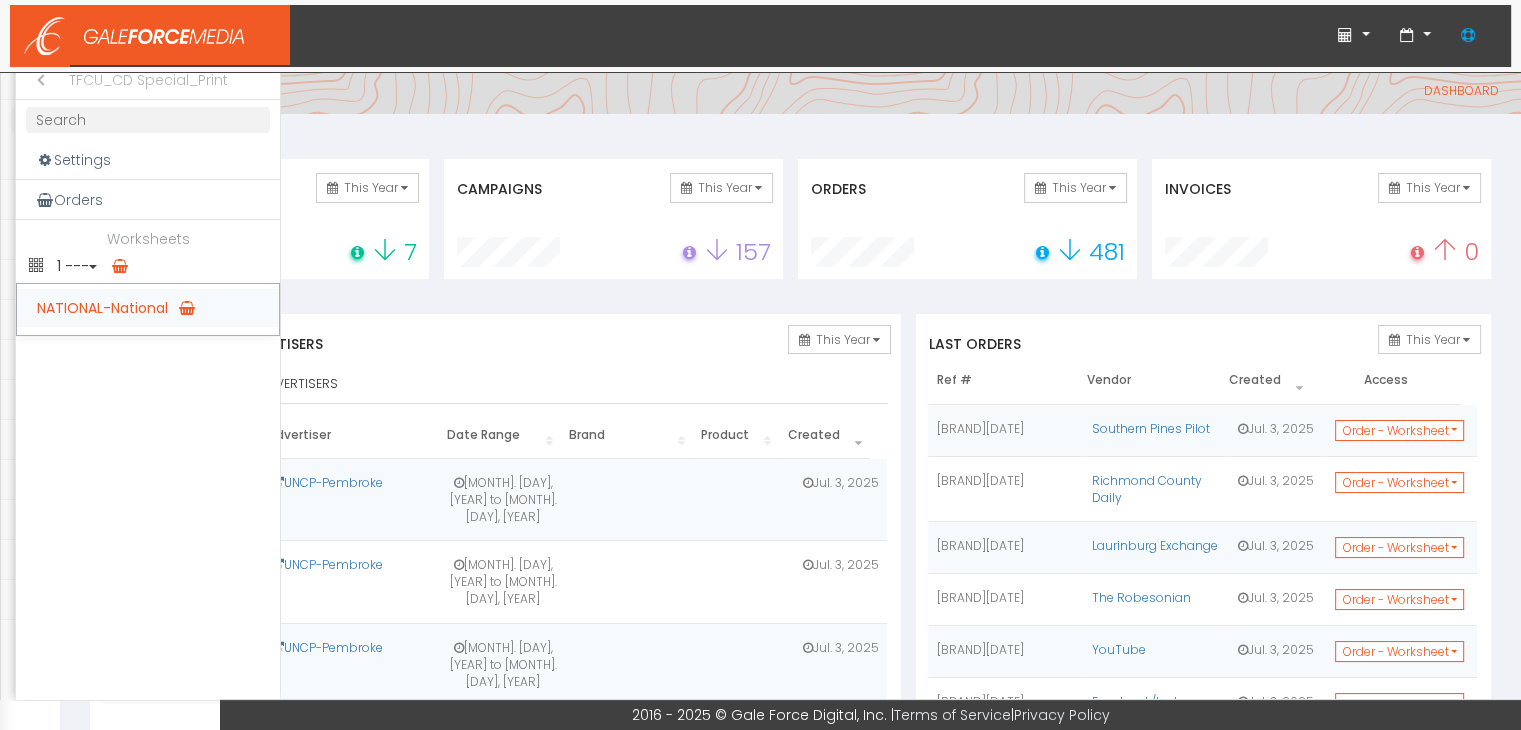 click on "NATIONAL-National" at bounding box center [148, 308] 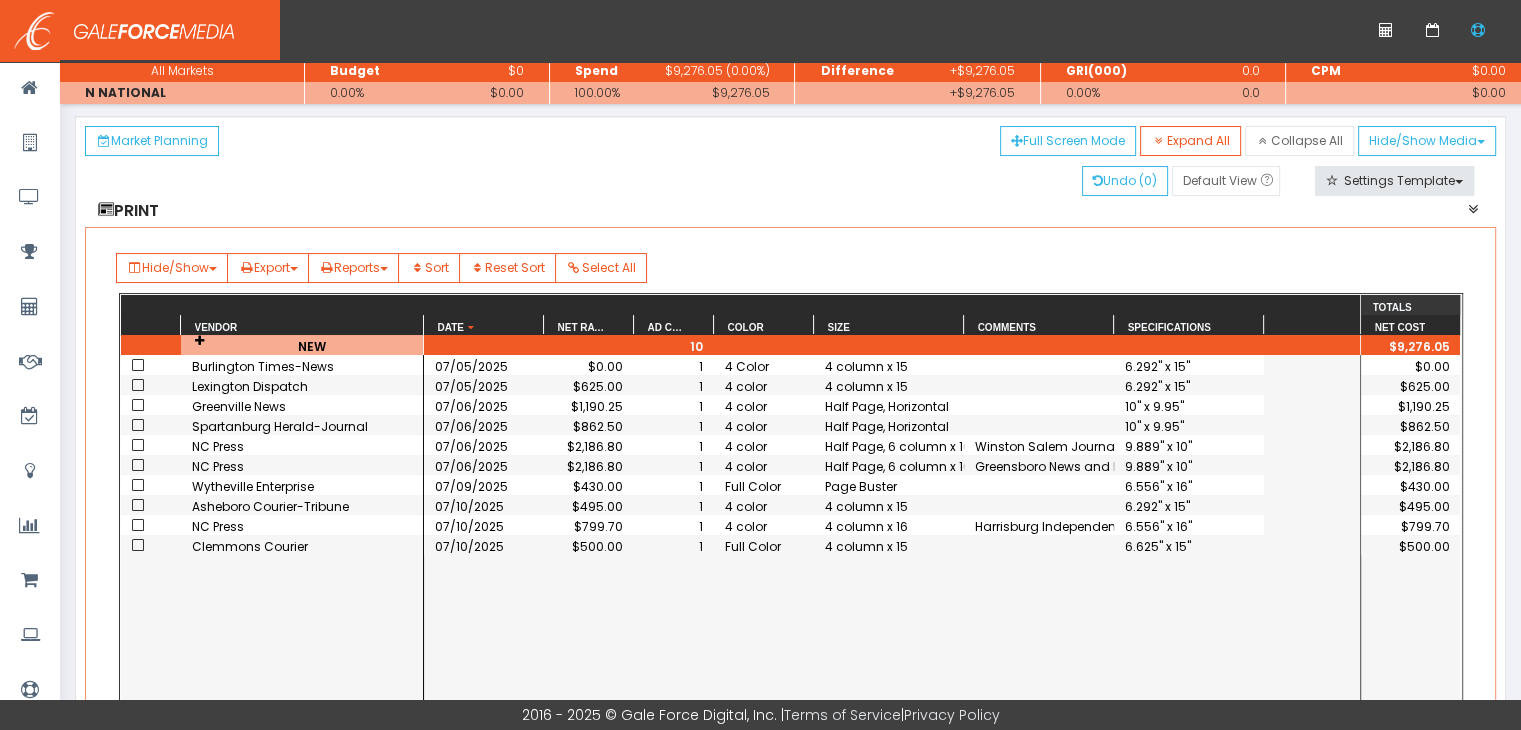 scroll, scrollTop: 100, scrollLeft: 0, axis: vertical 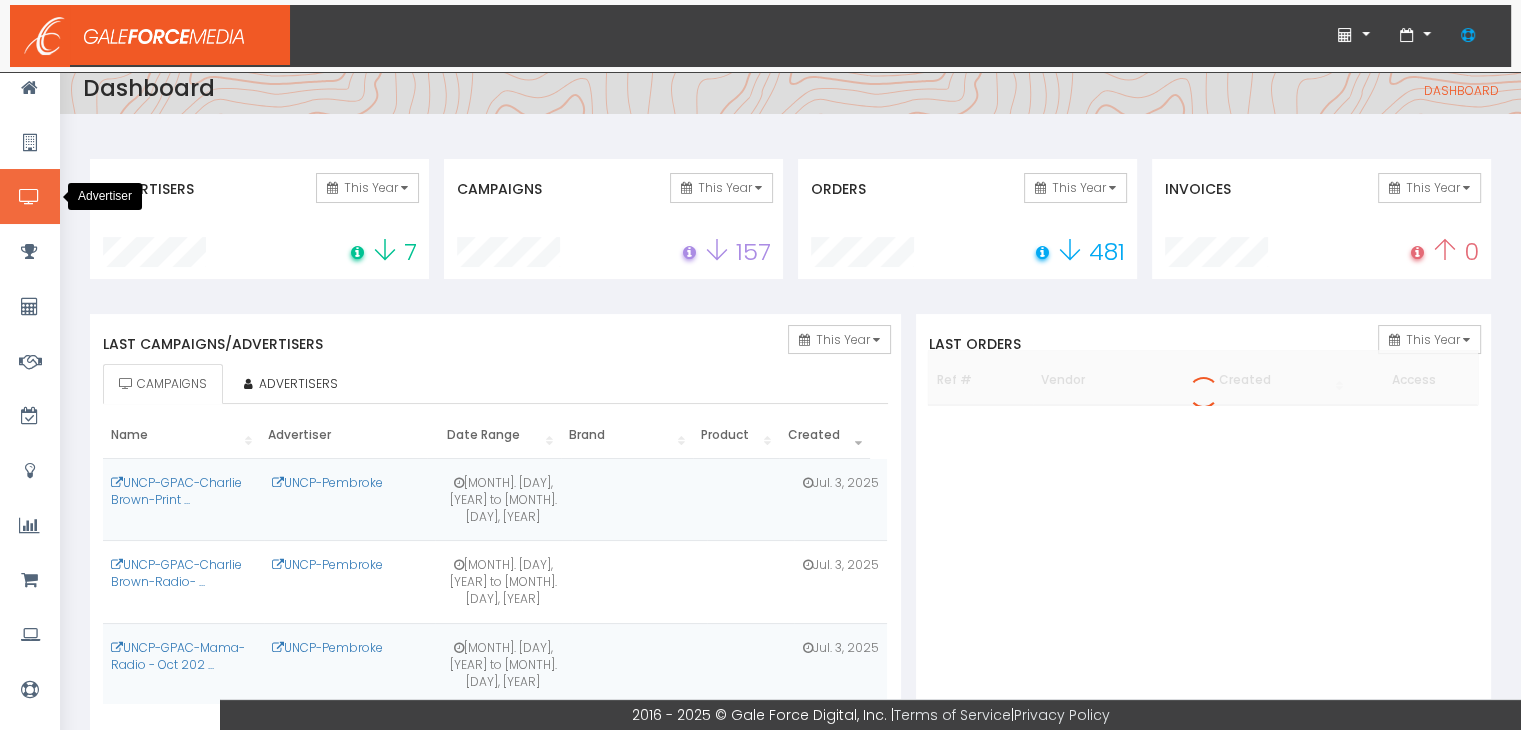 click at bounding box center [30, 196] 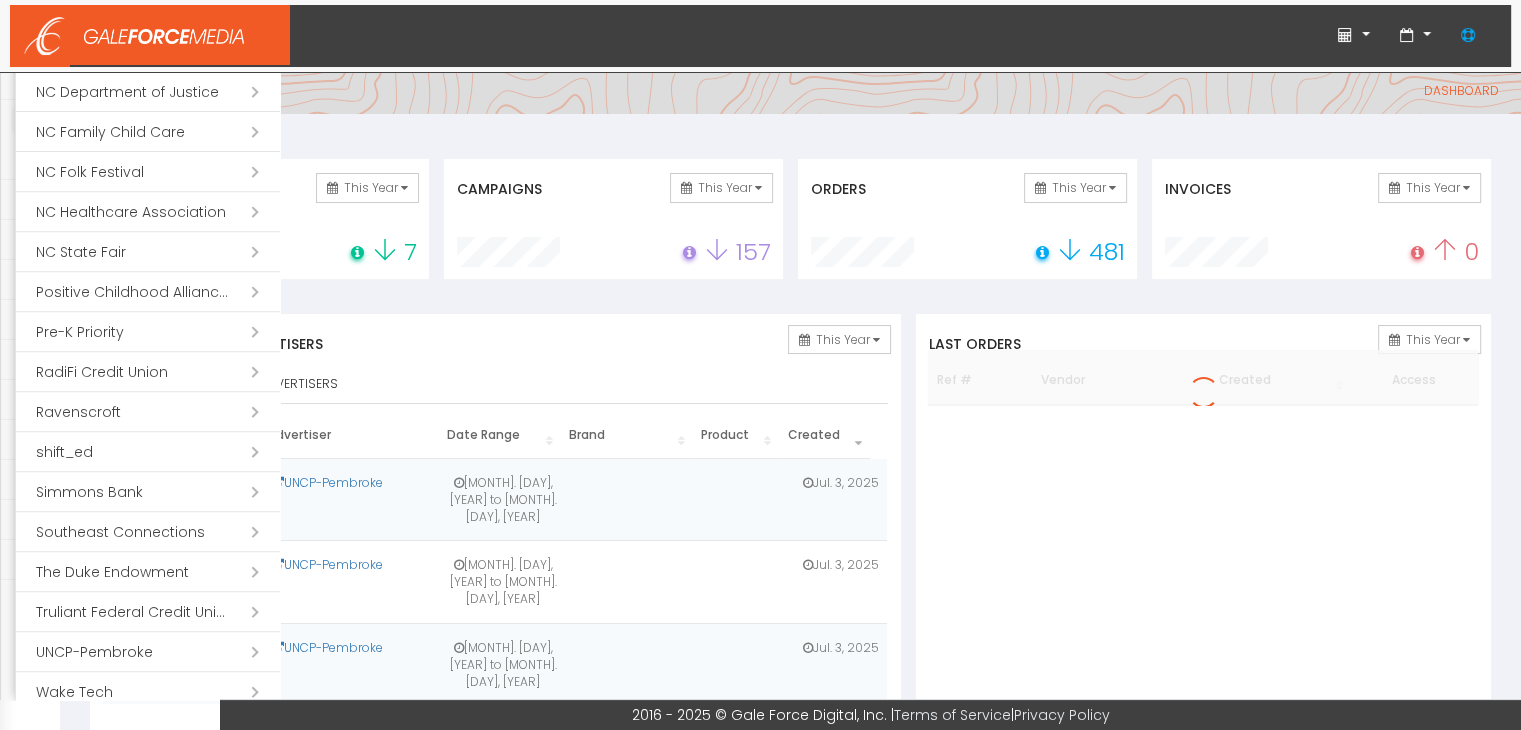 scroll, scrollTop: 904, scrollLeft: 0, axis: vertical 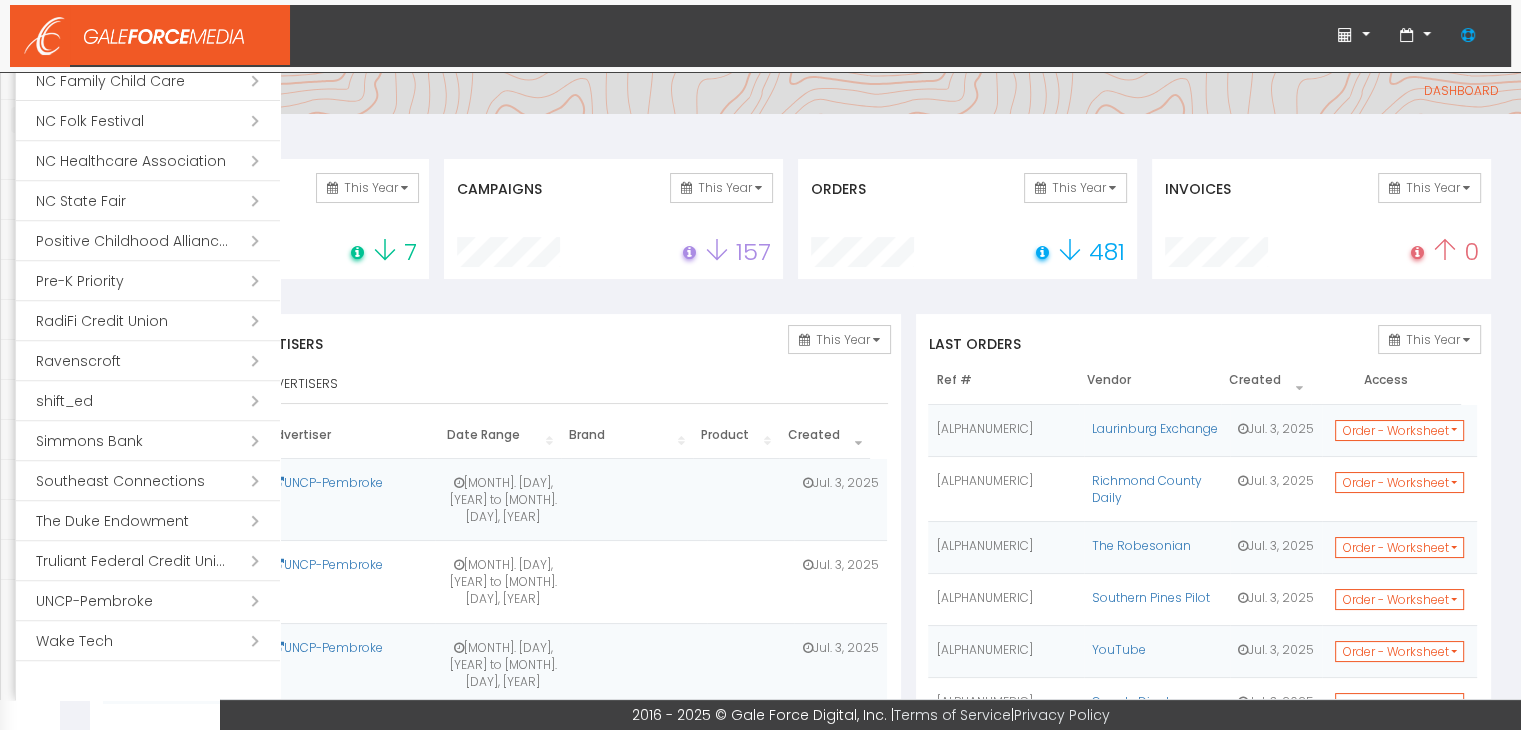 click on "Open submenu (  Truliant Federal Credit Union)" at bounding box center (148, 561) 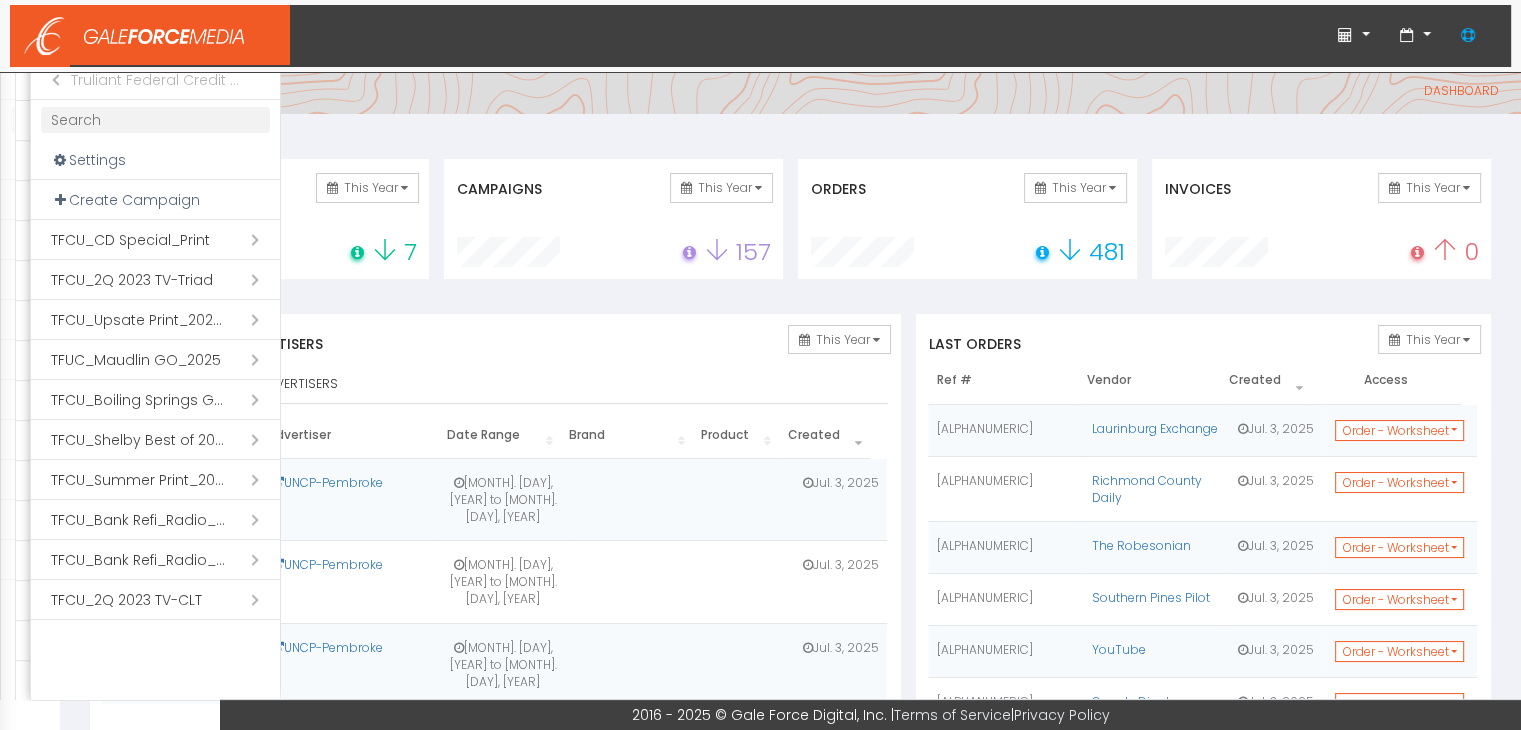 click on "Open submenu (   TFCU_CD Special_Print)" at bounding box center [155, 240] 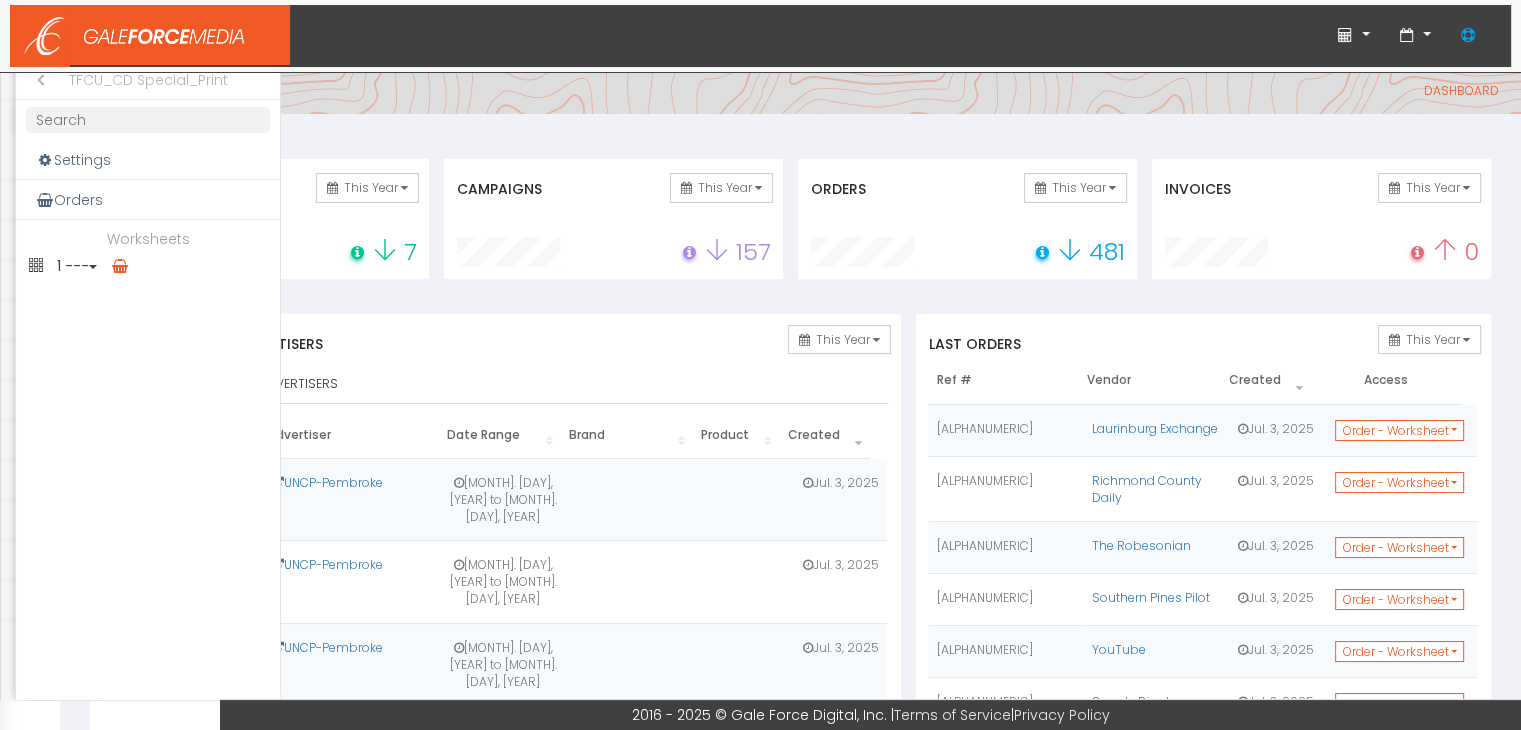 click at bounding box center [120, 266] 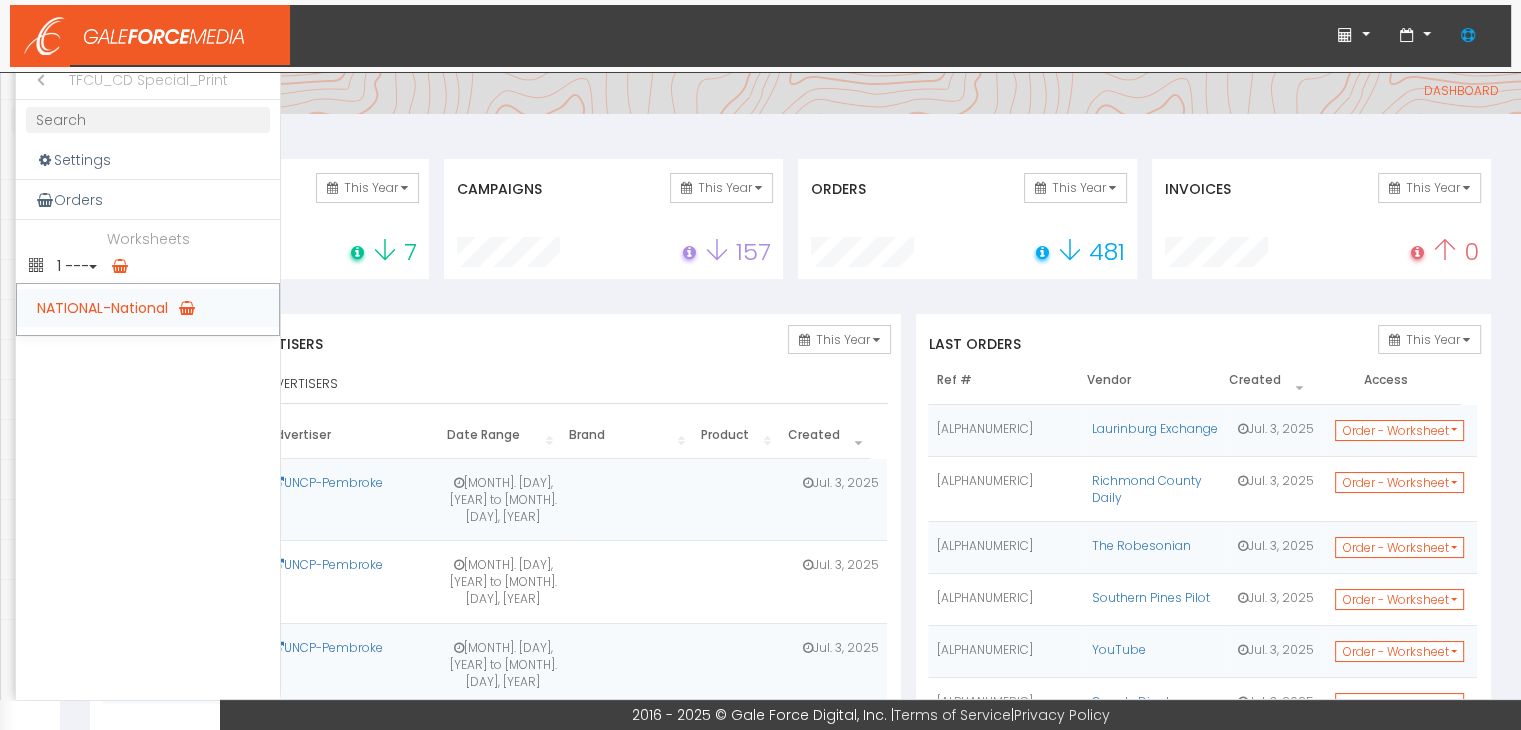 click on "NATIONAL-National" at bounding box center [148, 308] 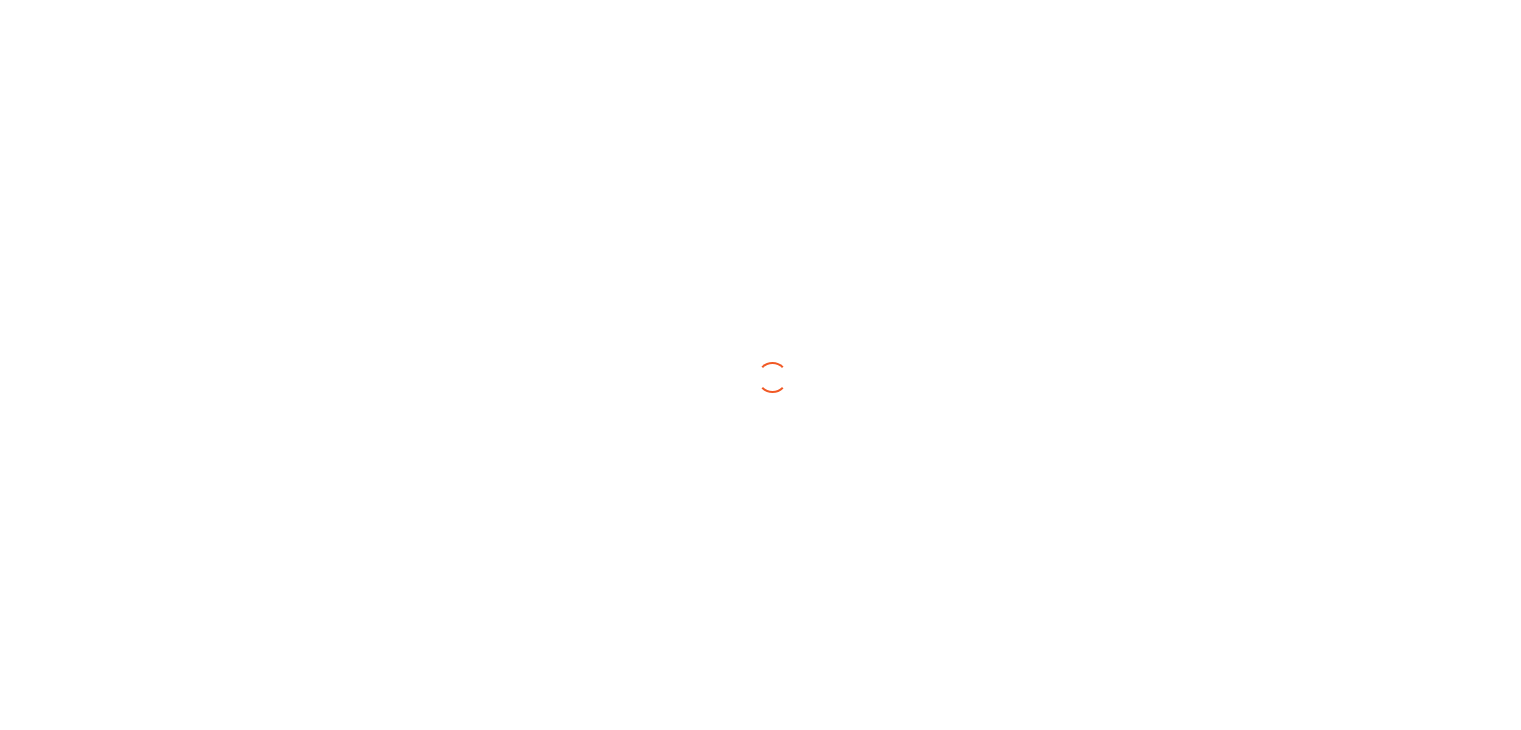 scroll, scrollTop: 0, scrollLeft: 0, axis: both 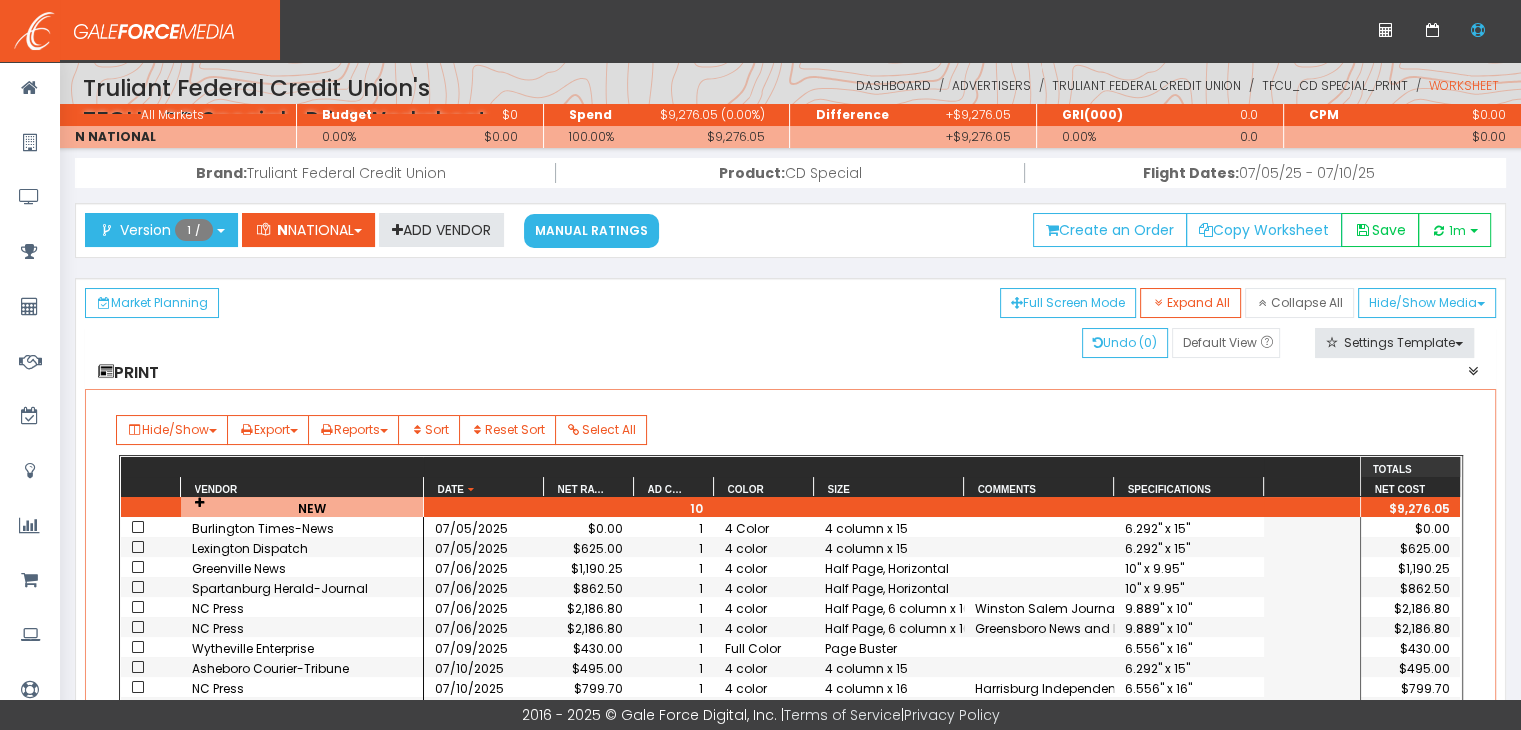 click on "$0.00" at bounding box center [1411, 528] 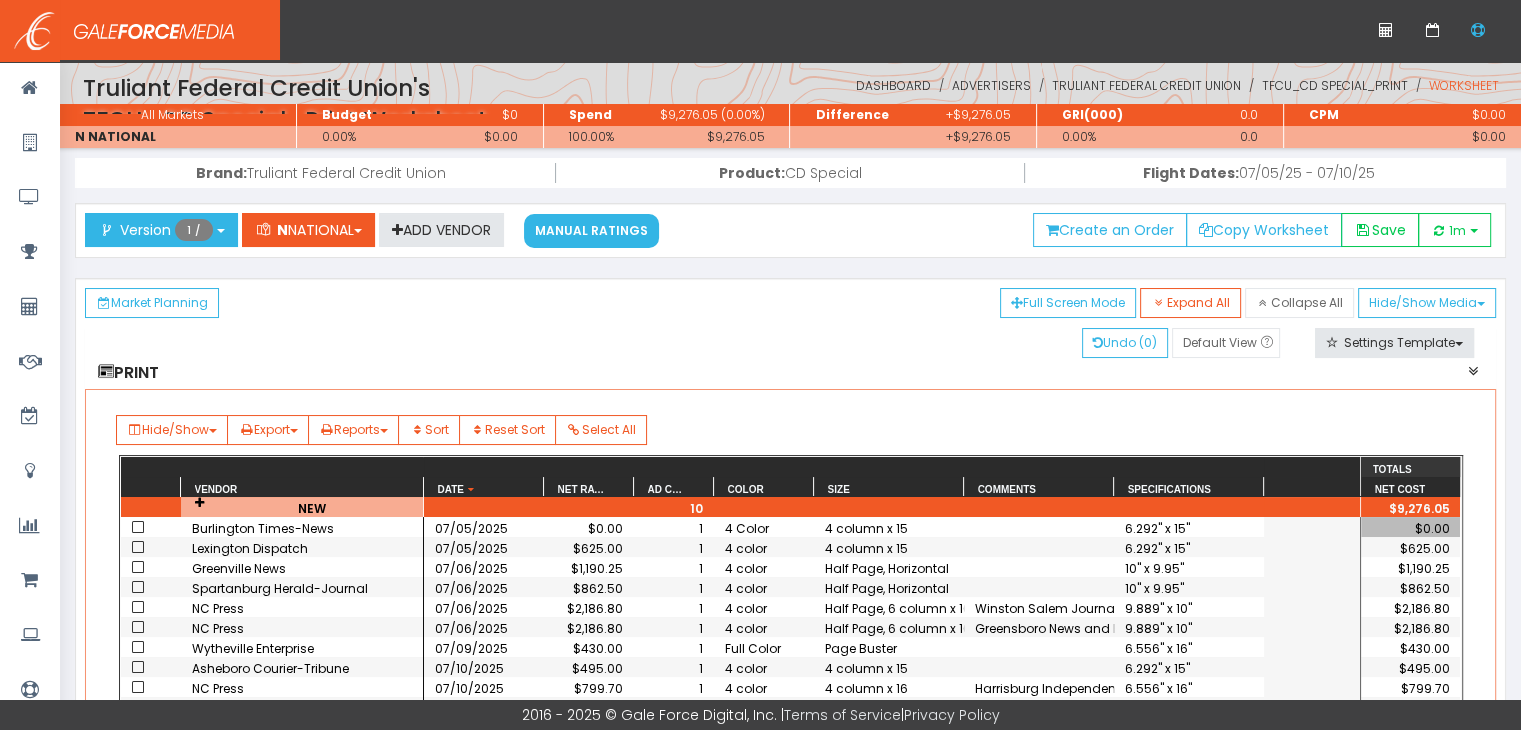 click on "$0.00" at bounding box center (1411, 528) 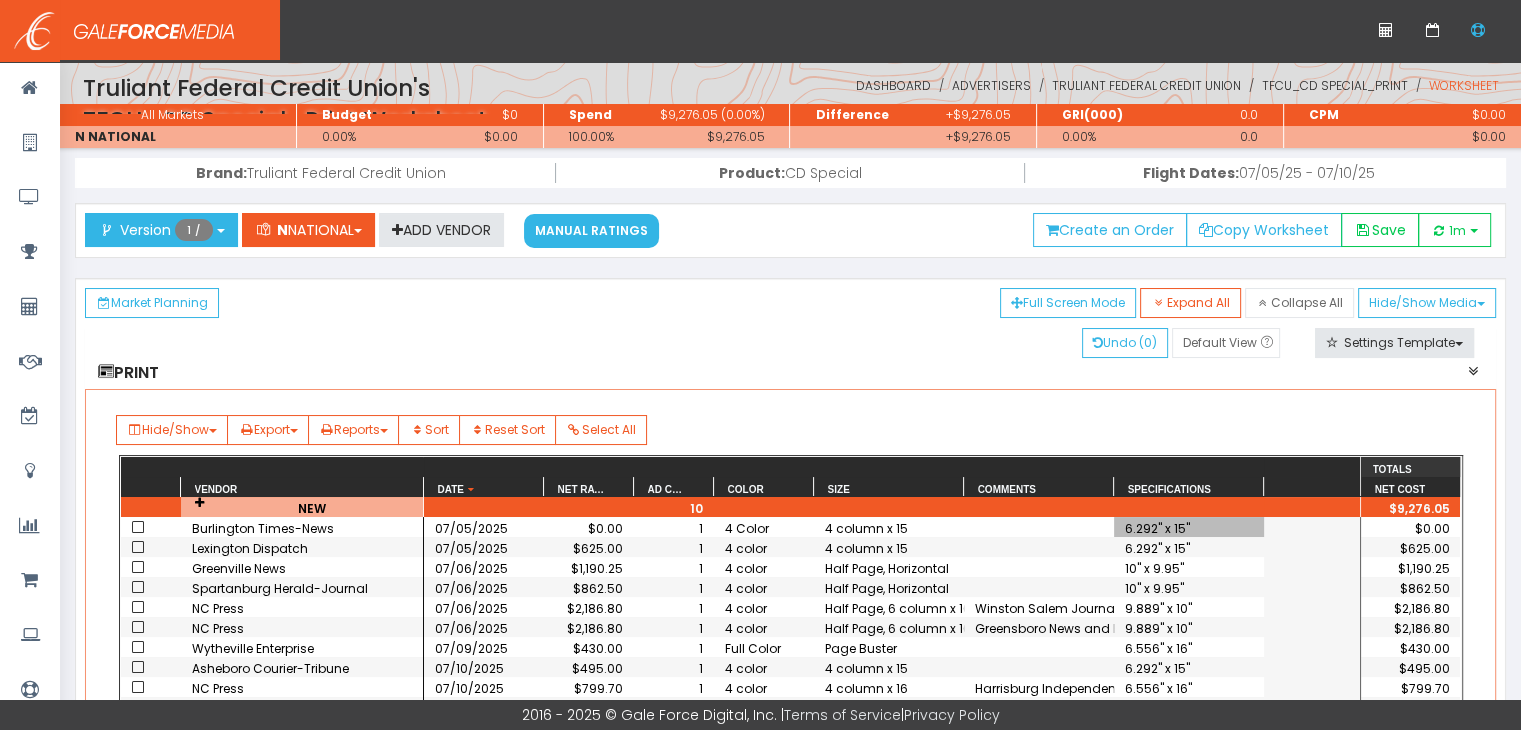 click on "6.292" x 15"" at bounding box center (1189, 528) 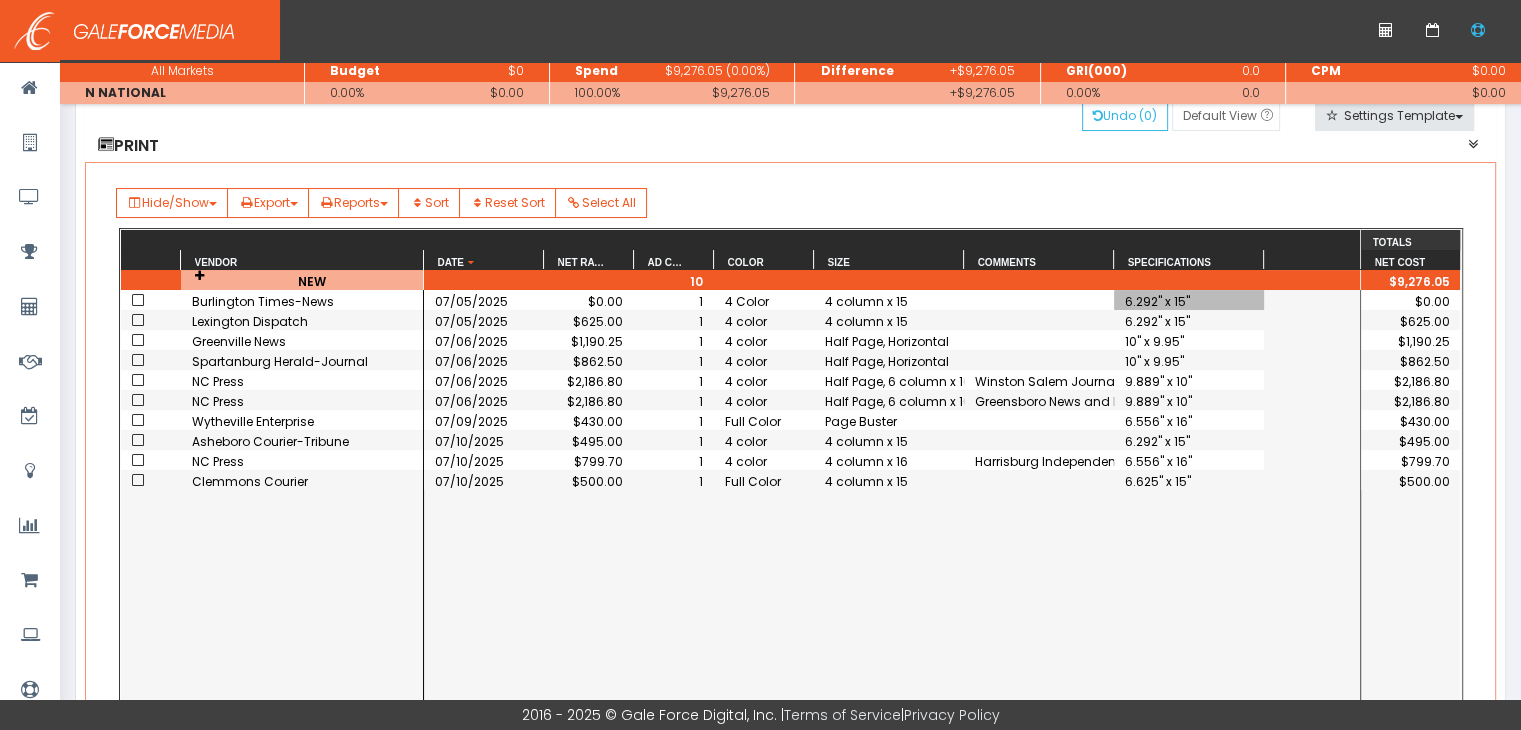 scroll, scrollTop: 200, scrollLeft: 0, axis: vertical 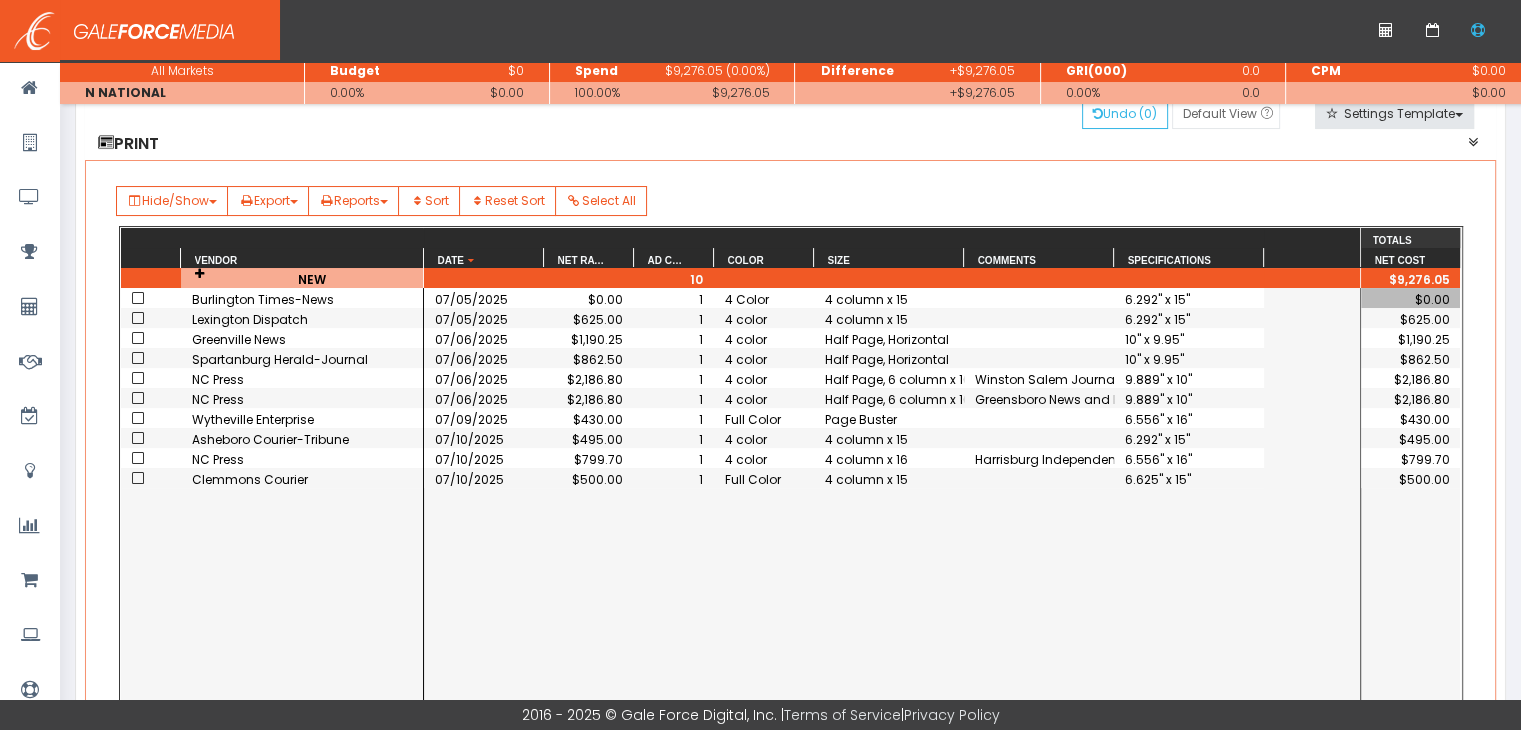 click on "$0.00" at bounding box center [1411, 299] 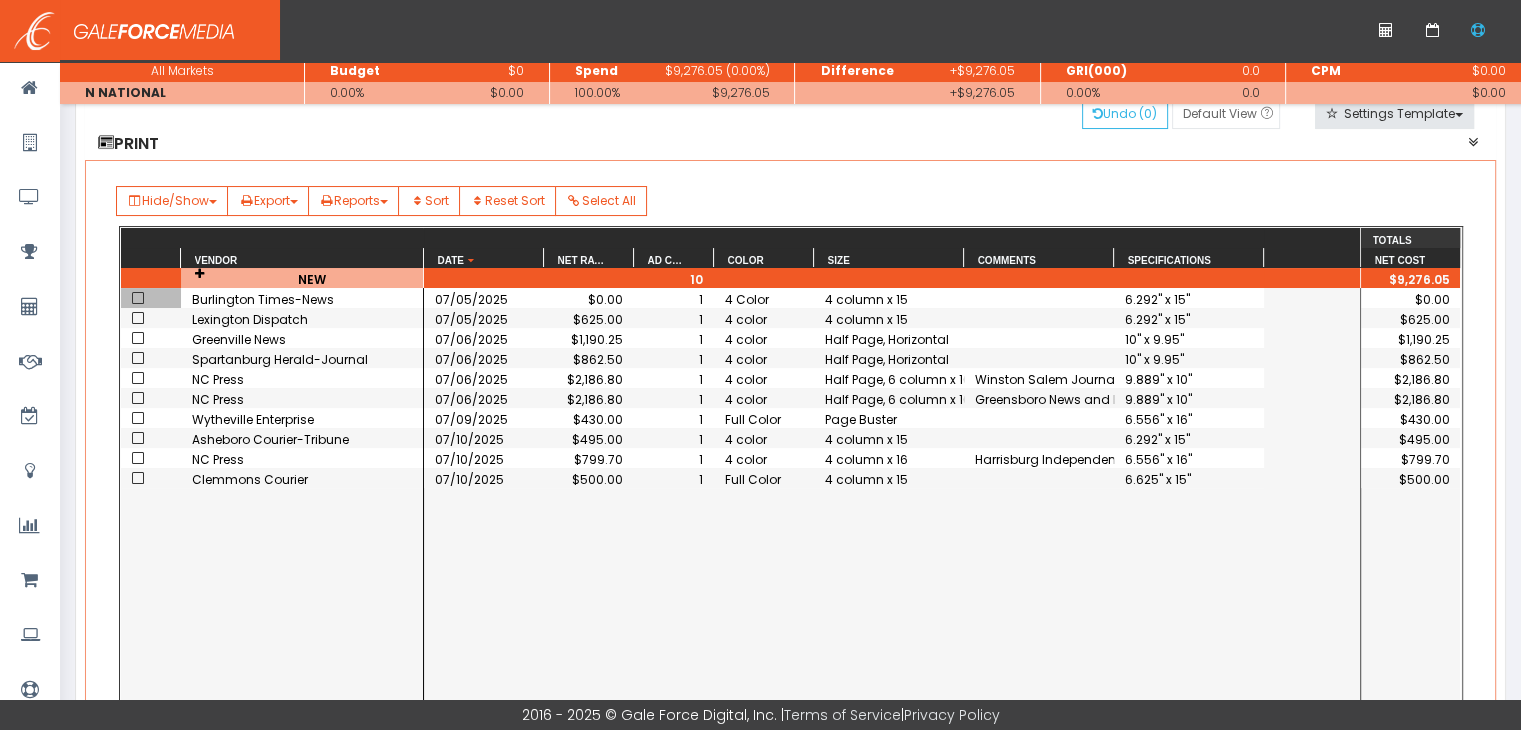 click at bounding box center [138, 298] 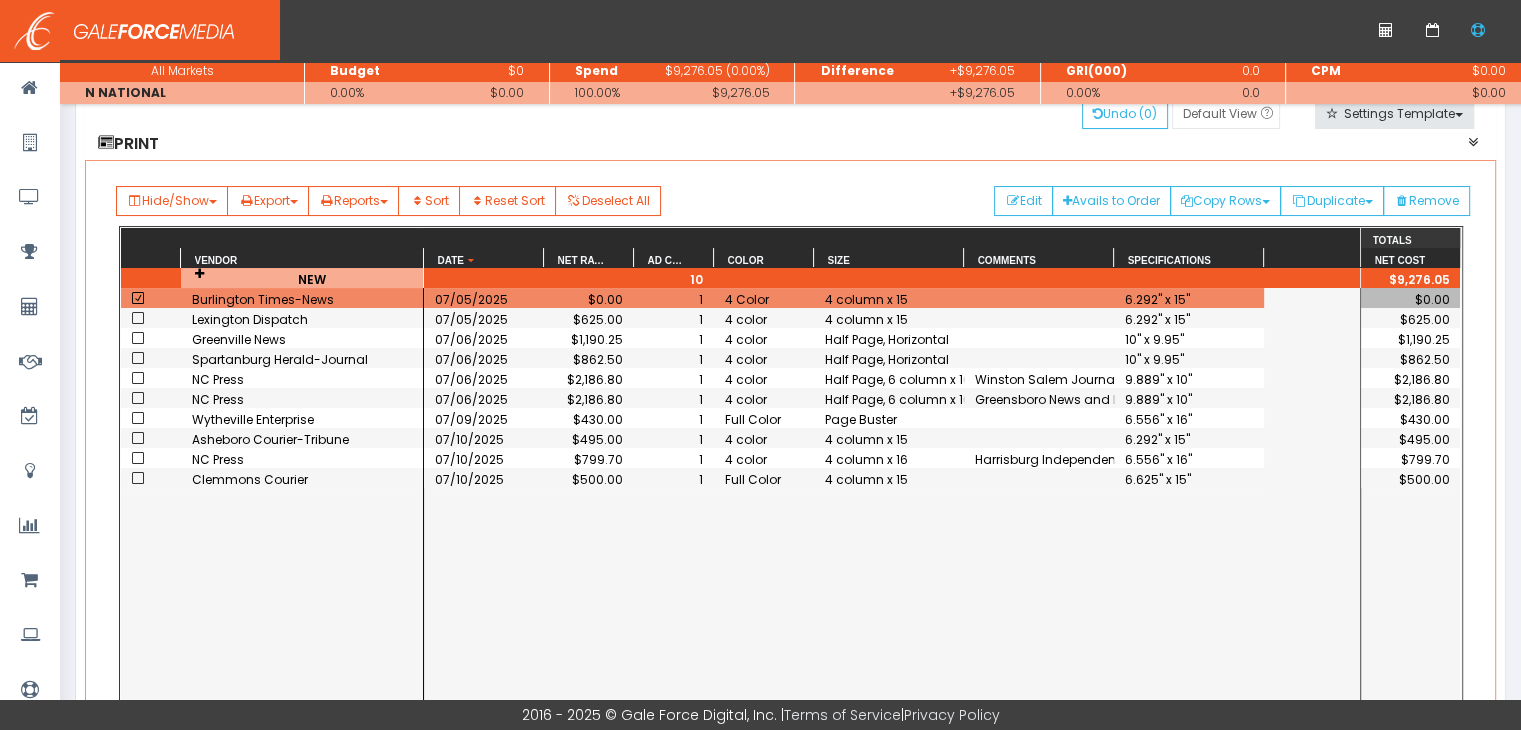 click on "$0.00" at bounding box center (1411, 299) 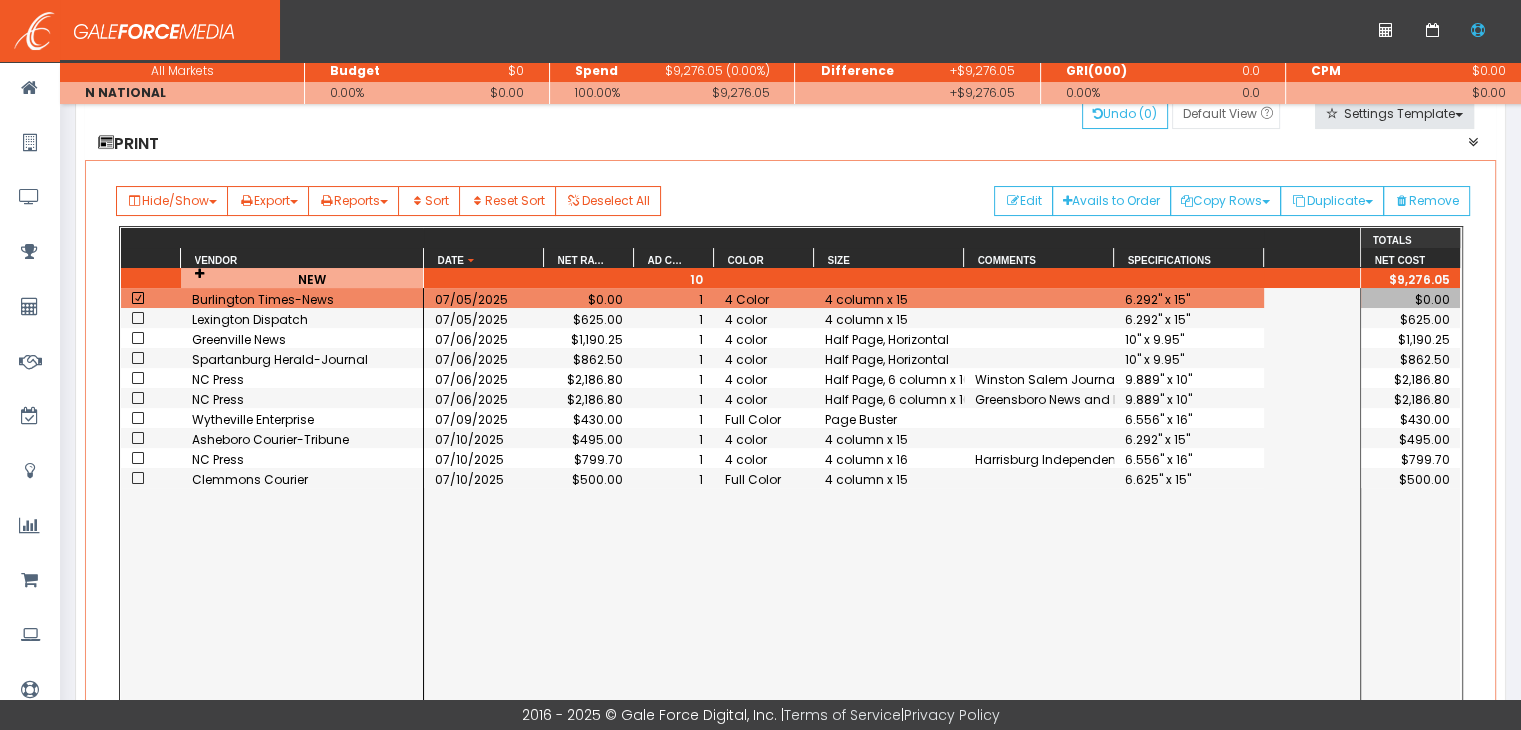 click on "6.292" x 15"" at bounding box center (1189, 299) 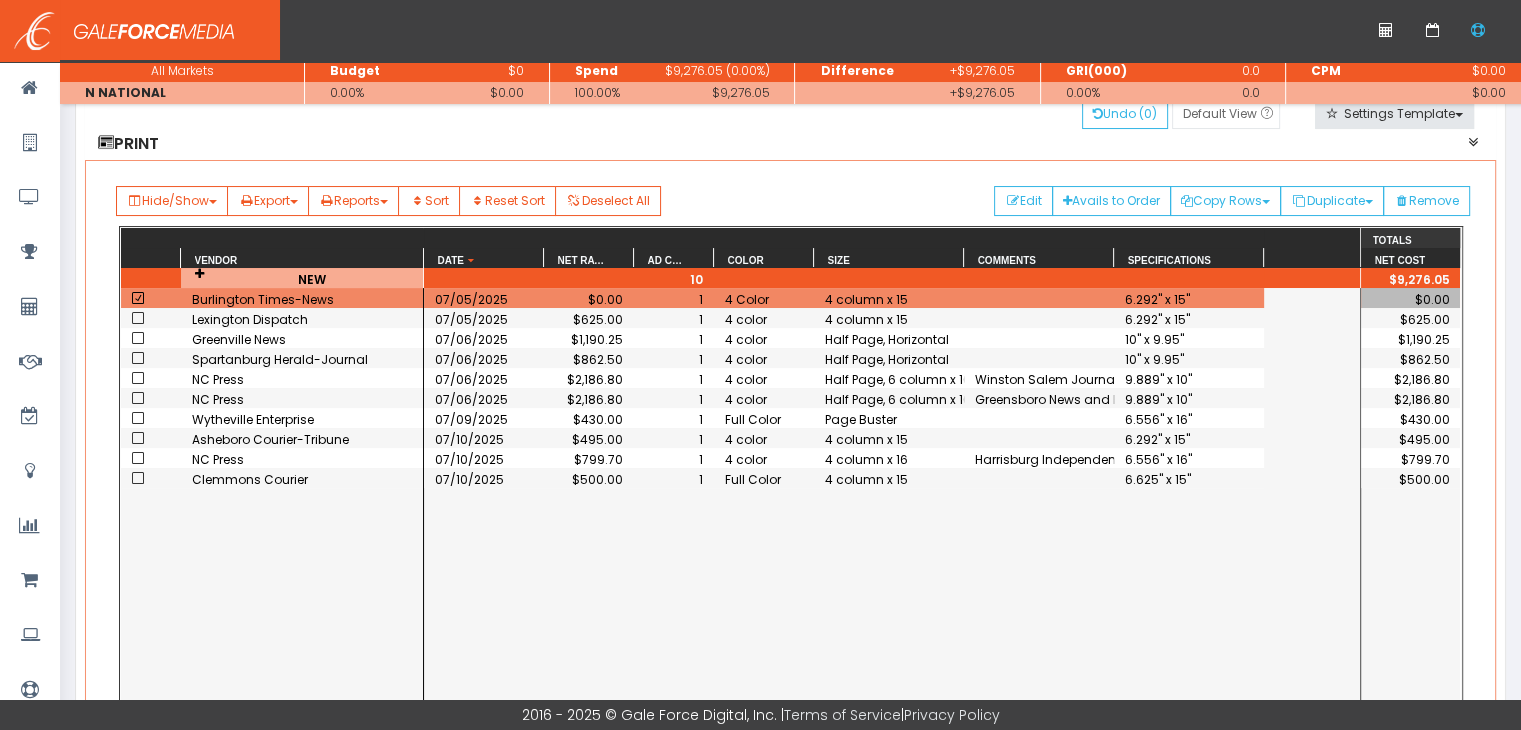 click on "$0.00" at bounding box center [1411, 298] 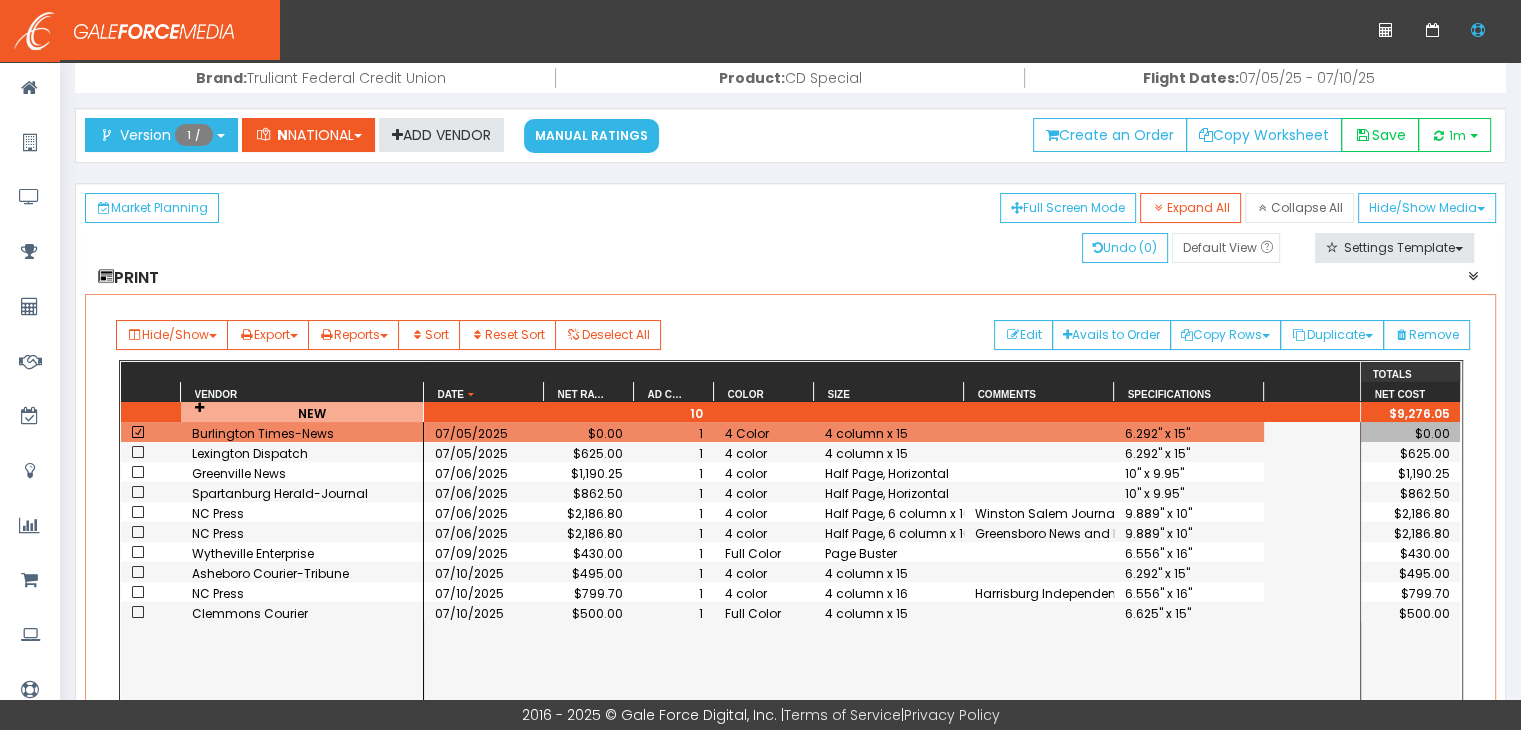 scroll, scrollTop: 0, scrollLeft: 0, axis: both 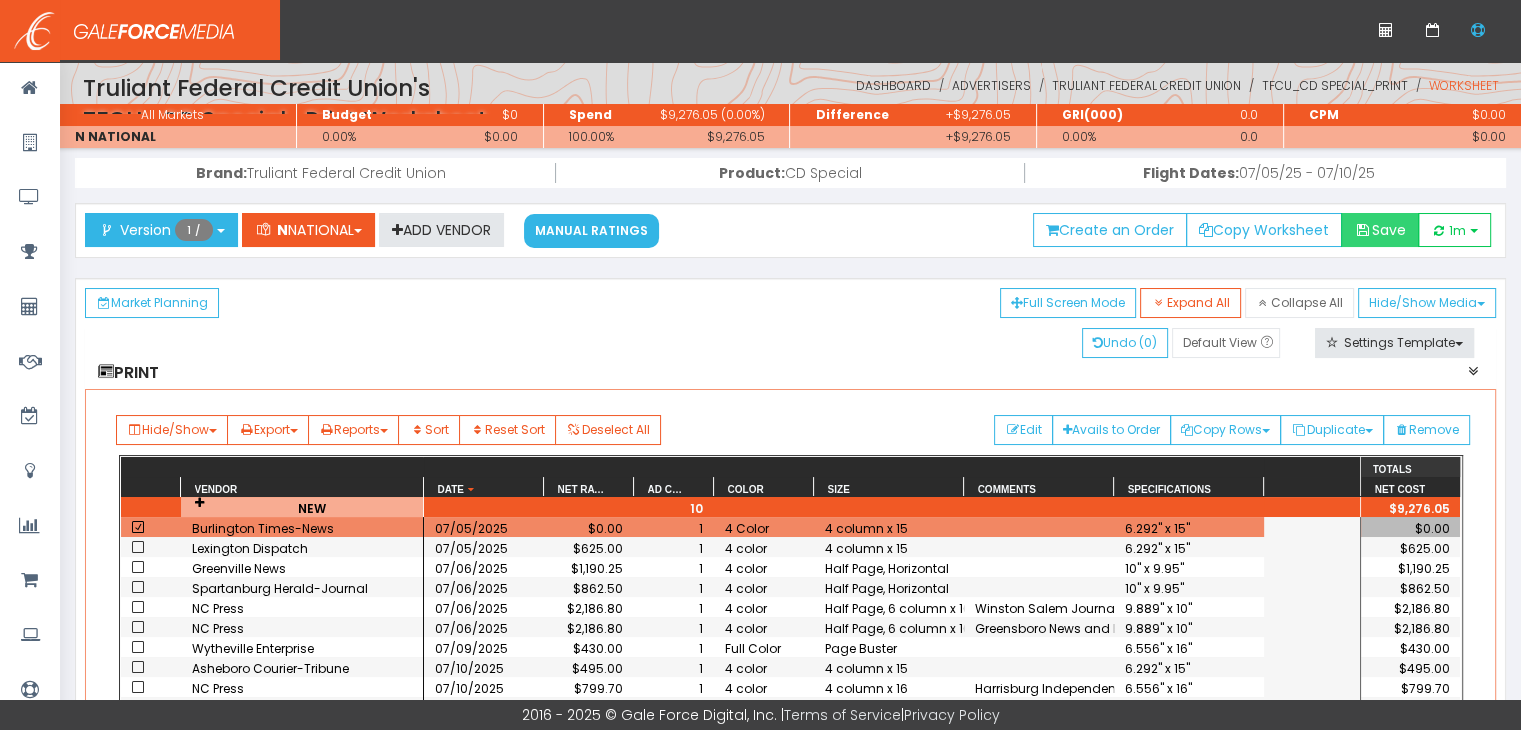 click on "Save" at bounding box center (1380, 230) 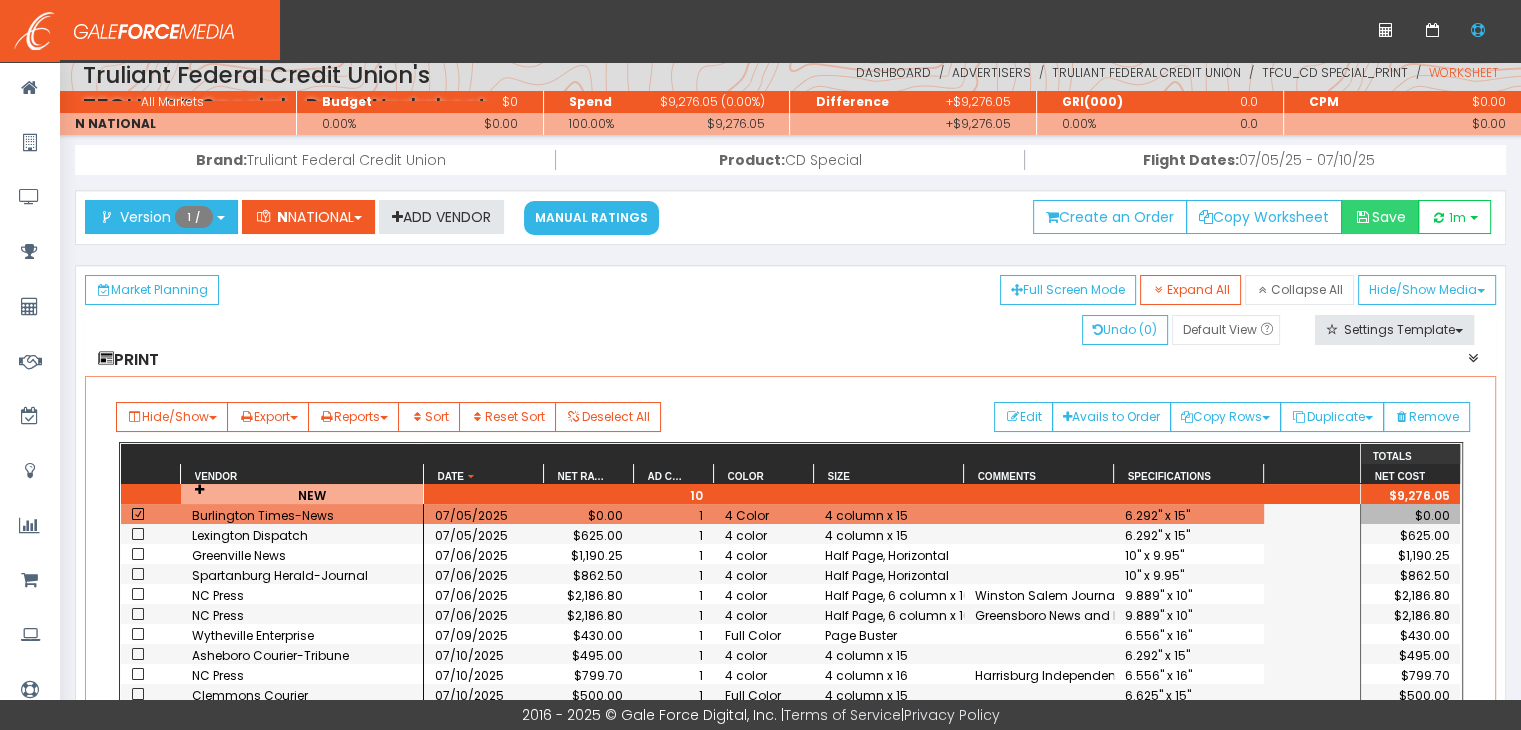 scroll, scrollTop: 100, scrollLeft: 0, axis: vertical 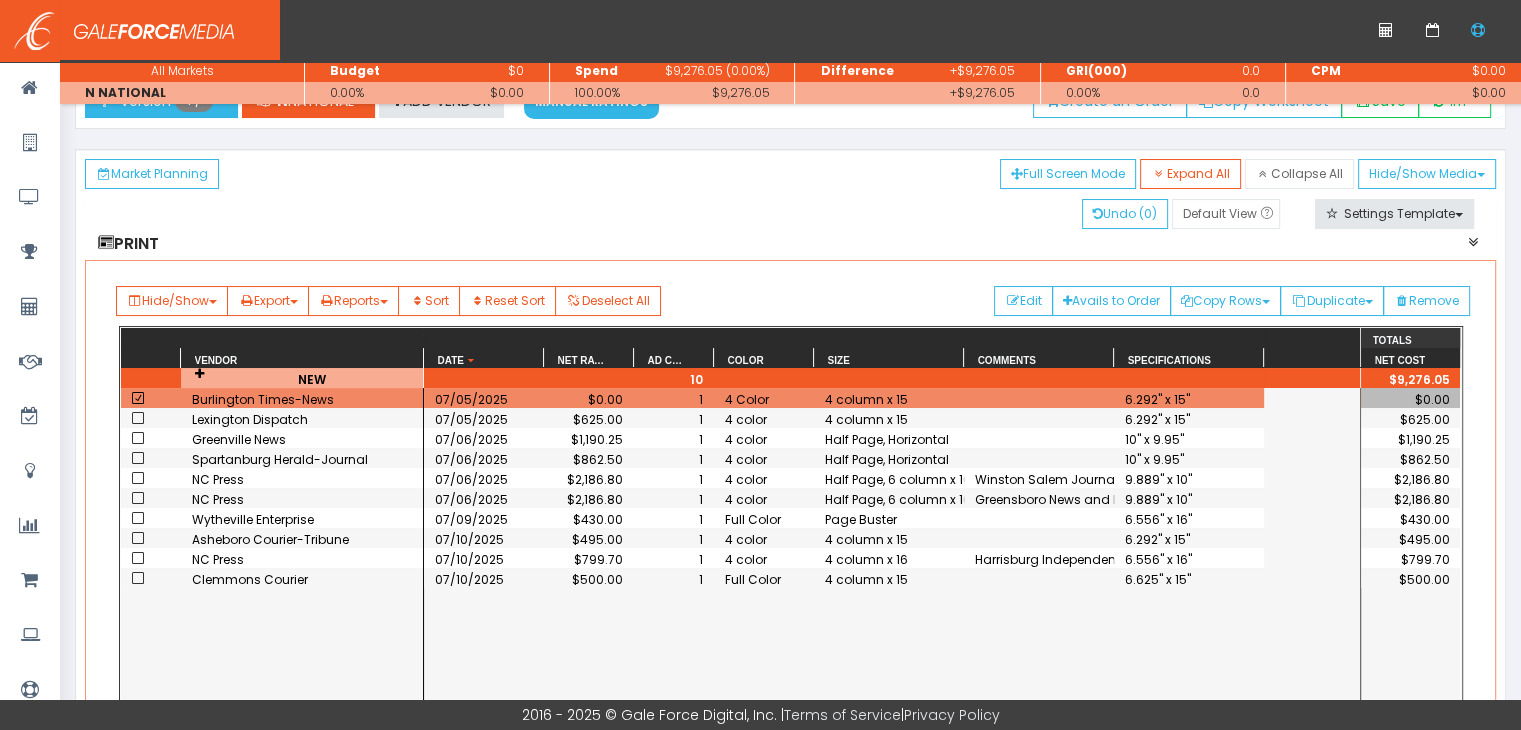 click at bounding box center [151, 398] 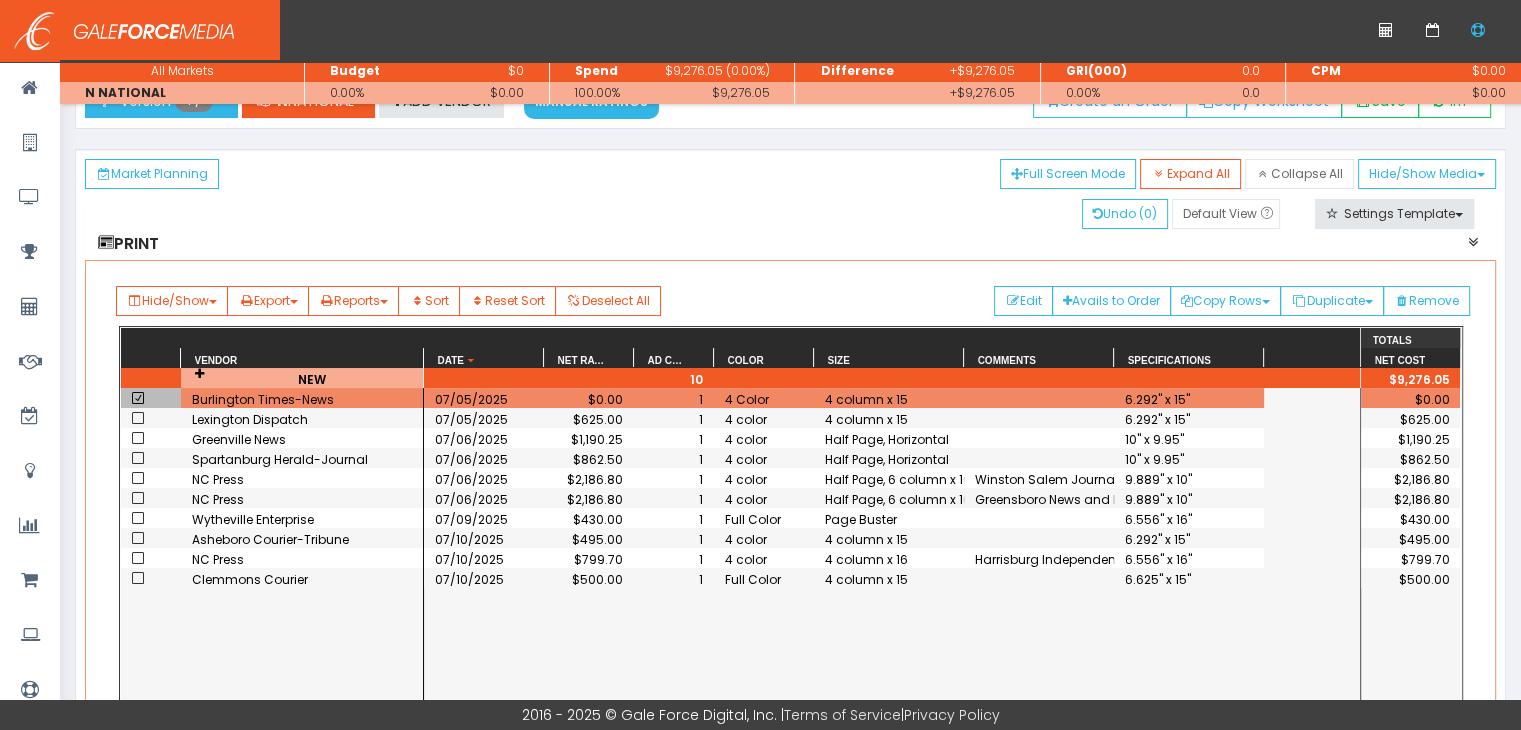 click at bounding box center (151, 398) 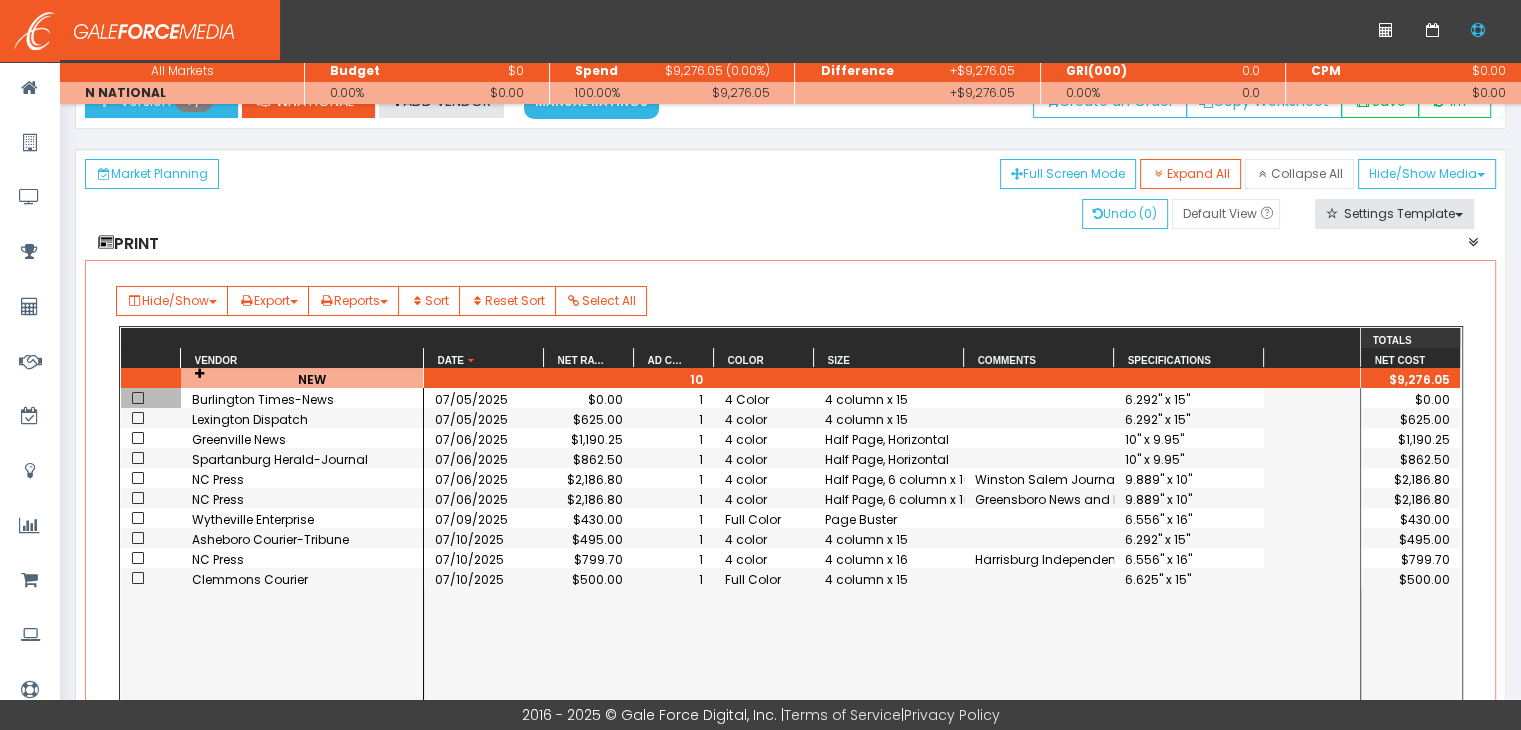 click on "$0.00" at bounding box center (589, 399) 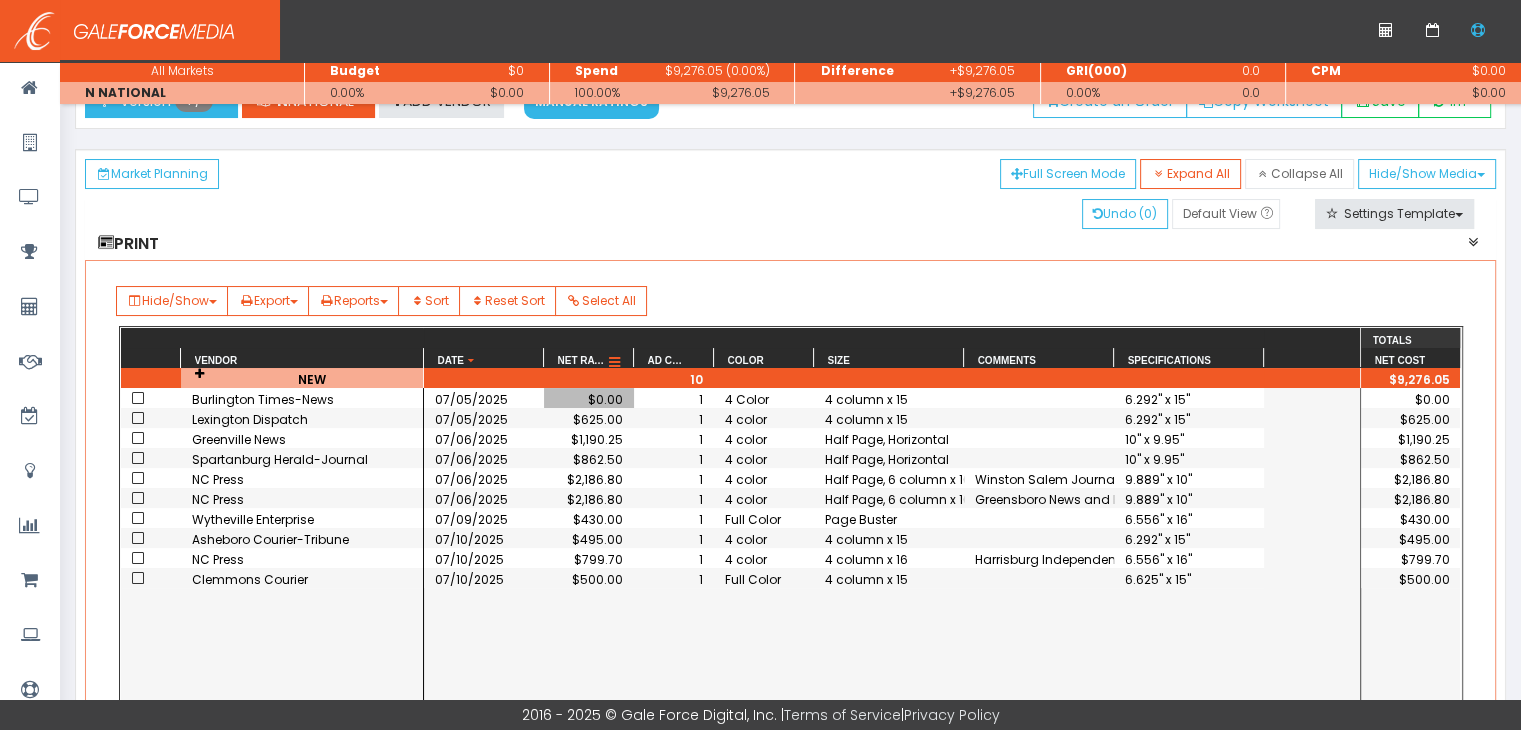 scroll, scrollTop: 0, scrollLeft: 67, axis: horizontal 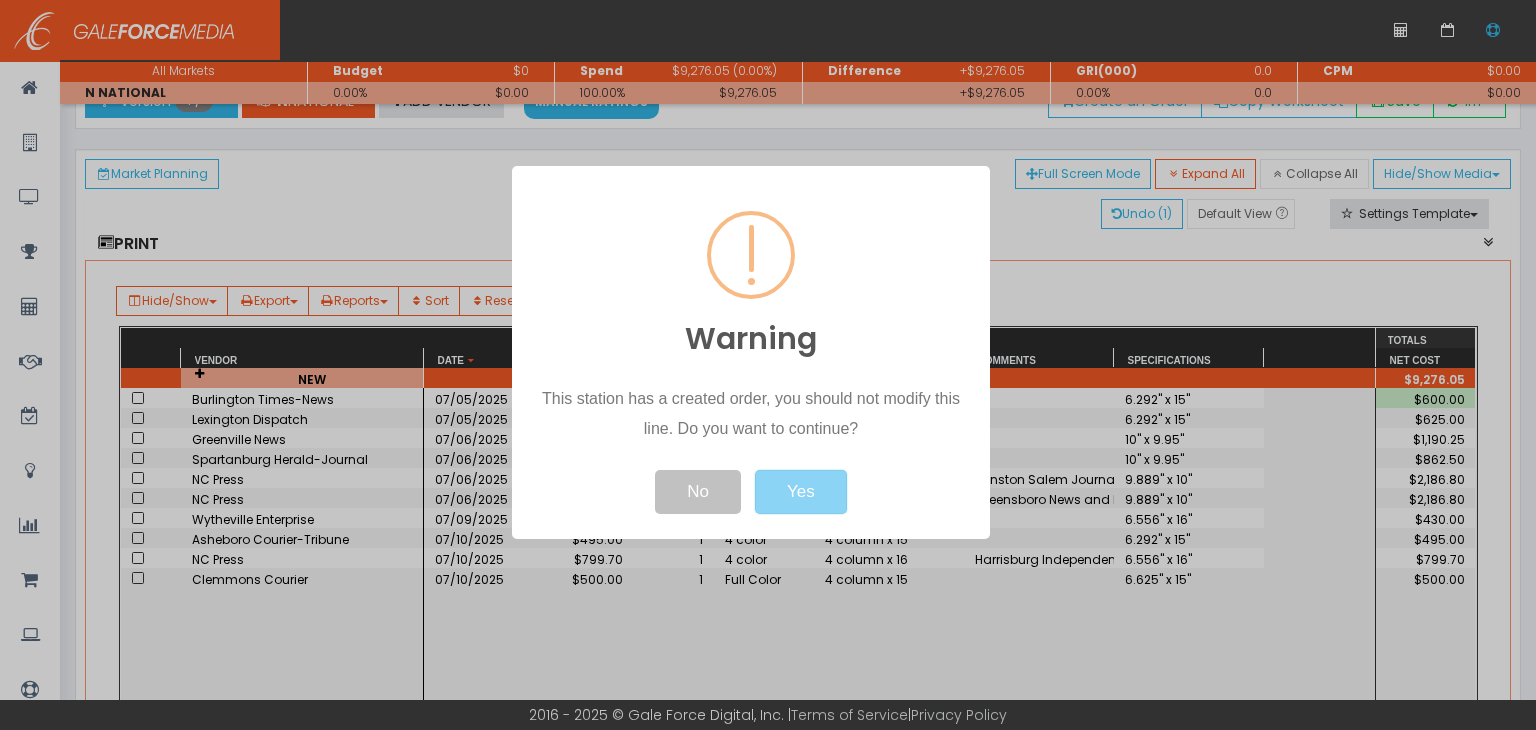 drag, startPoint x: 582, startPoint y: 259, endPoint x: 606, endPoint y: 256, distance: 24.186773 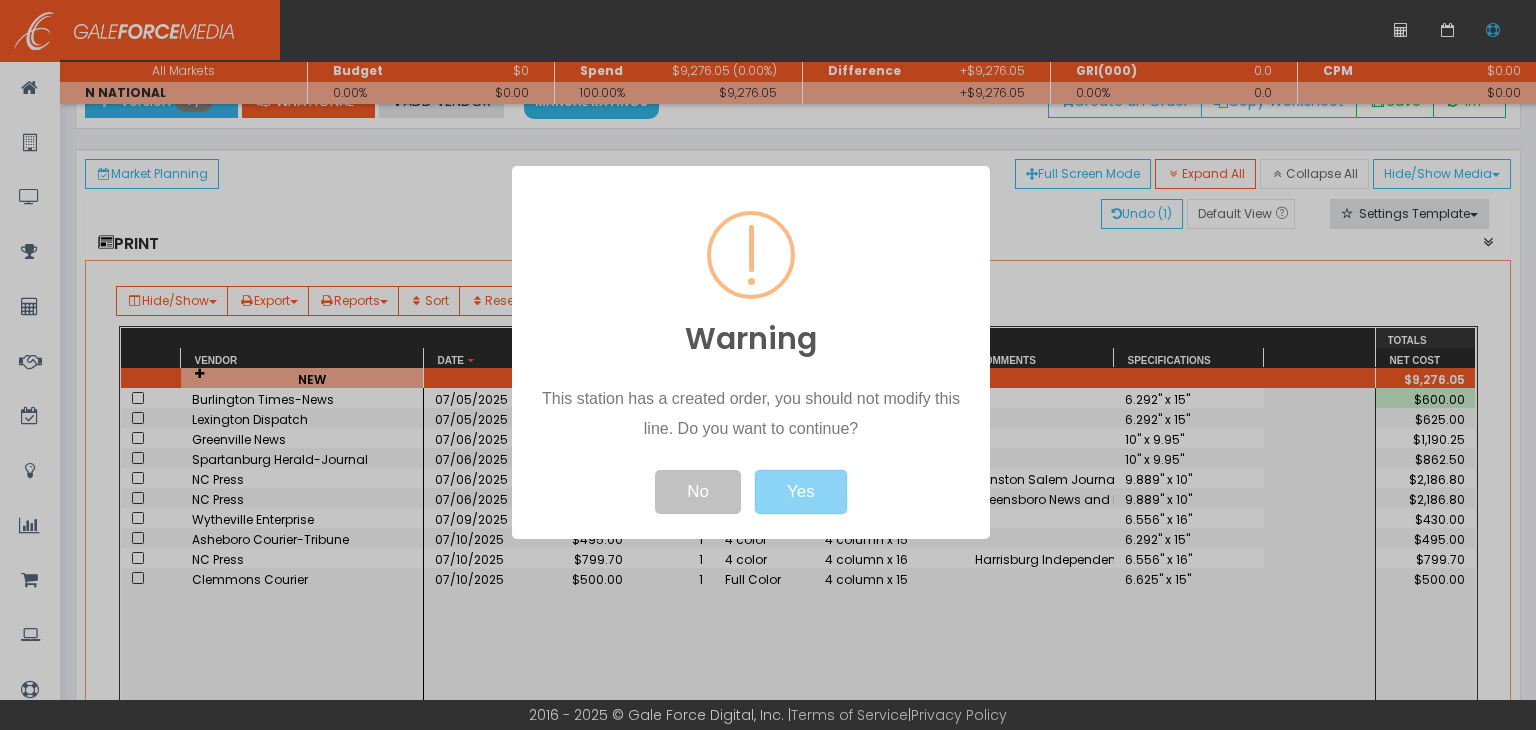 click on "0
C
CE
+/-
/
7 8 9 X 4 5 6 - 1 2 3" at bounding box center [768, 477] 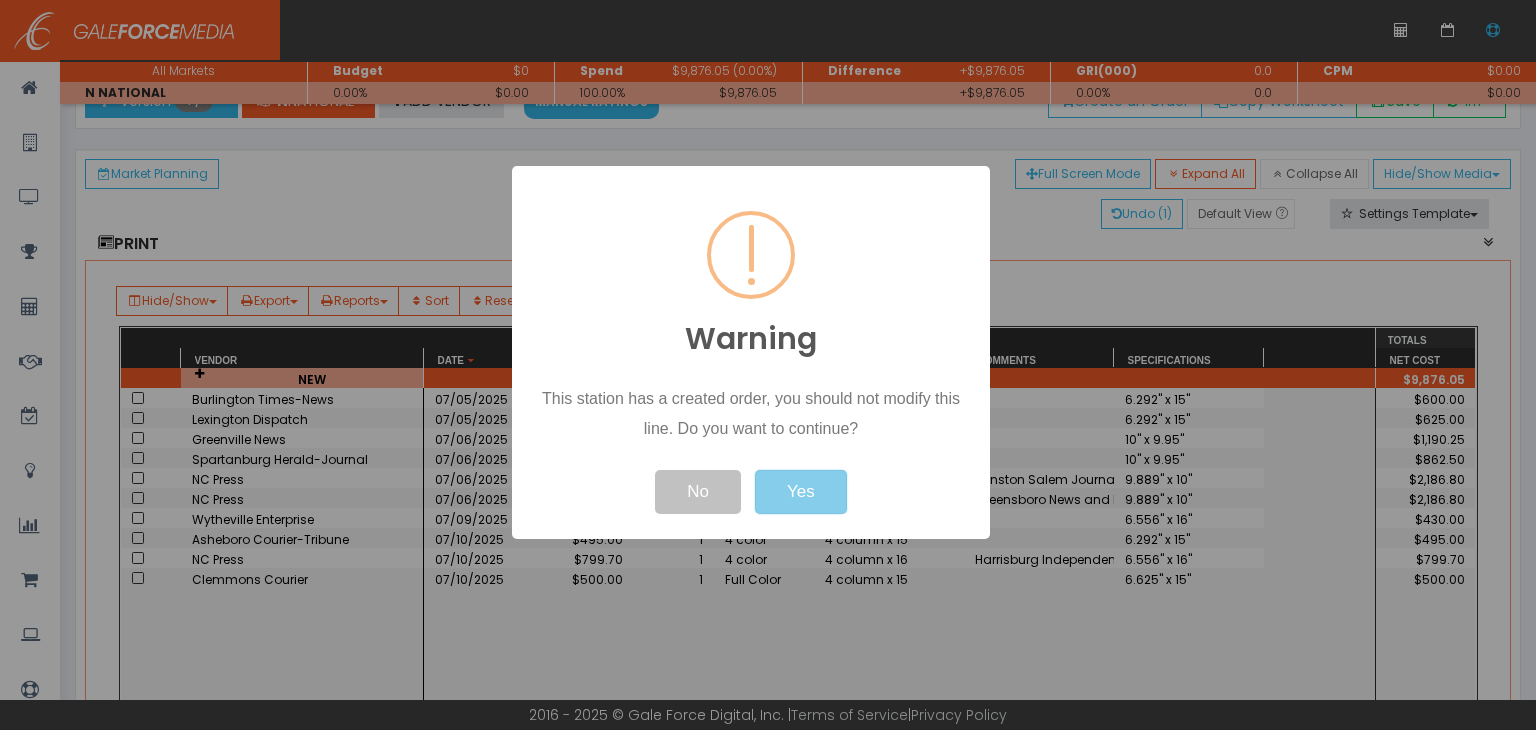 click on "Yes" at bounding box center (801, 492) 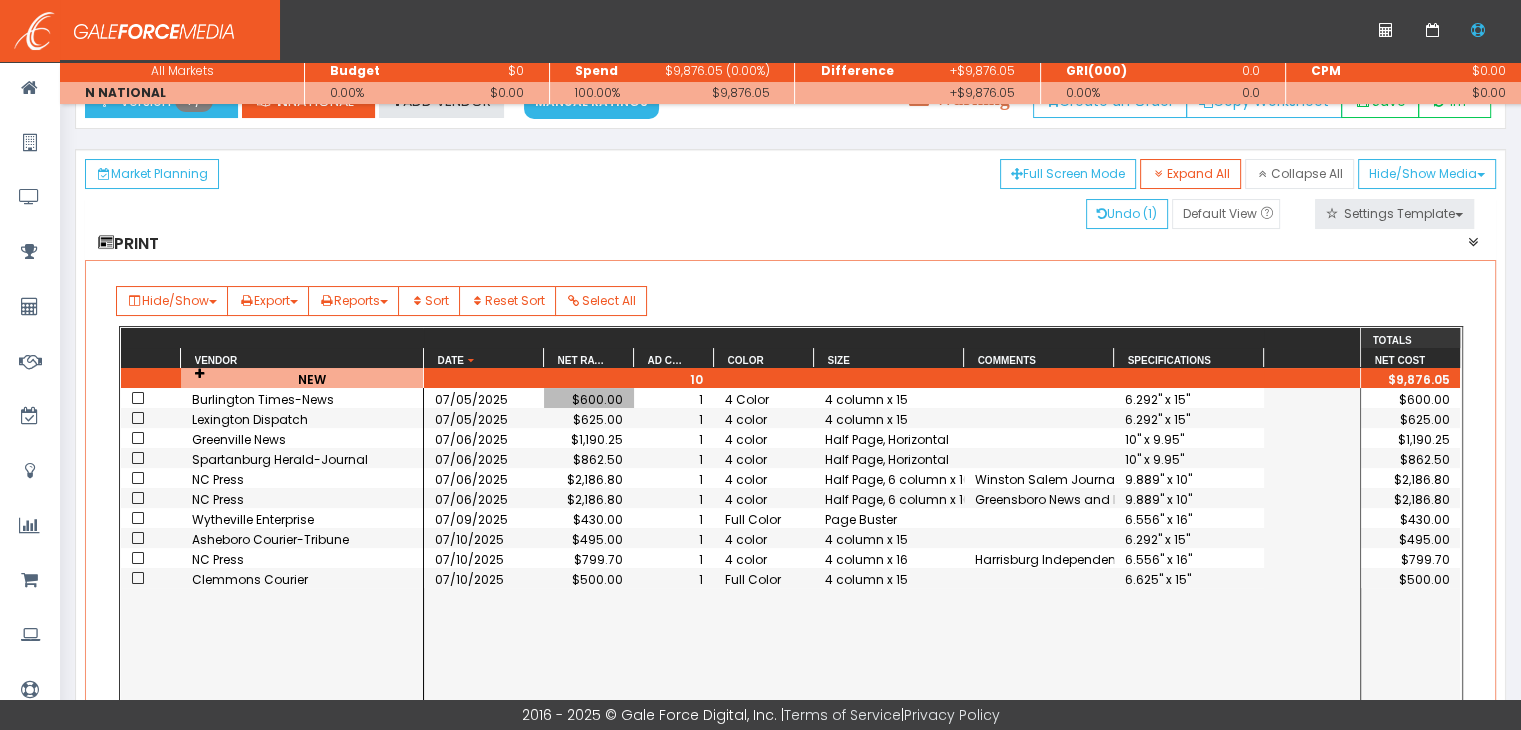 scroll, scrollTop: 0, scrollLeft: 0, axis: both 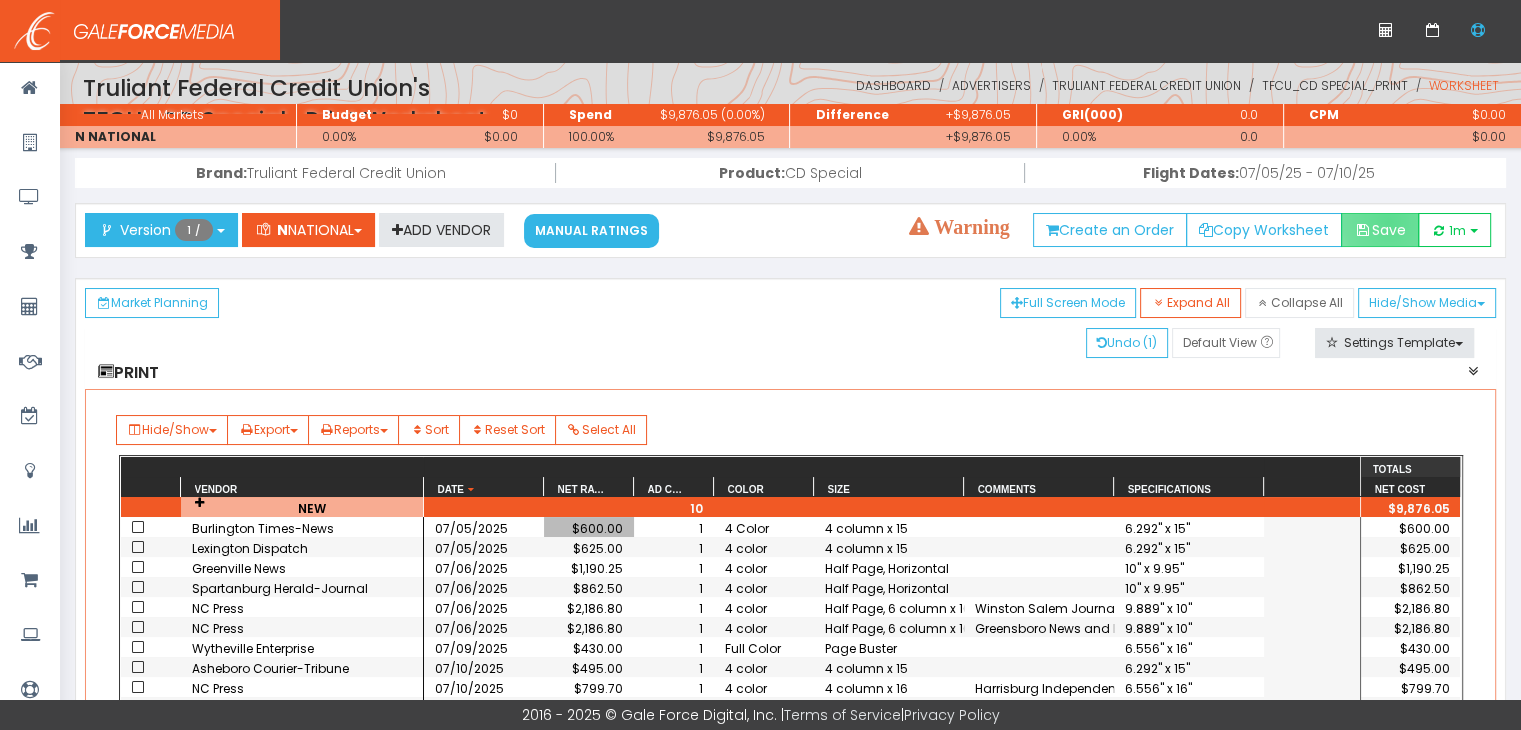 click on "Save" at bounding box center (1380, 230) 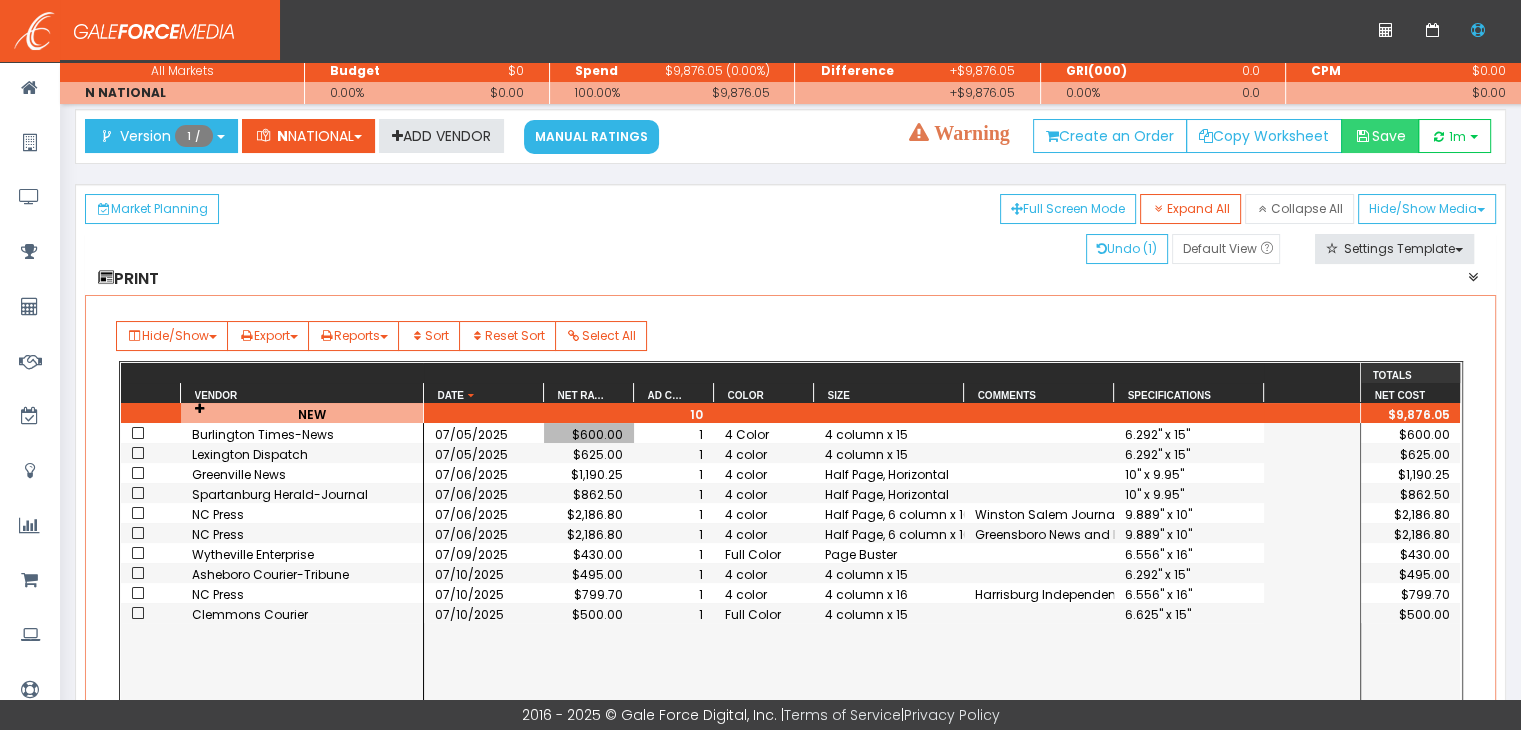 scroll, scrollTop: 100, scrollLeft: 0, axis: vertical 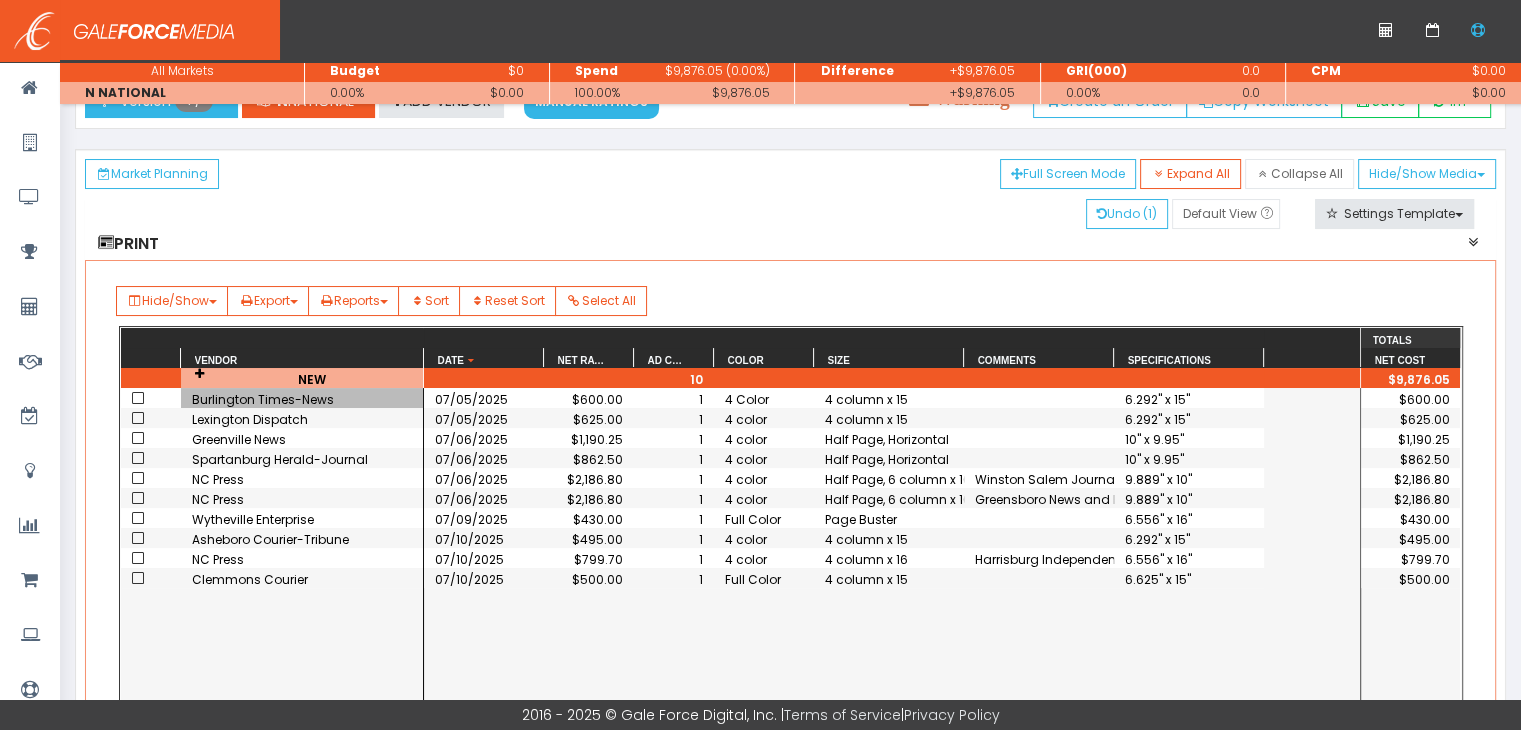 click on "Burlington Times-News" at bounding box center (302, 399) 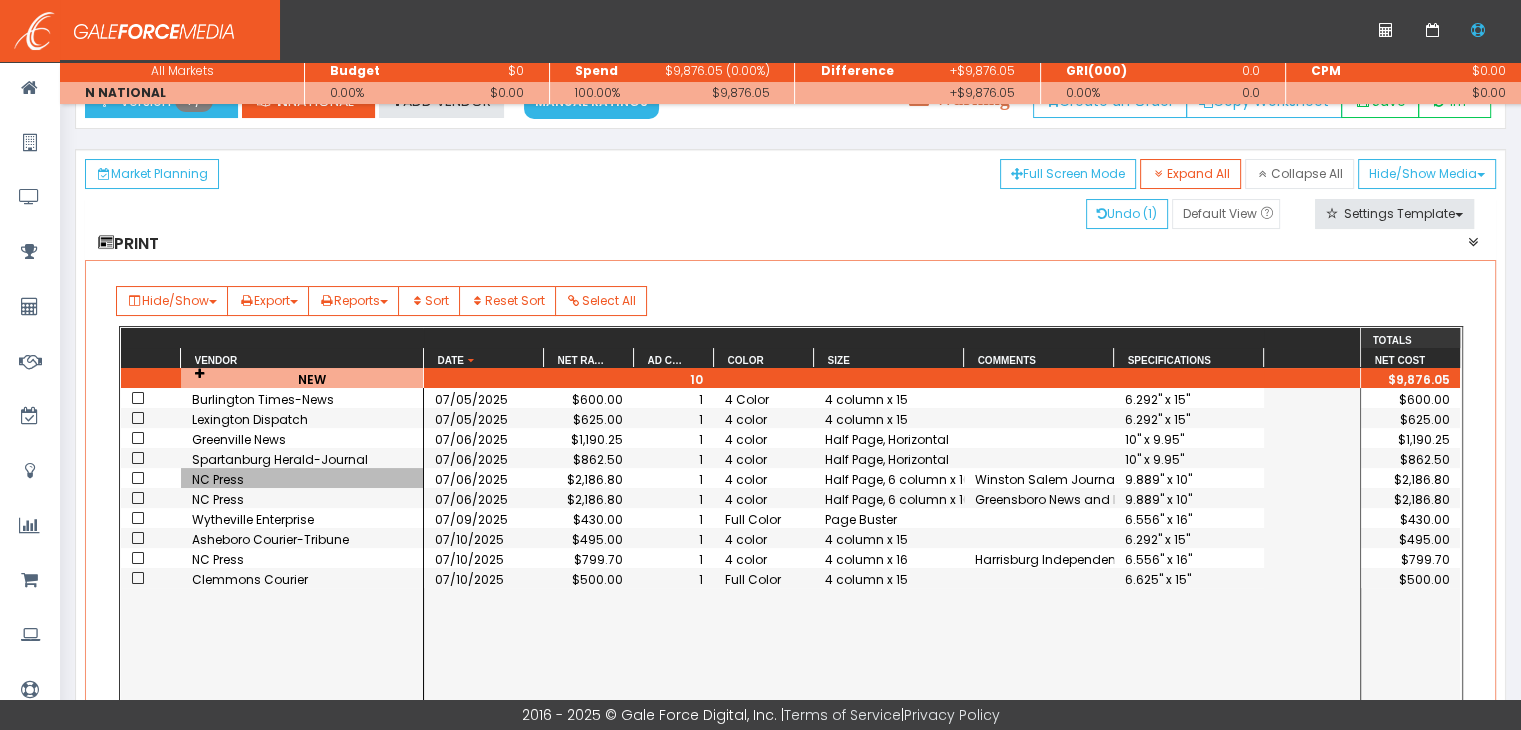 click on "NC Press" at bounding box center [302, 479] 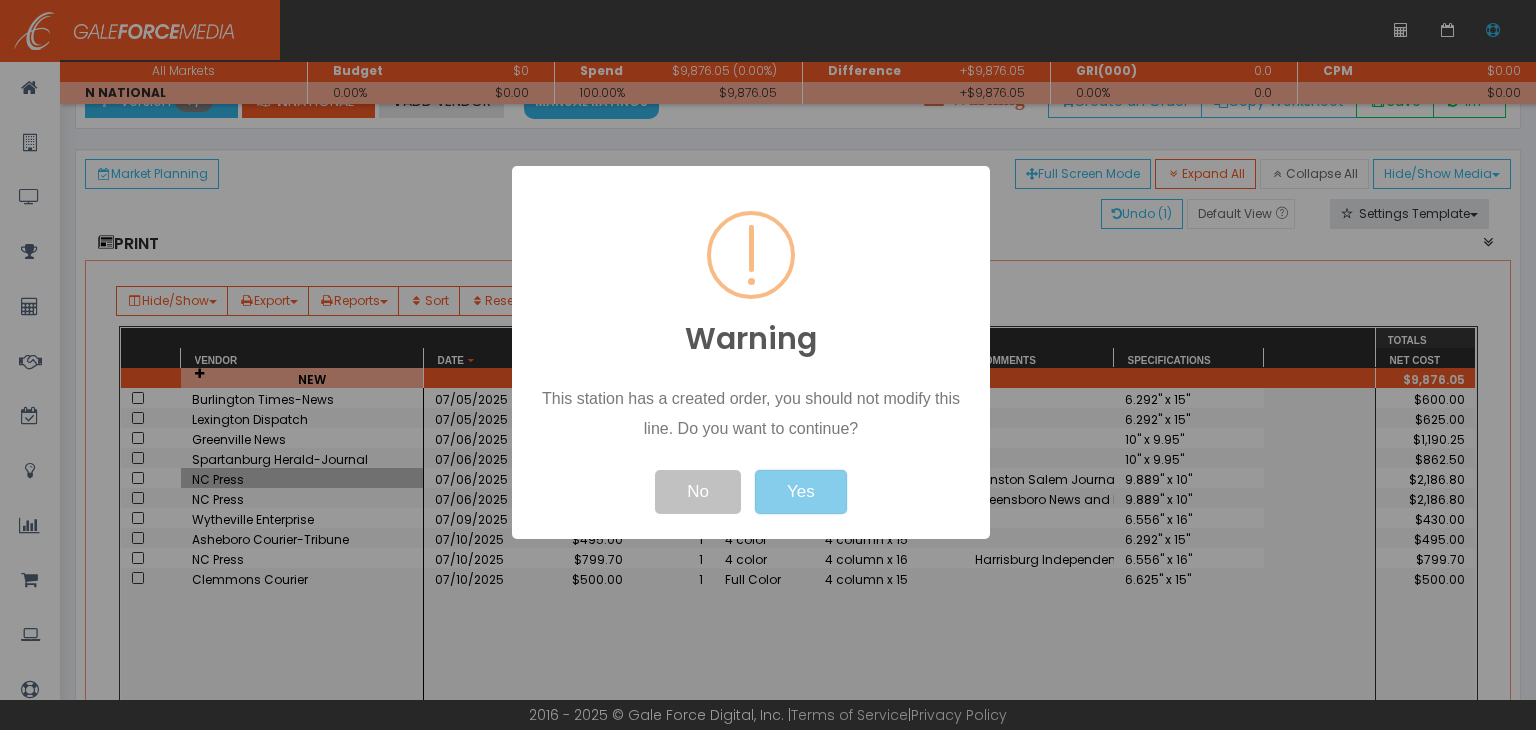 click on "Yes" at bounding box center (801, 492) 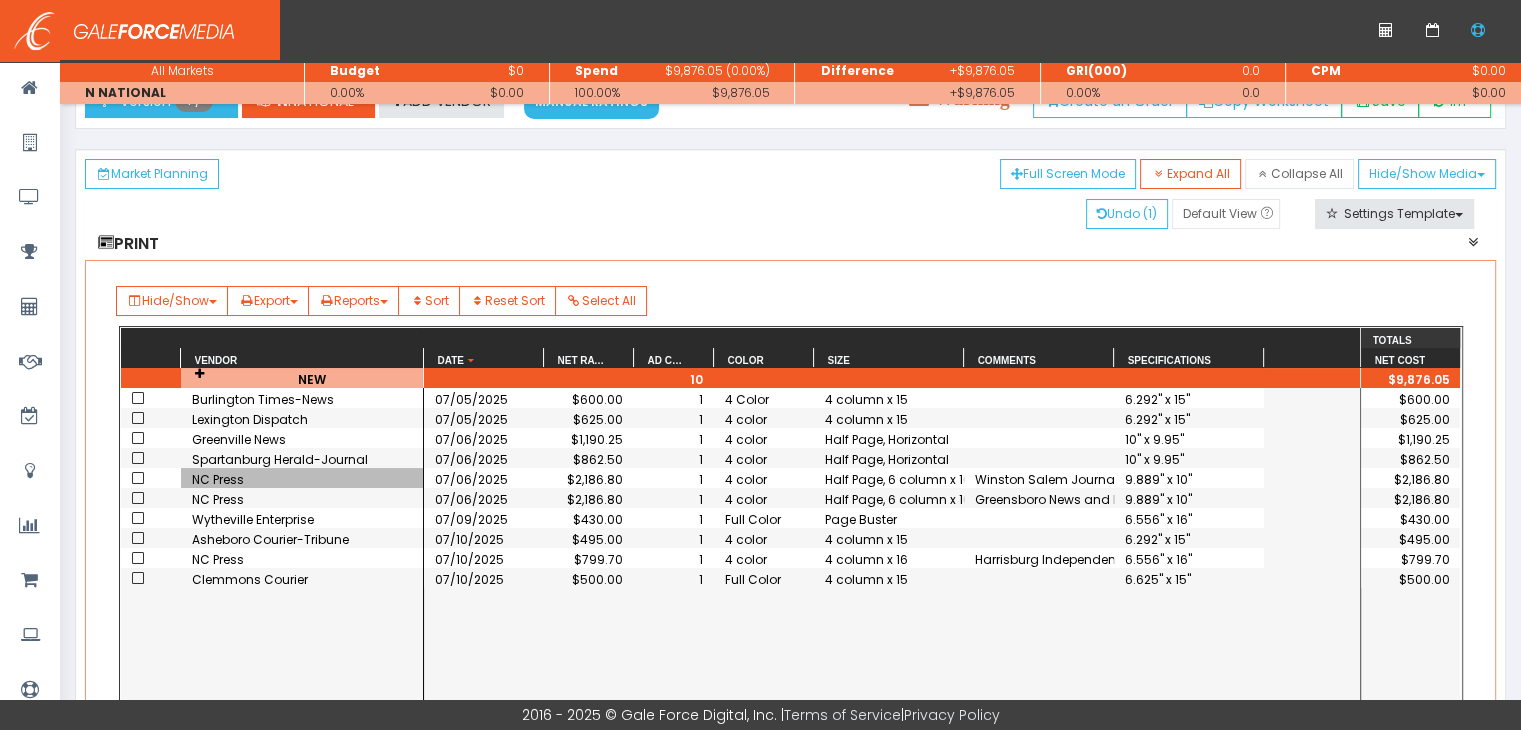 click on "NC Press" at bounding box center (302, 479) 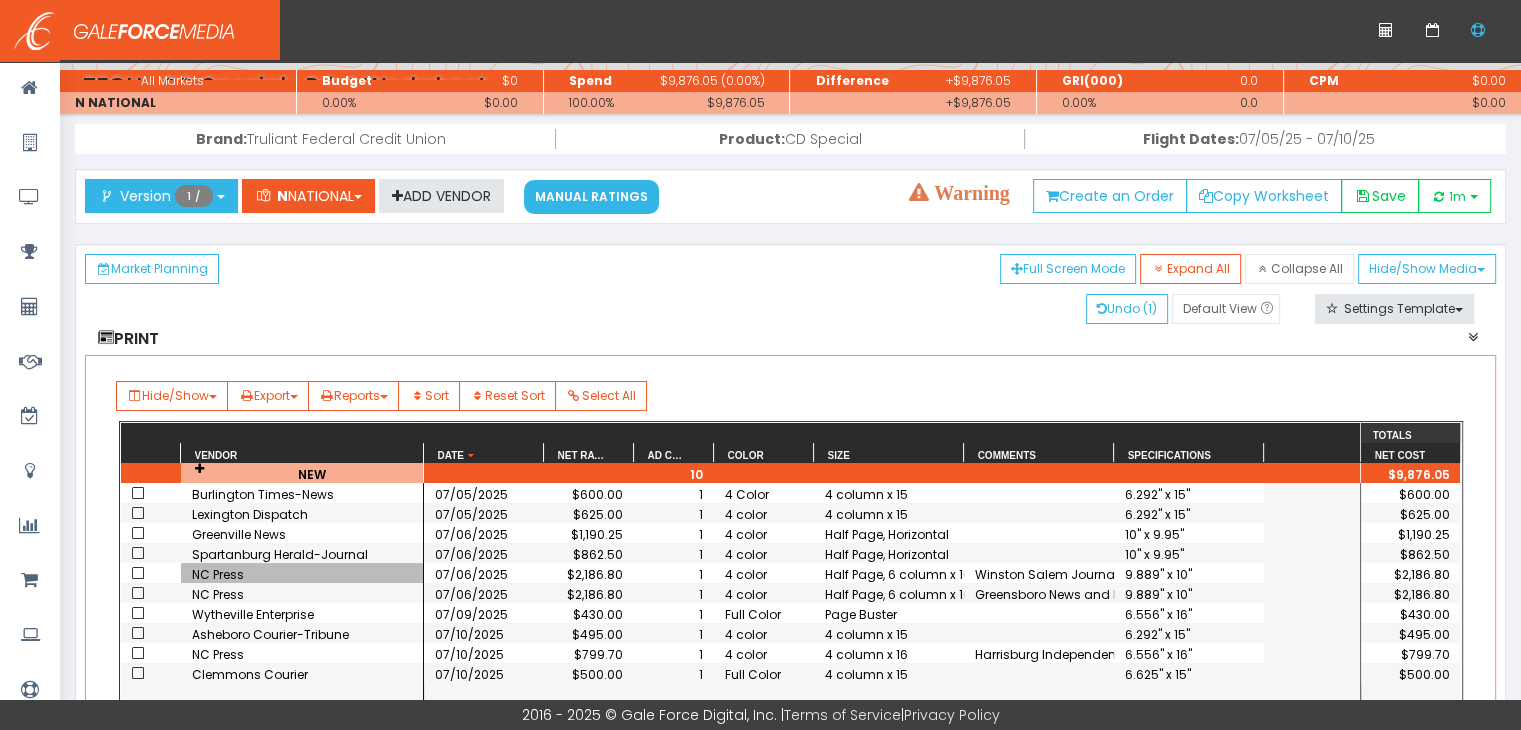 scroll, scrollTop: 0, scrollLeft: 0, axis: both 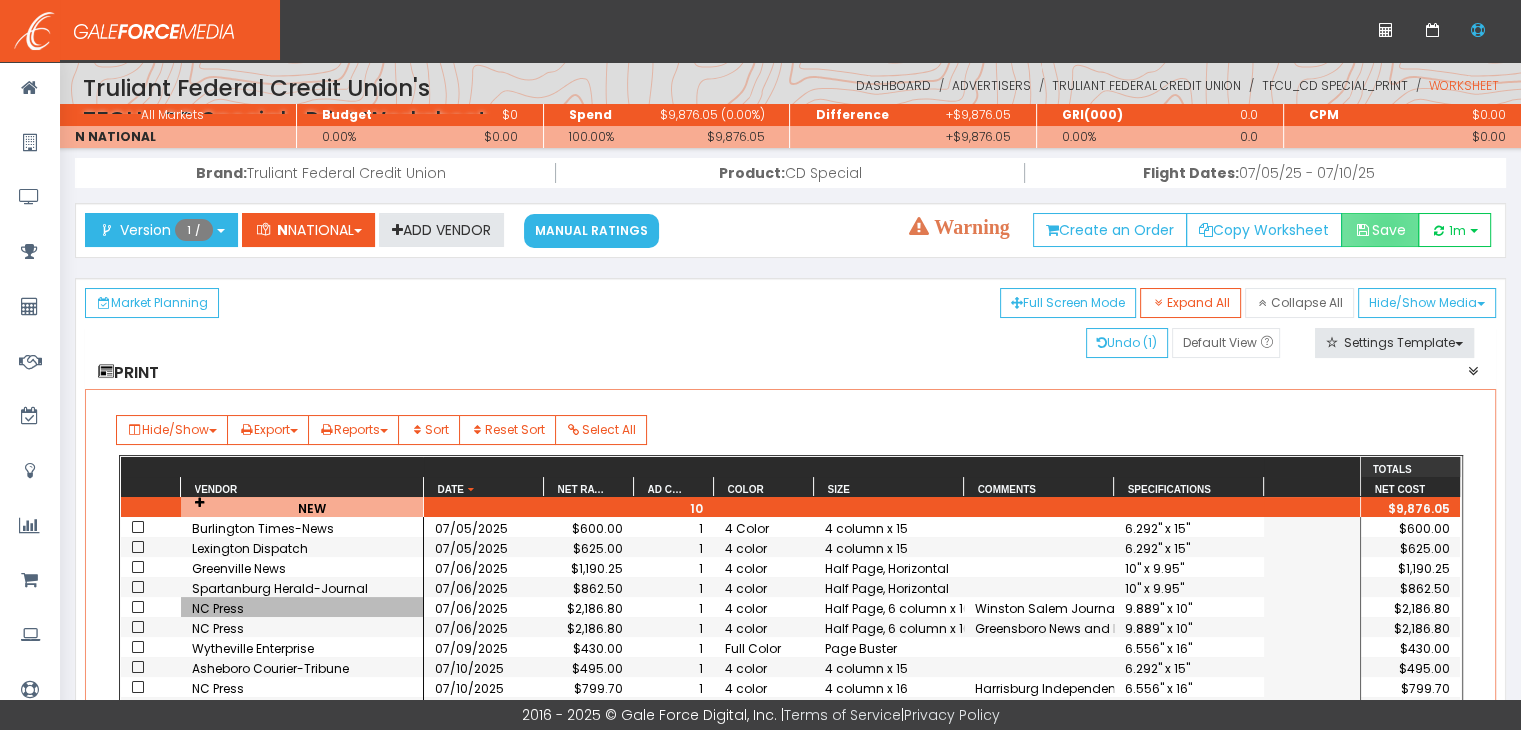 click on "Save" at bounding box center [1380, 230] 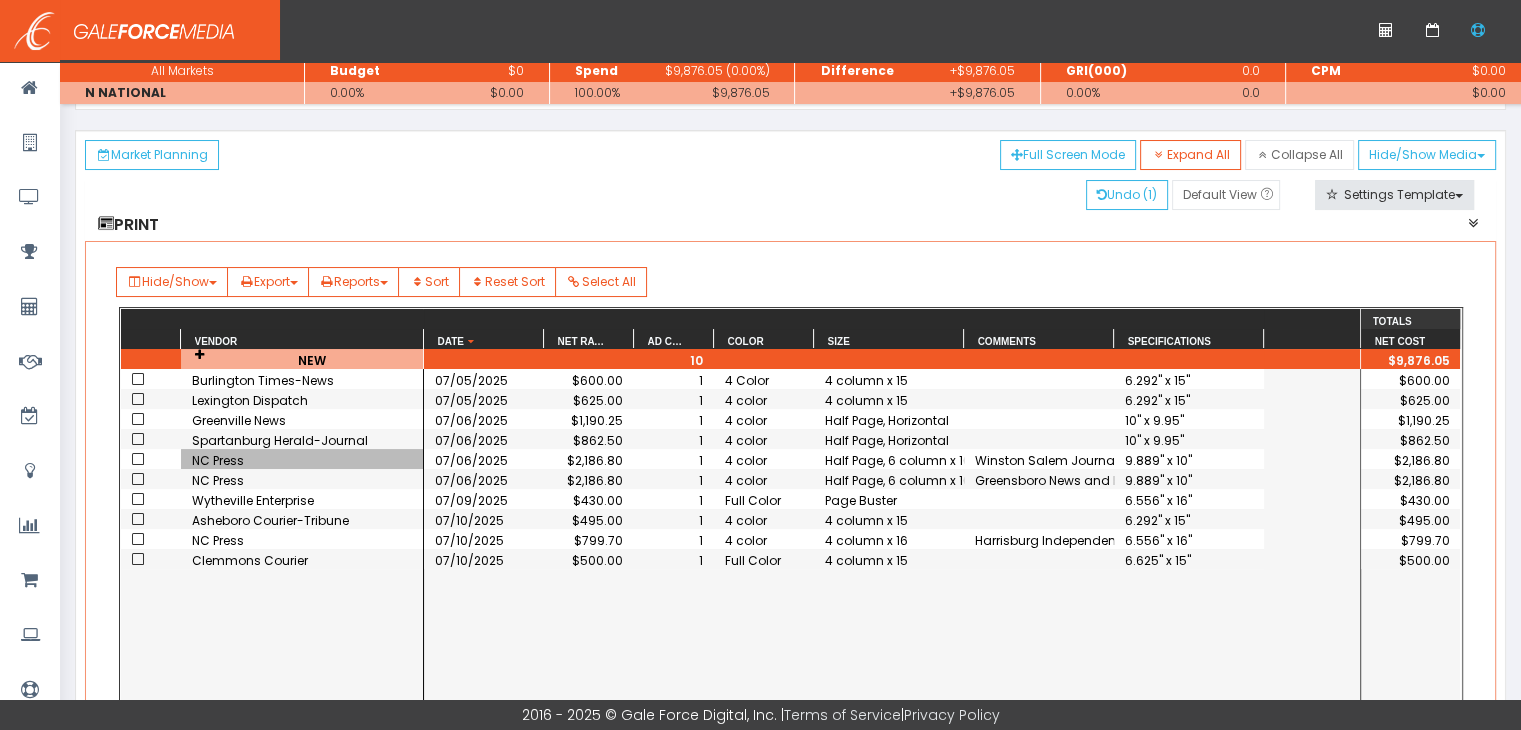 scroll, scrollTop: 300, scrollLeft: 0, axis: vertical 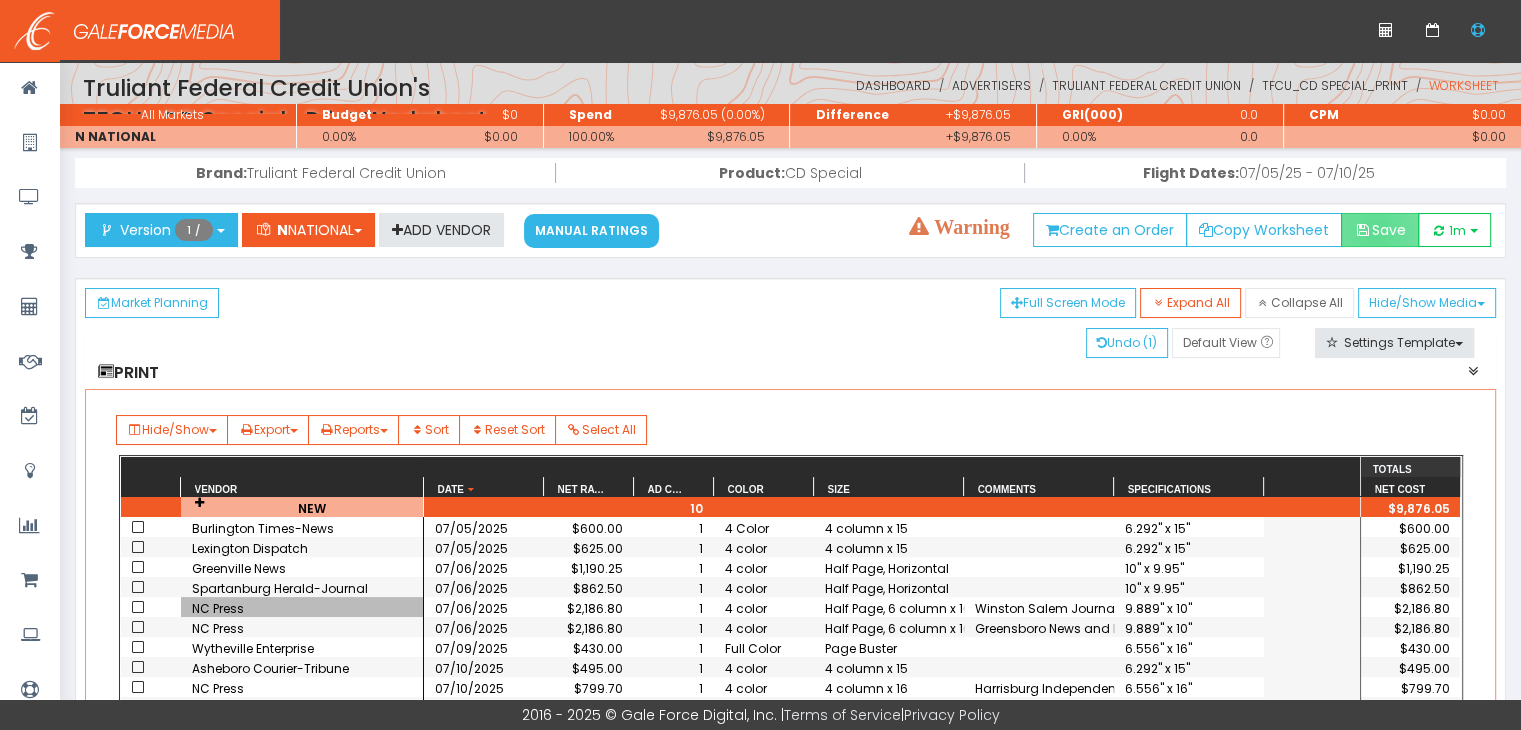 click on "Save" at bounding box center [1380, 230] 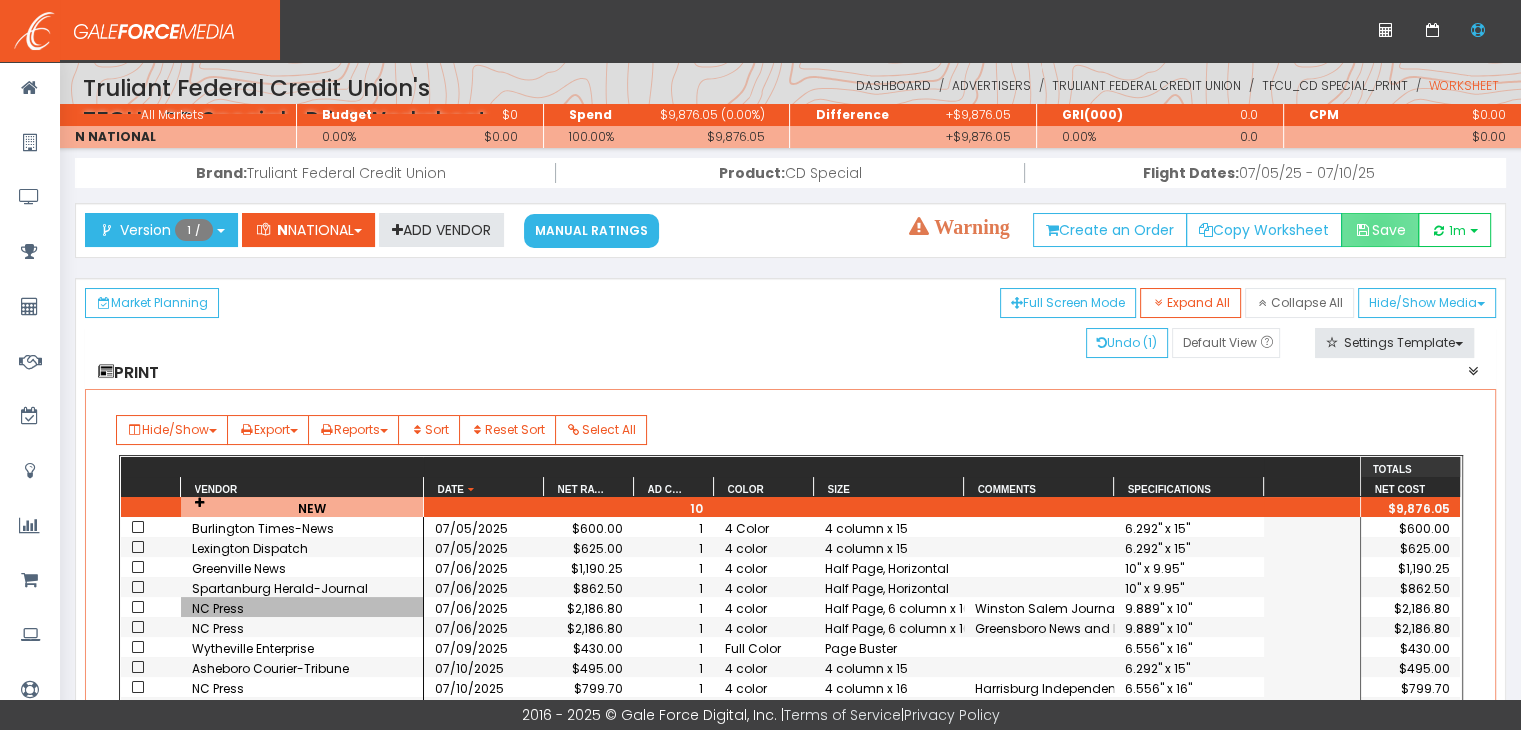 click on "Save" at bounding box center (1380, 230) 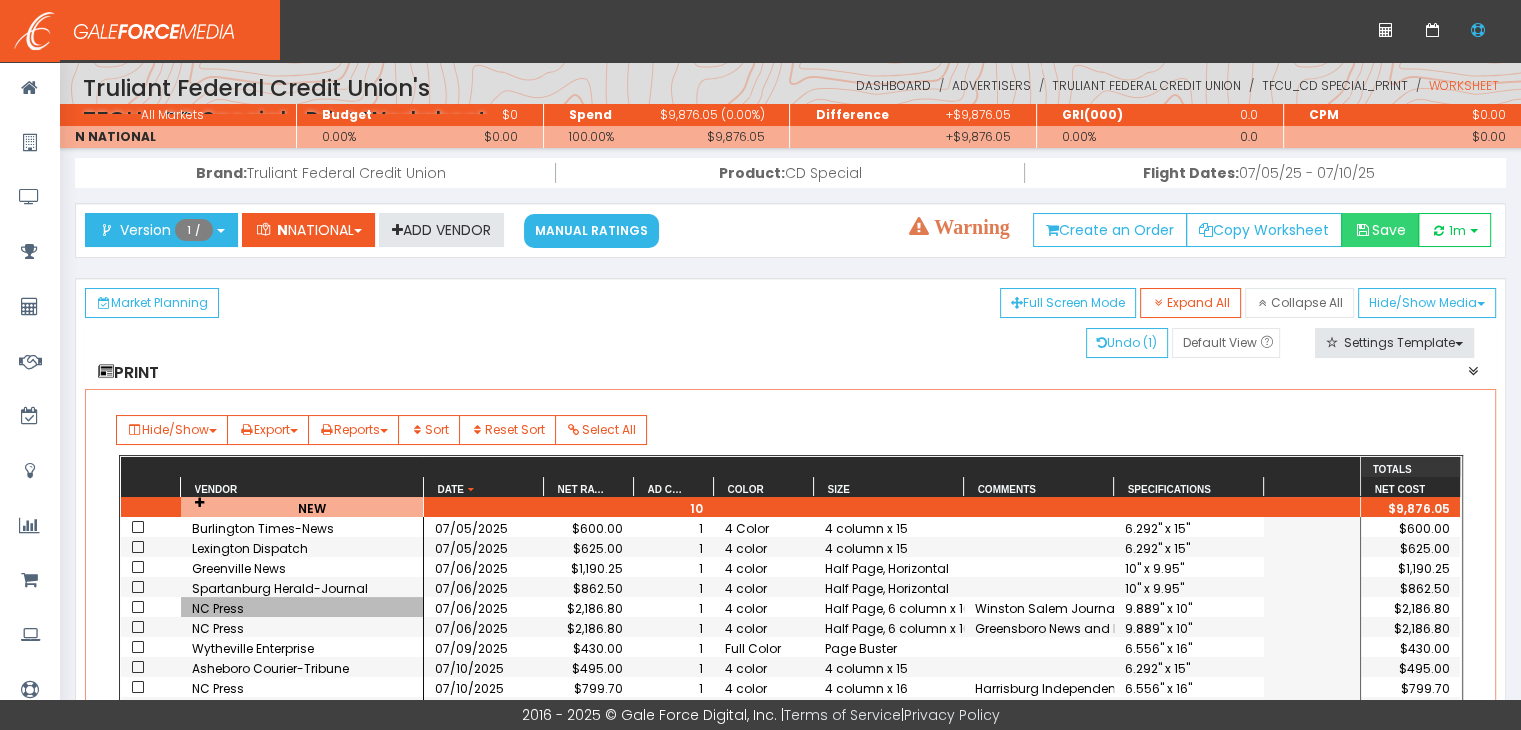 click on "Save" at bounding box center [1380, 230] 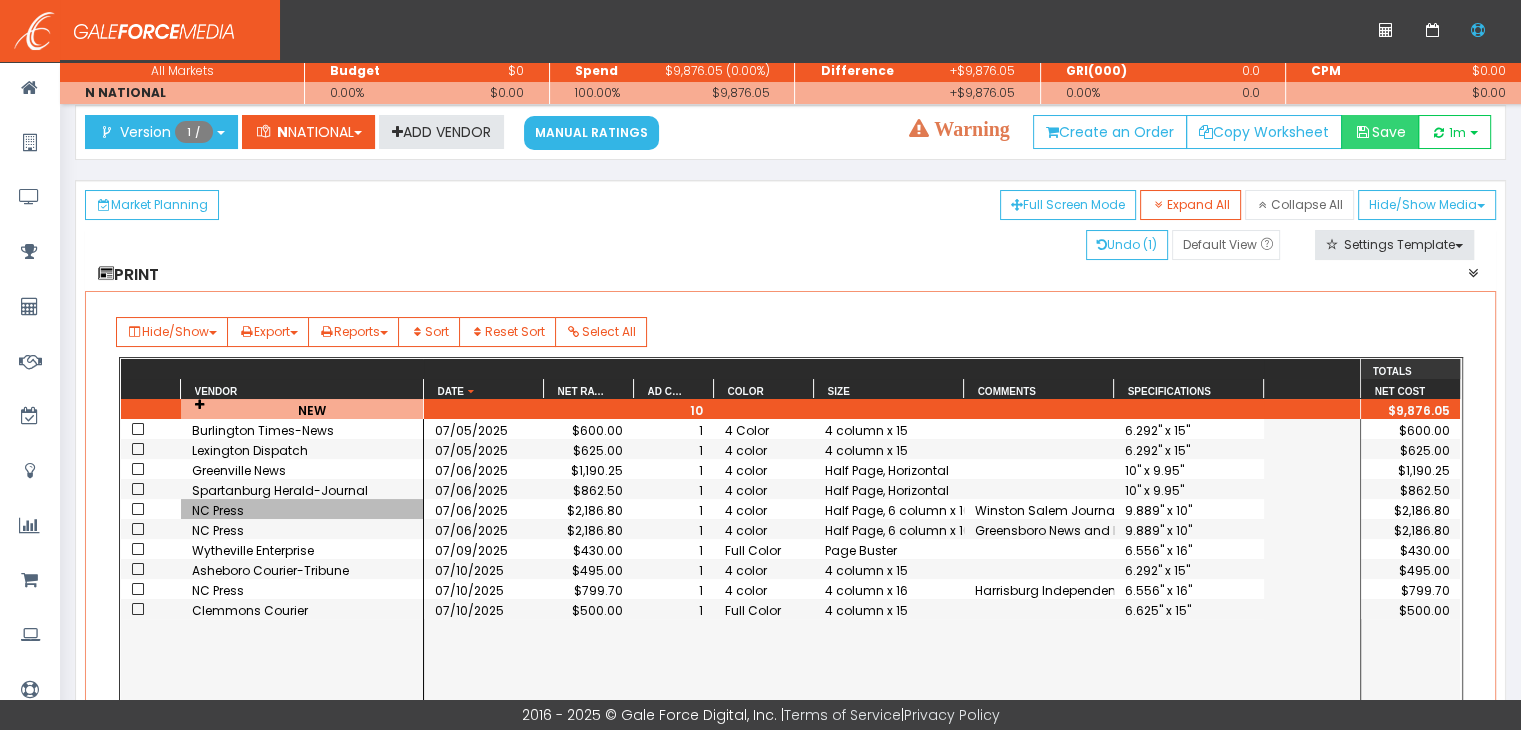 scroll, scrollTop: 100, scrollLeft: 0, axis: vertical 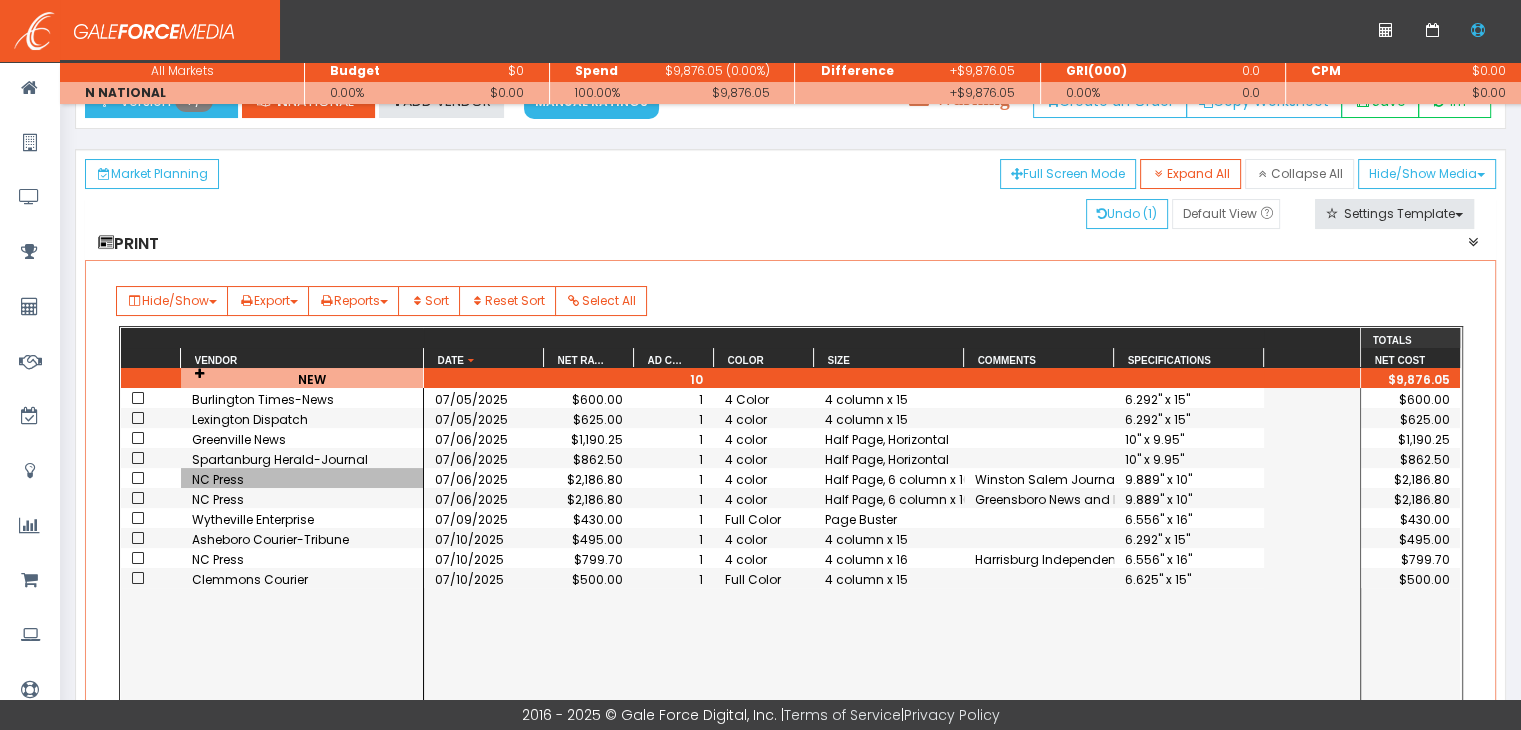 click on "07/10/2025" at bounding box center [484, 399] 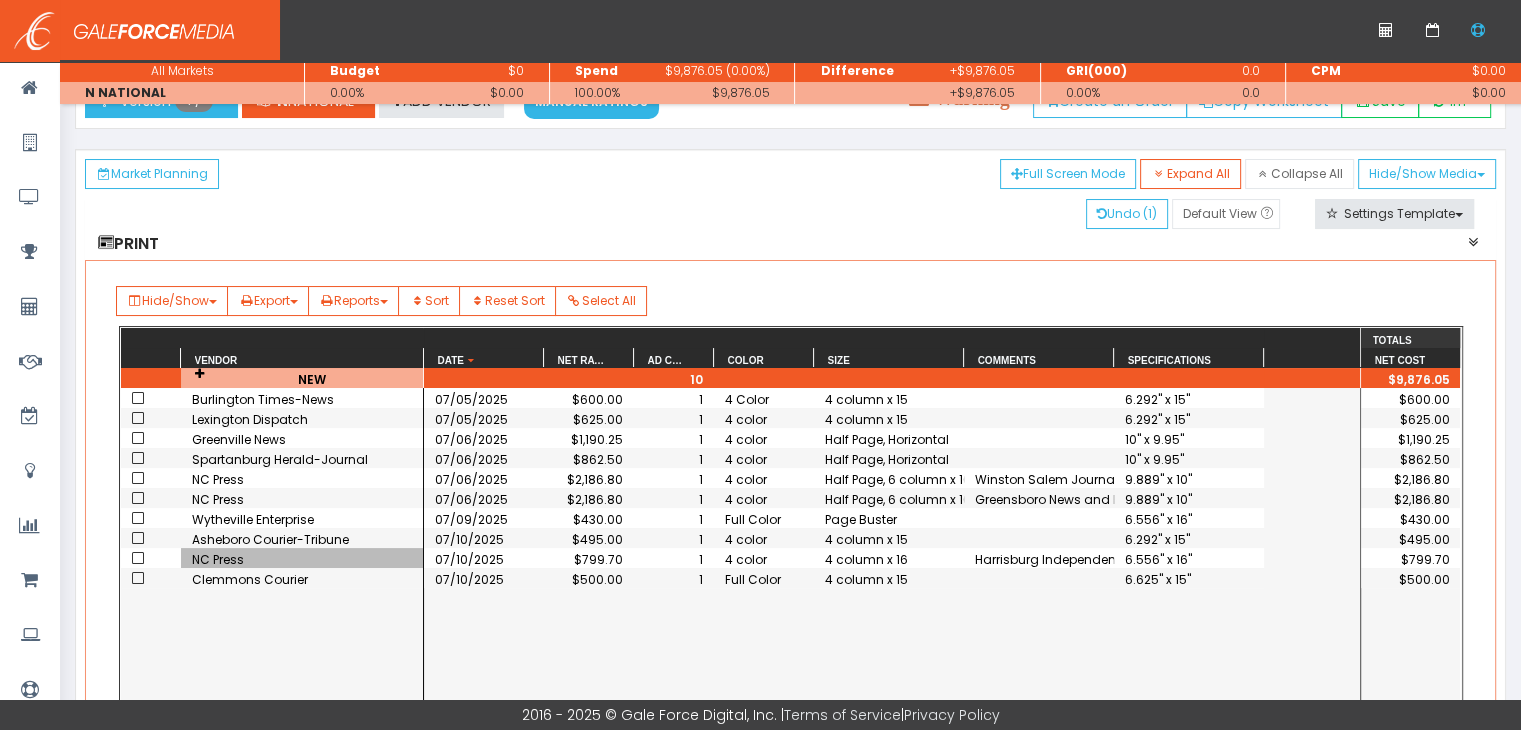 click on "NC Press" at bounding box center (302, 559) 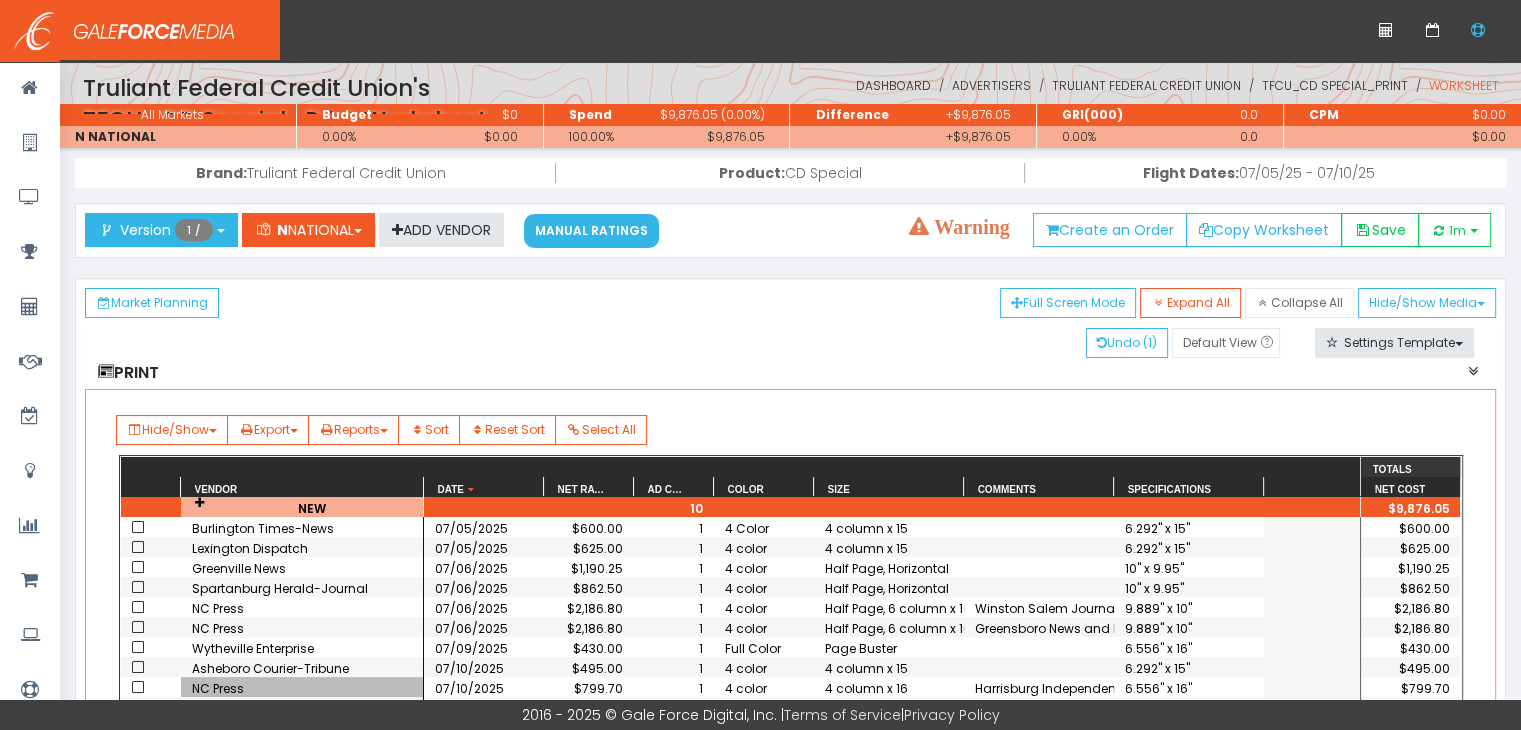 scroll, scrollTop: 300, scrollLeft: 0, axis: vertical 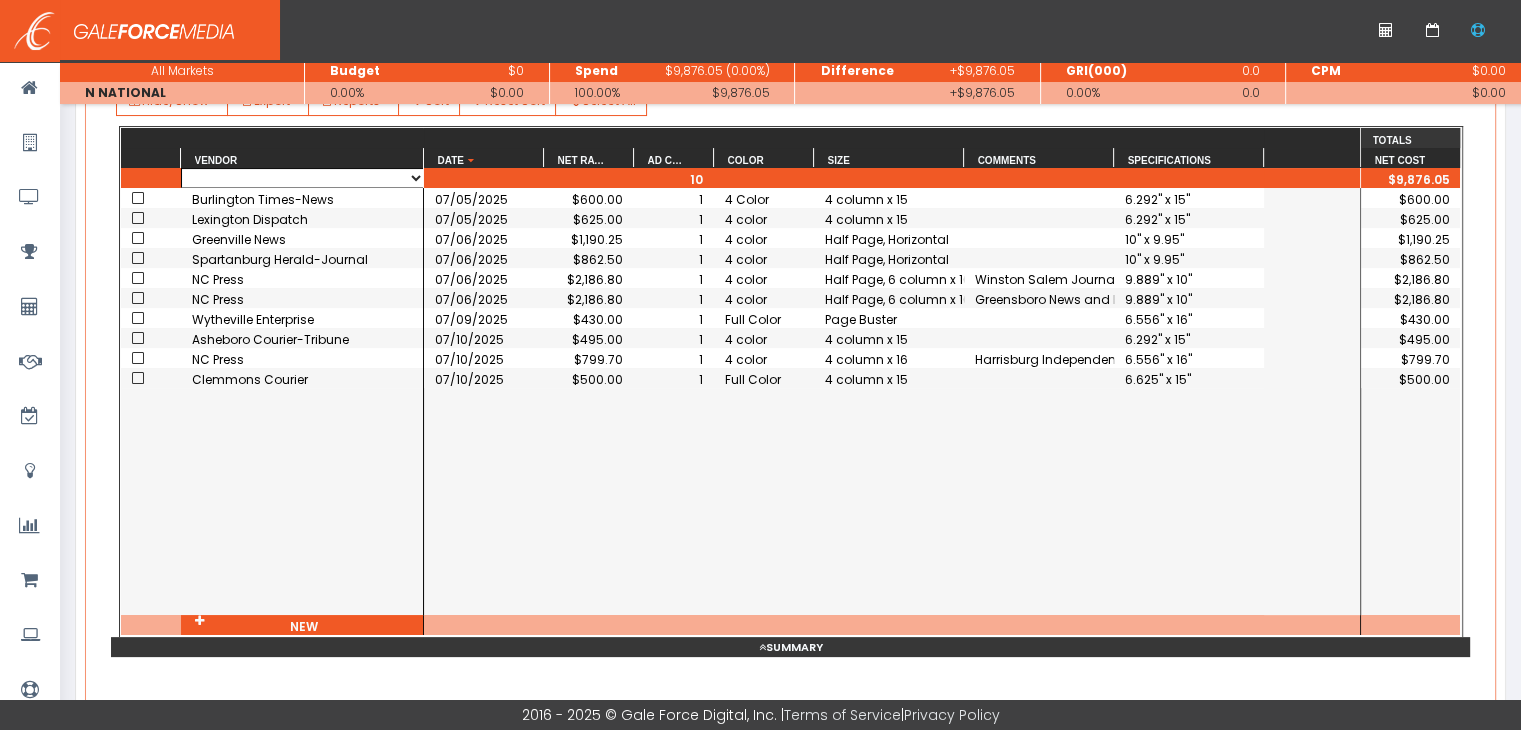 click on "AISES/Wind of Changes Asheboro Courier-Tribune Asheville Citizen-Times Bladen Journal Burlington Times-News Business NC Cary Magazine Charlotte Business Journal Charlotte Parent Charlotte Post Charlotte Visions Clemmons Courier DavidsonLocal.com Davie County Enterprise Record Davie Life Easley Sentinel-Progress Fayetteville Observer Greensboro News & Record Greenville News Harrisburg Independent Tribune Hola News Invest: Charlotte La Noticia Laurinburg Exchange Lexington Dispatch Mountain Xpress National Guard NC Press Our State Magazine Pinestraw Magazine Pride Magazine Richmond County Daily Roanoke Times Shelby Star Southern Pines Pilot Spartanburg Herald-Journal The Robesonian Triangle Family Magazine Up & Coming Magazine Winston Salem Journal Wytheville Enterprise" at bounding box center (302, 178) 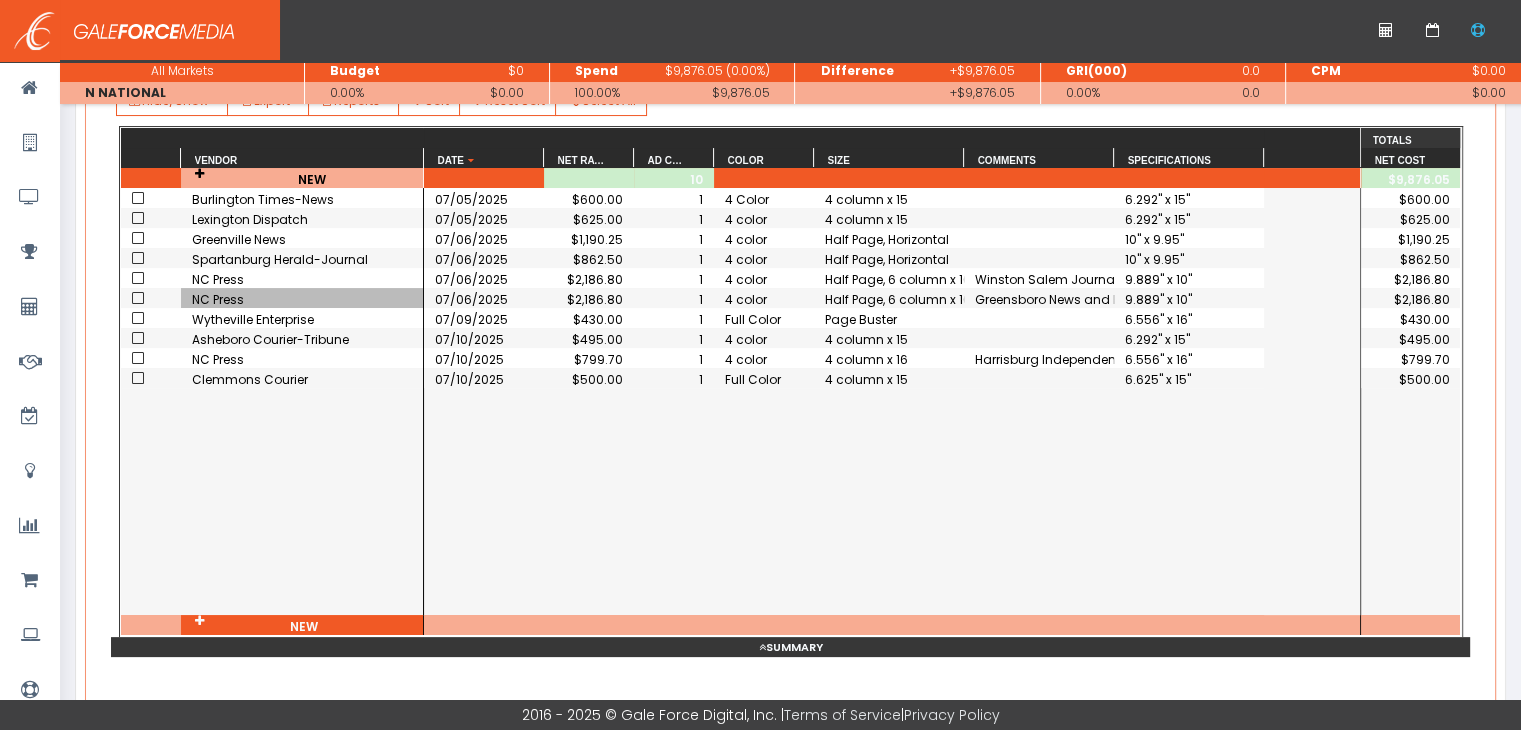 click on "NC Press" at bounding box center [302, 299] 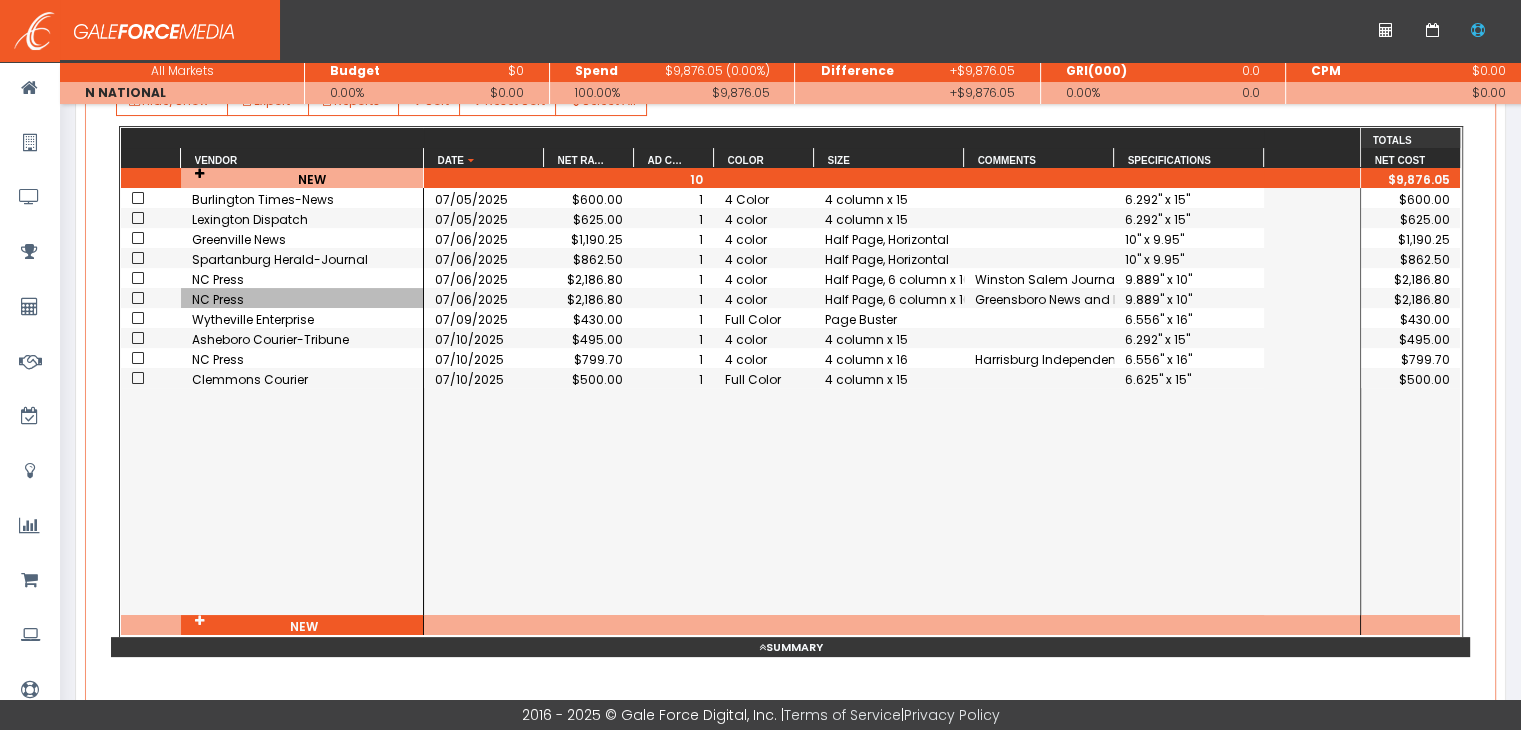 click on "NC Press" at bounding box center [302, 299] 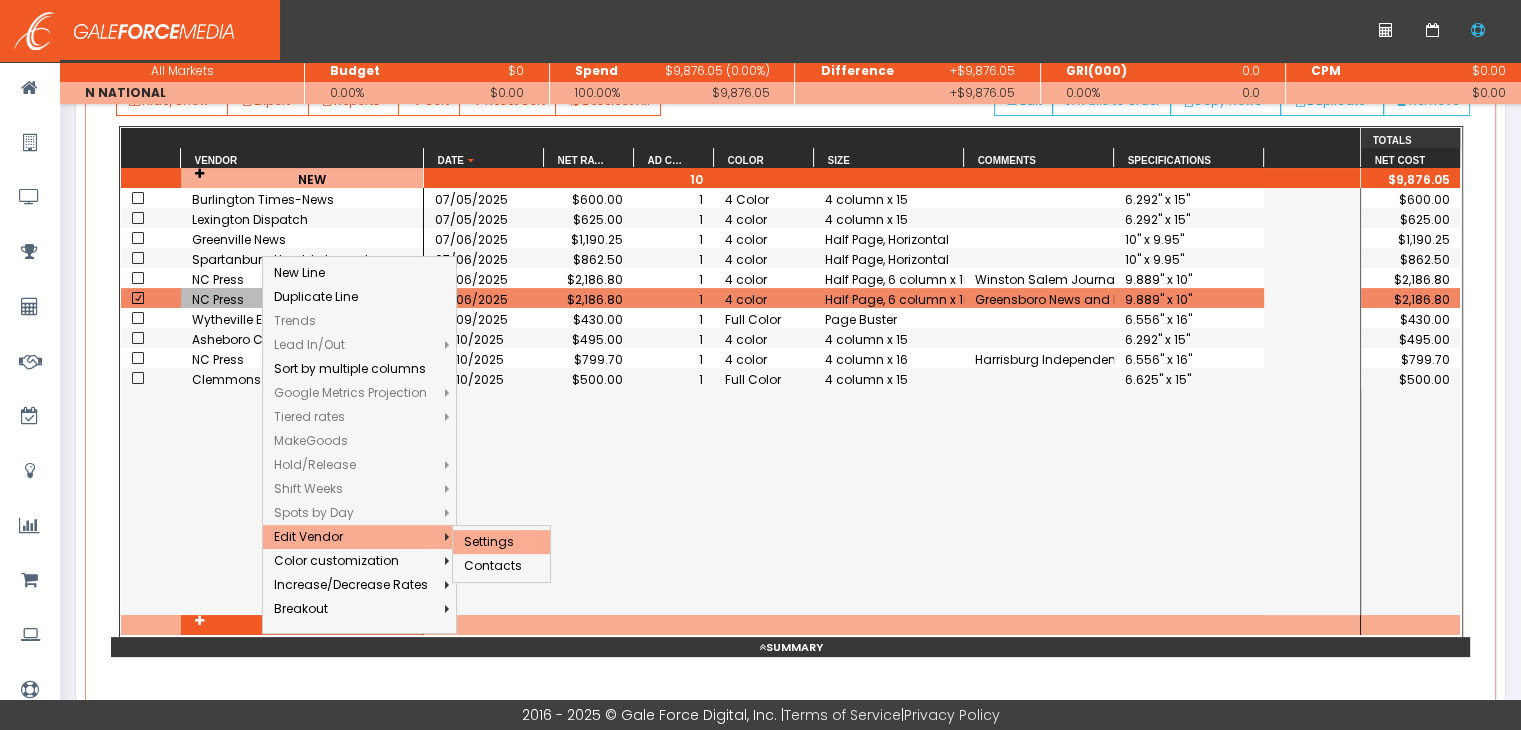 click on "Settings" at bounding box center (351, 537) 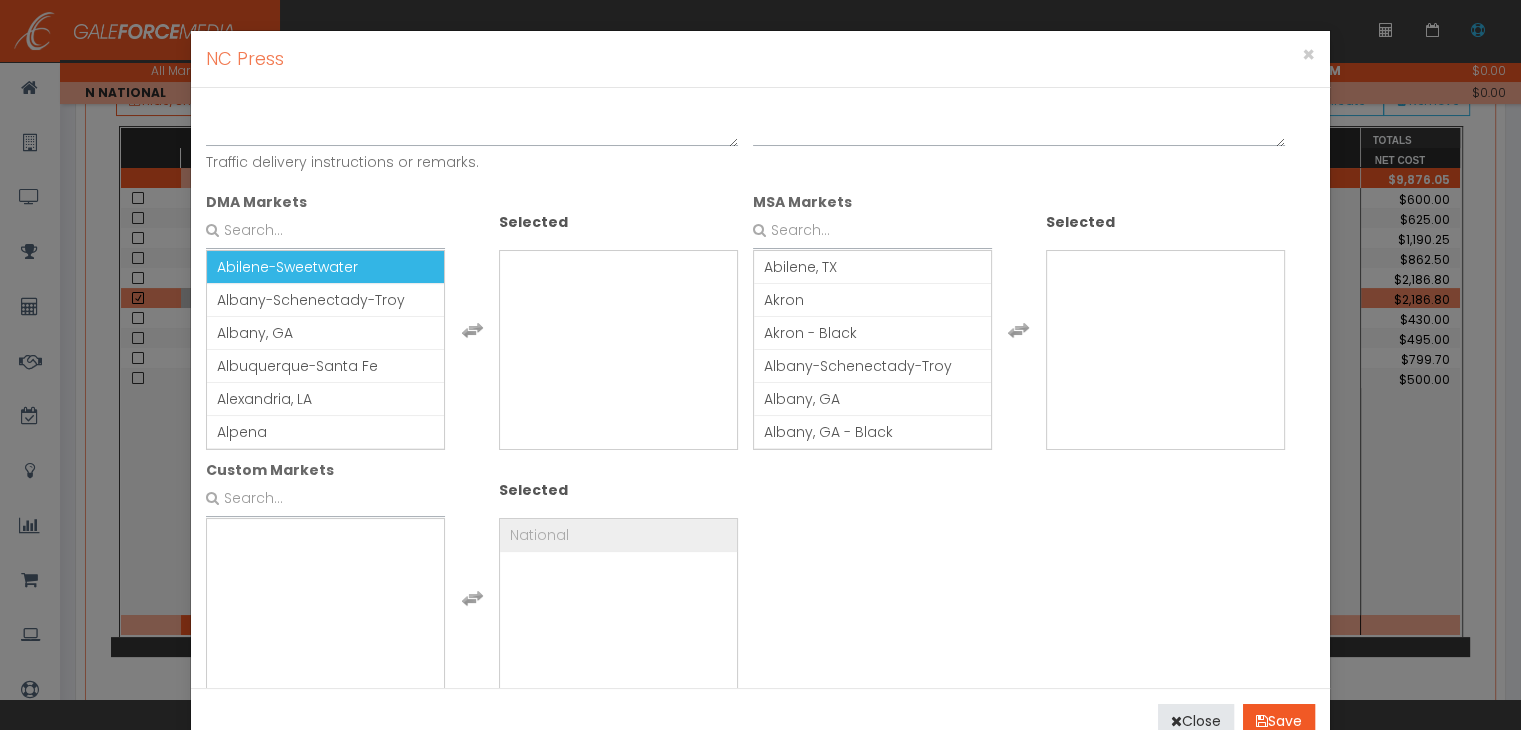 scroll, scrollTop: 0, scrollLeft: 0, axis: both 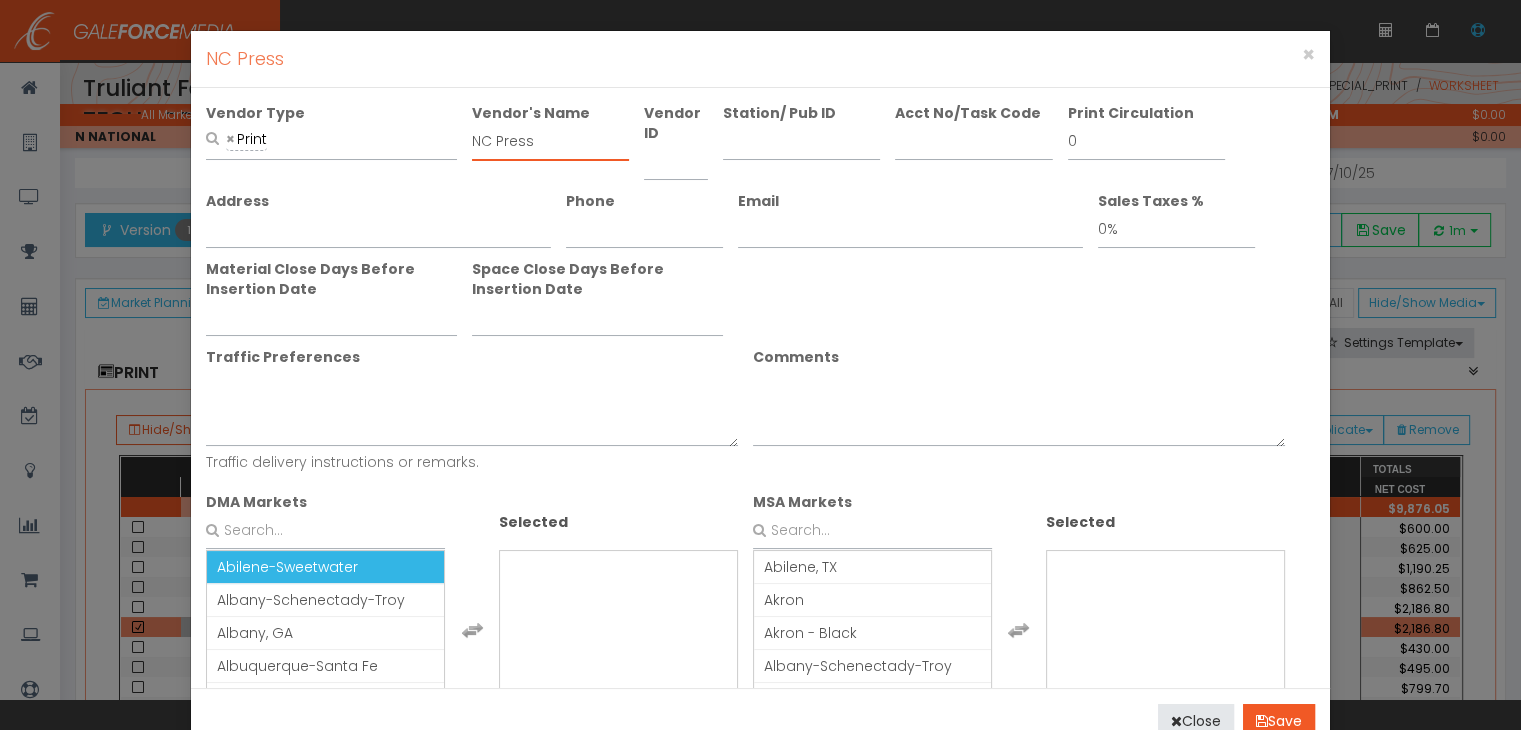 drag, startPoint x: 535, startPoint y: 143, endPoint x: 412, endPoint y: 145, distance: 123.01626 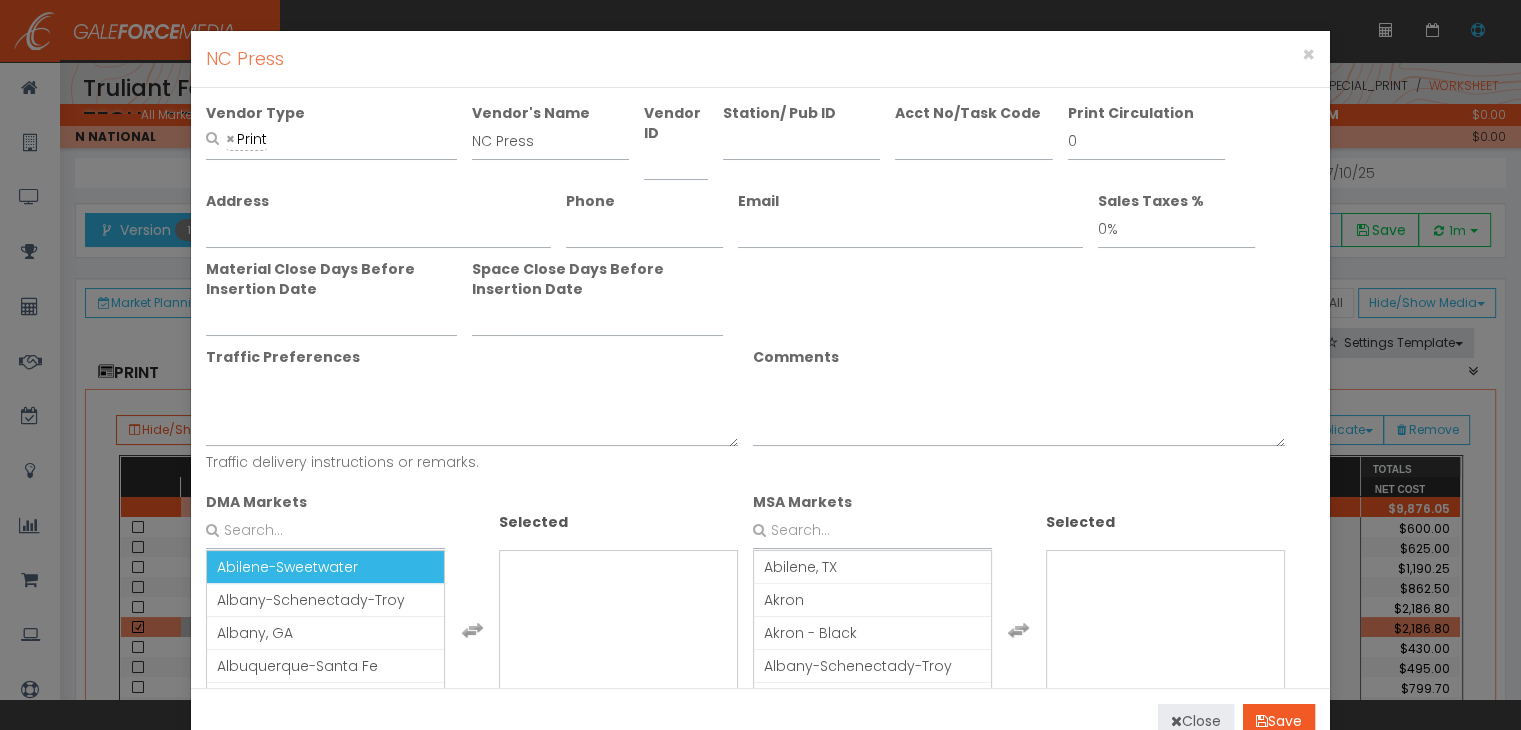 click on "Close" at bounding box center [1196, 721] 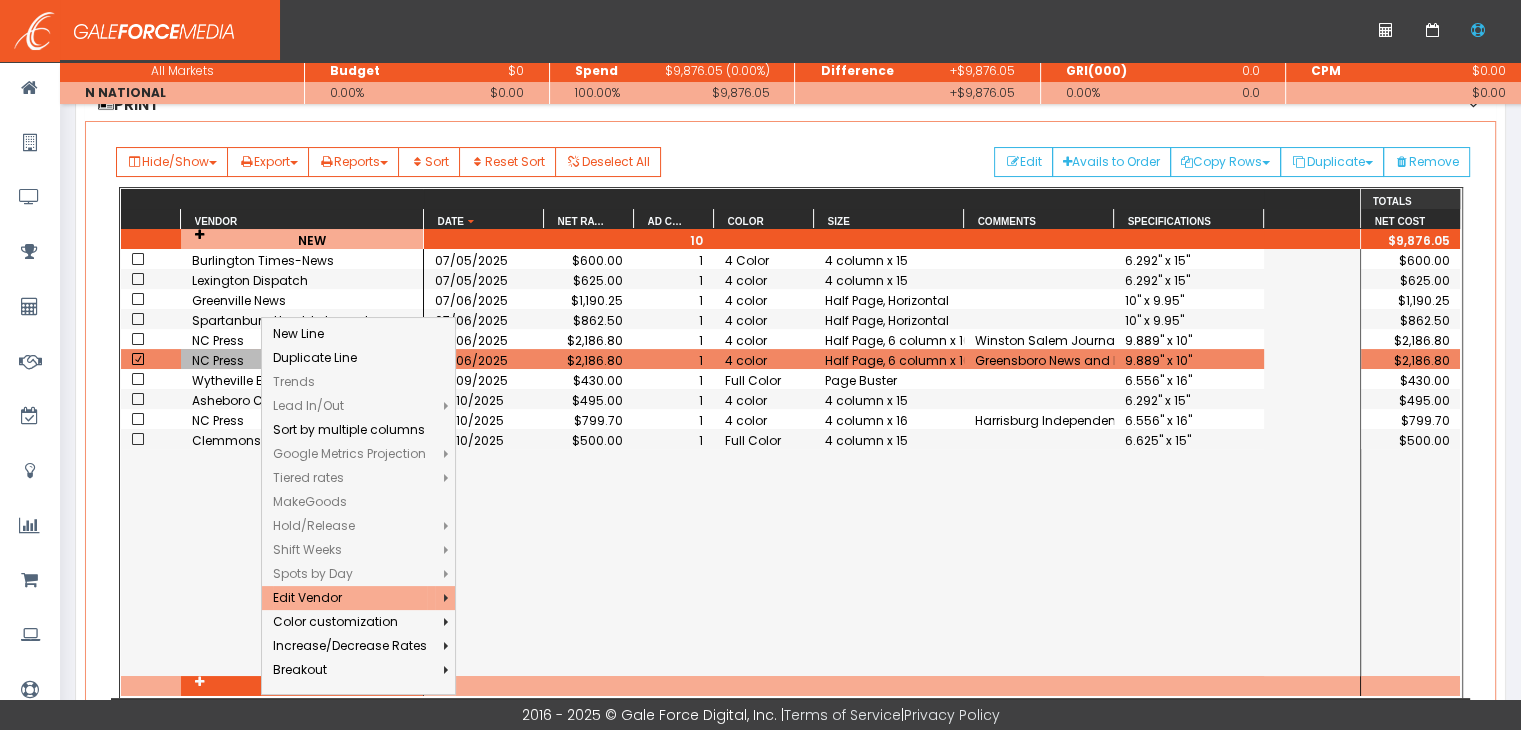 scroll, scrollTop: 300, scrollLeft: 0, axis: vertical 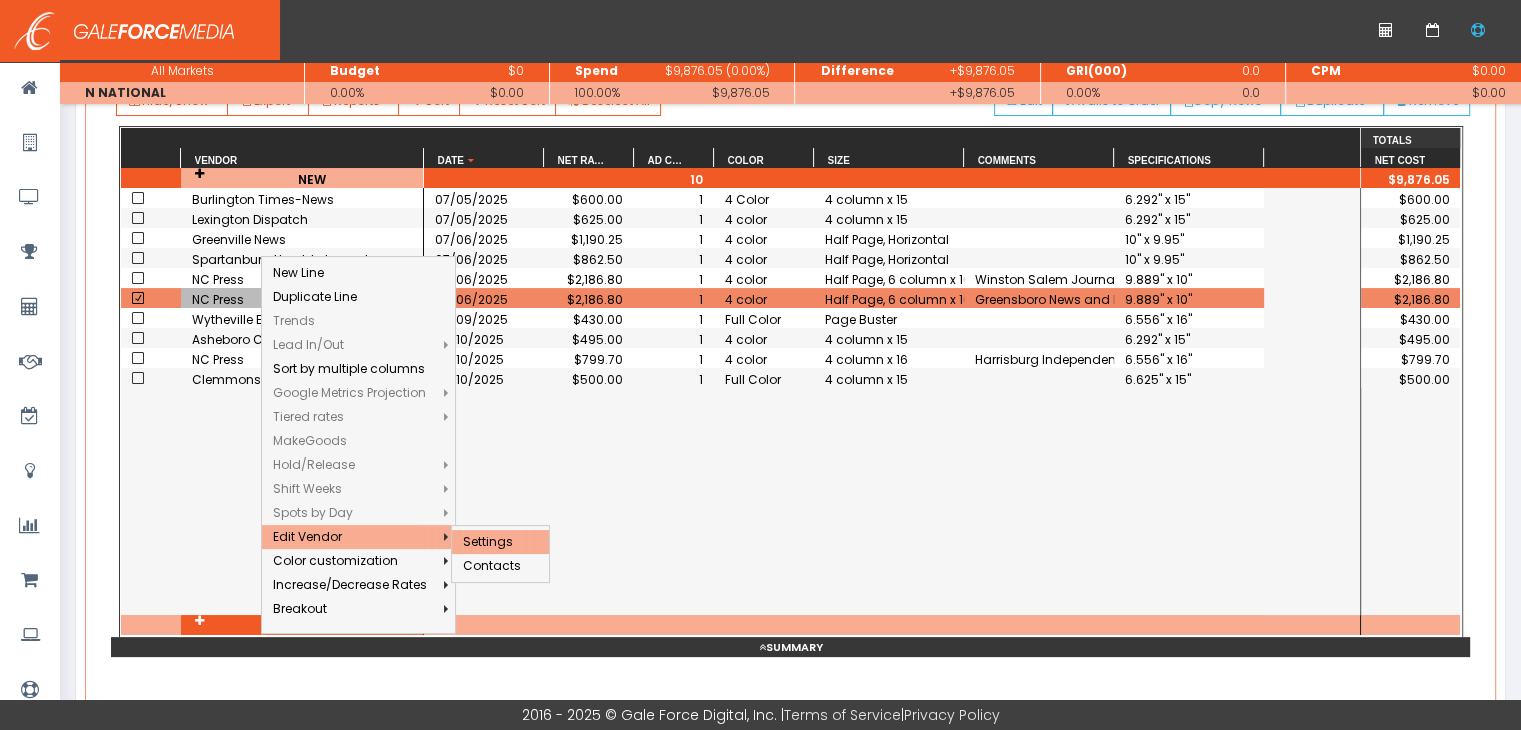 click on "Settings" at bounding box center [350, 537] 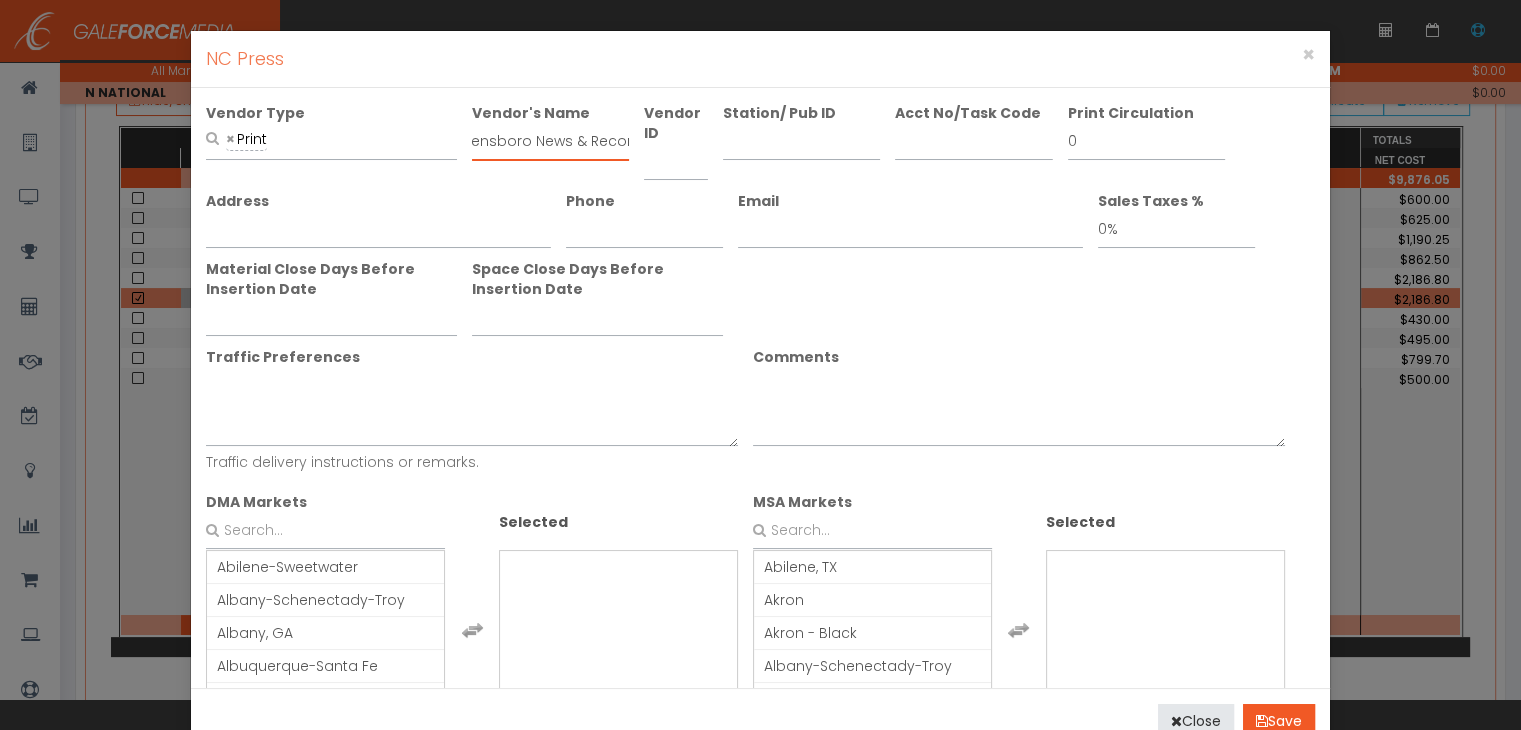 scroll, scrollTop: 0, scrollLeft: 36, axis: horizontal 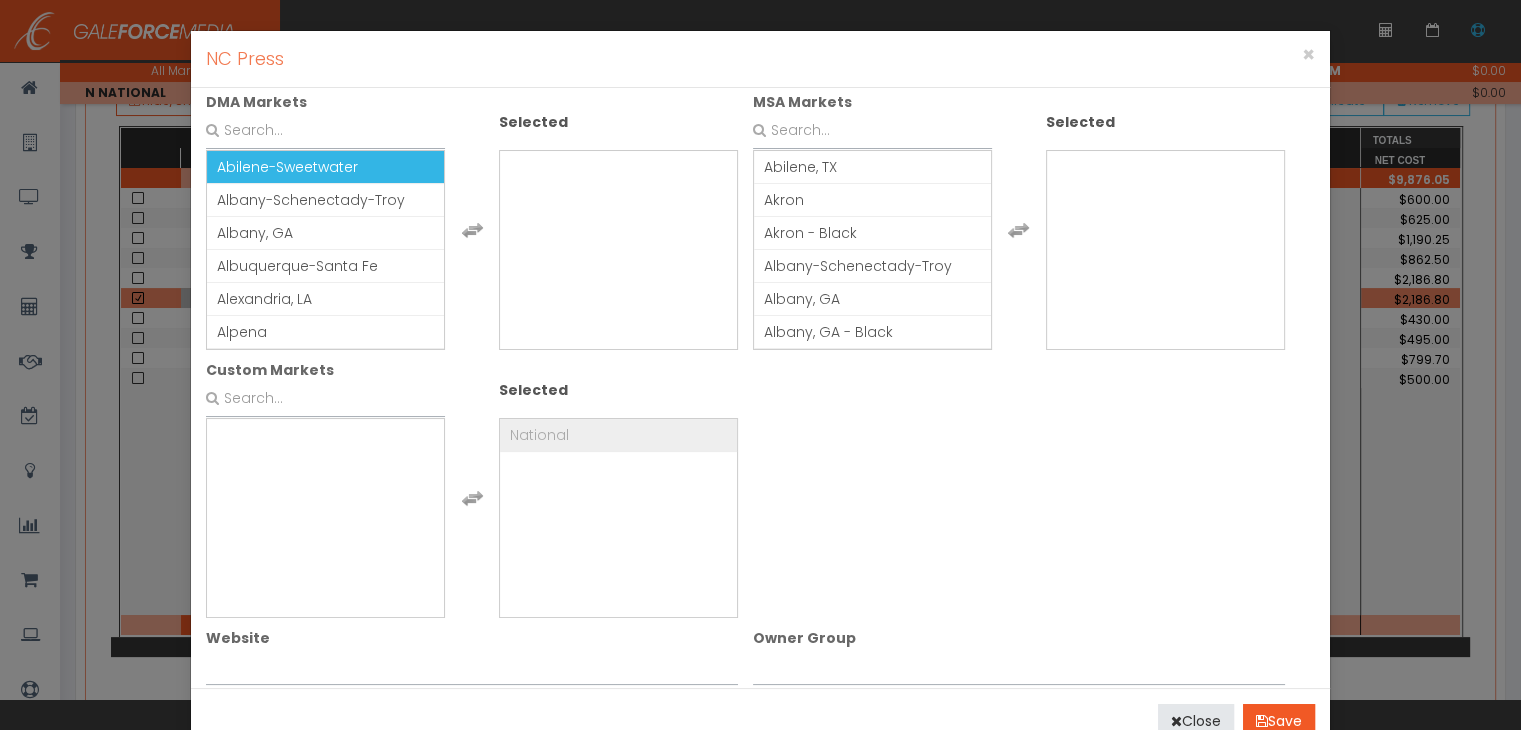 type on "Greensboro News & Record" 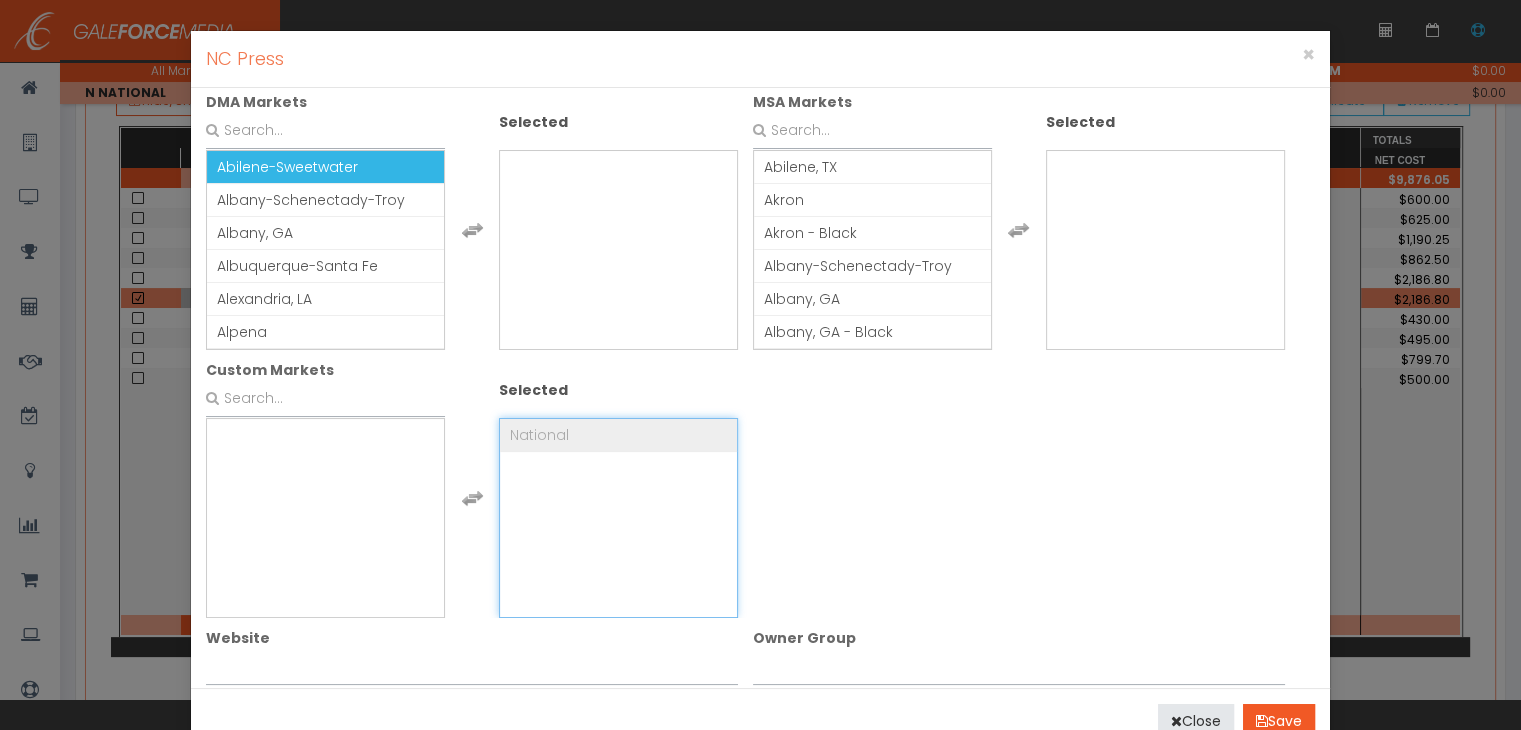 click on "National" at bounding box center [325, 518] 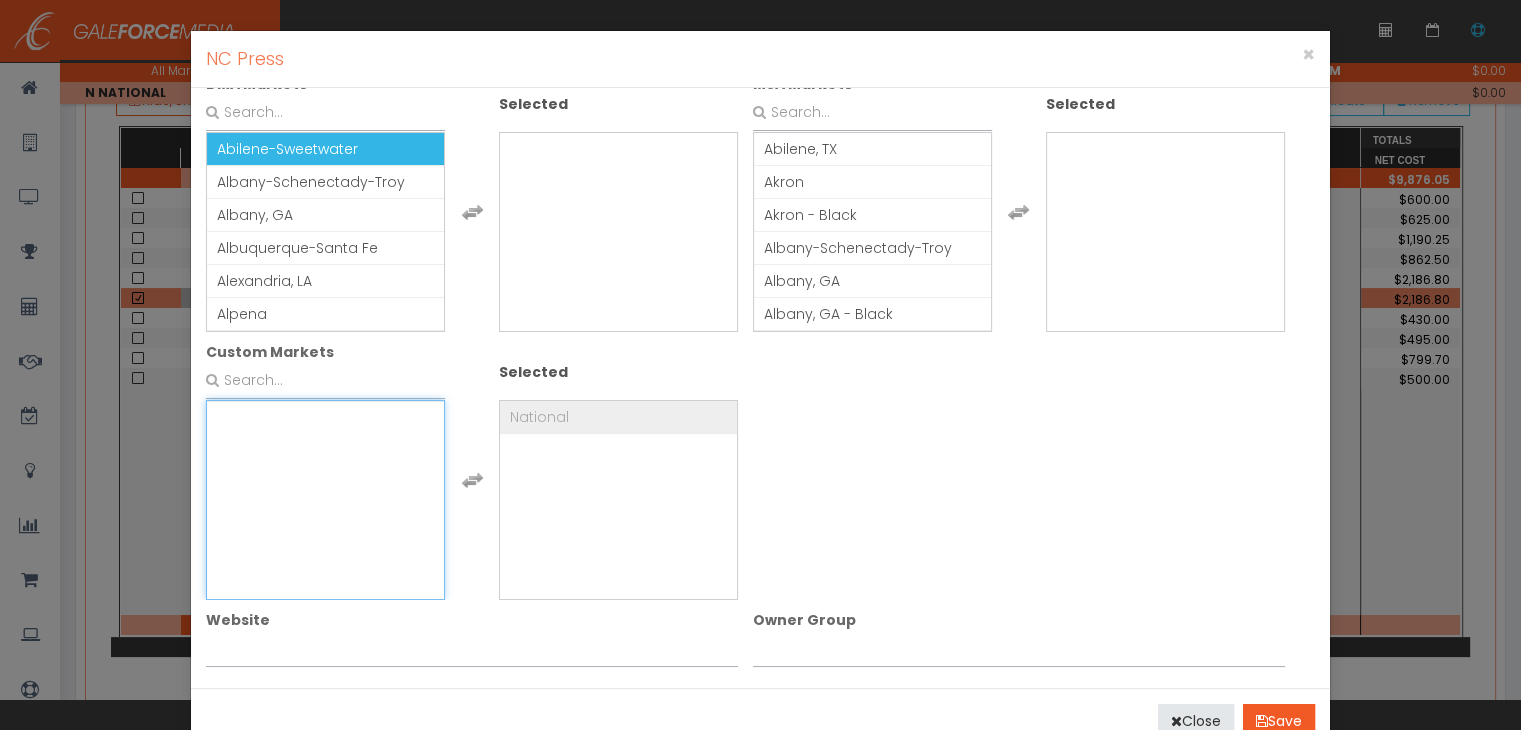 scroll, scrollTop: 423, scrollLeft: 0, axis: vertical 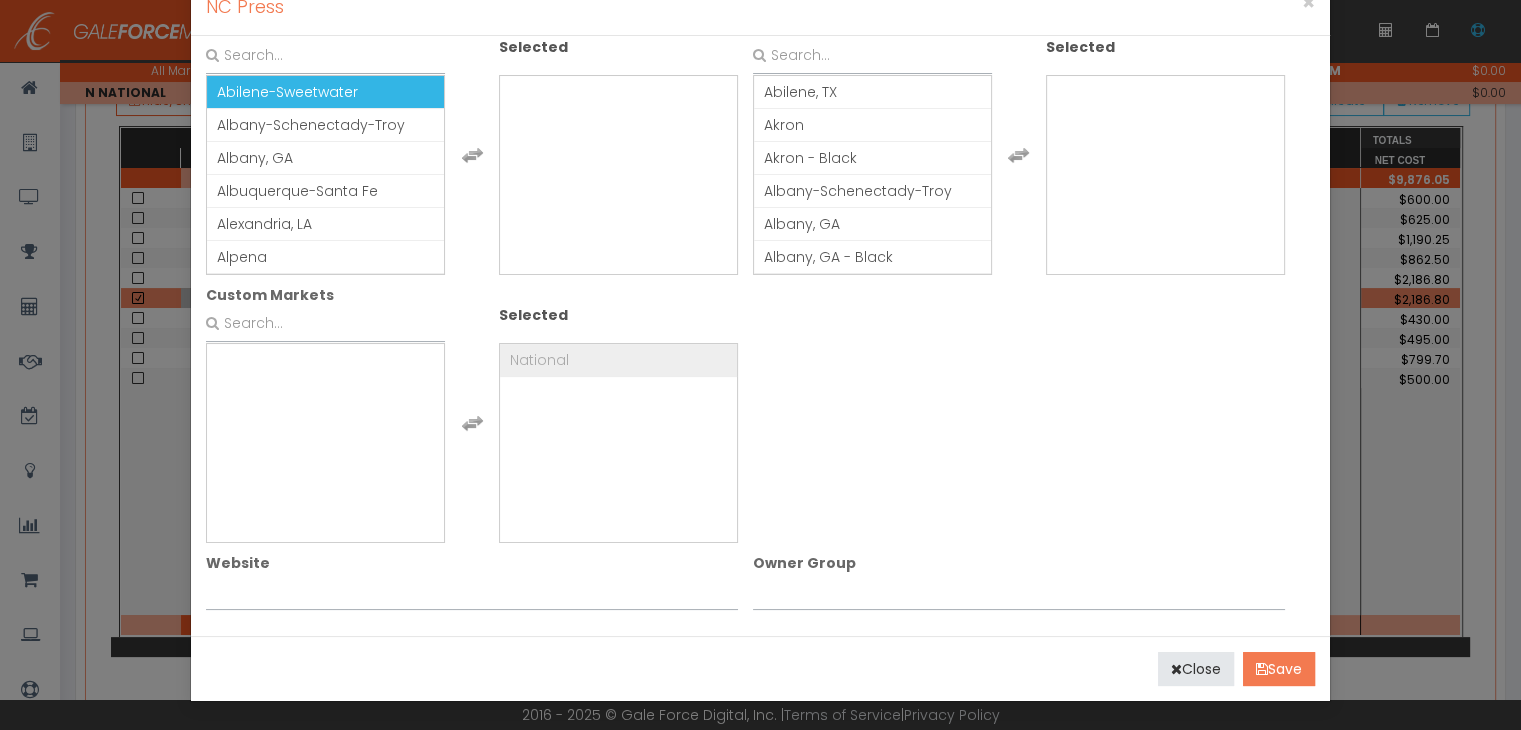 click on "Save" at bounding box center [1279, 669] 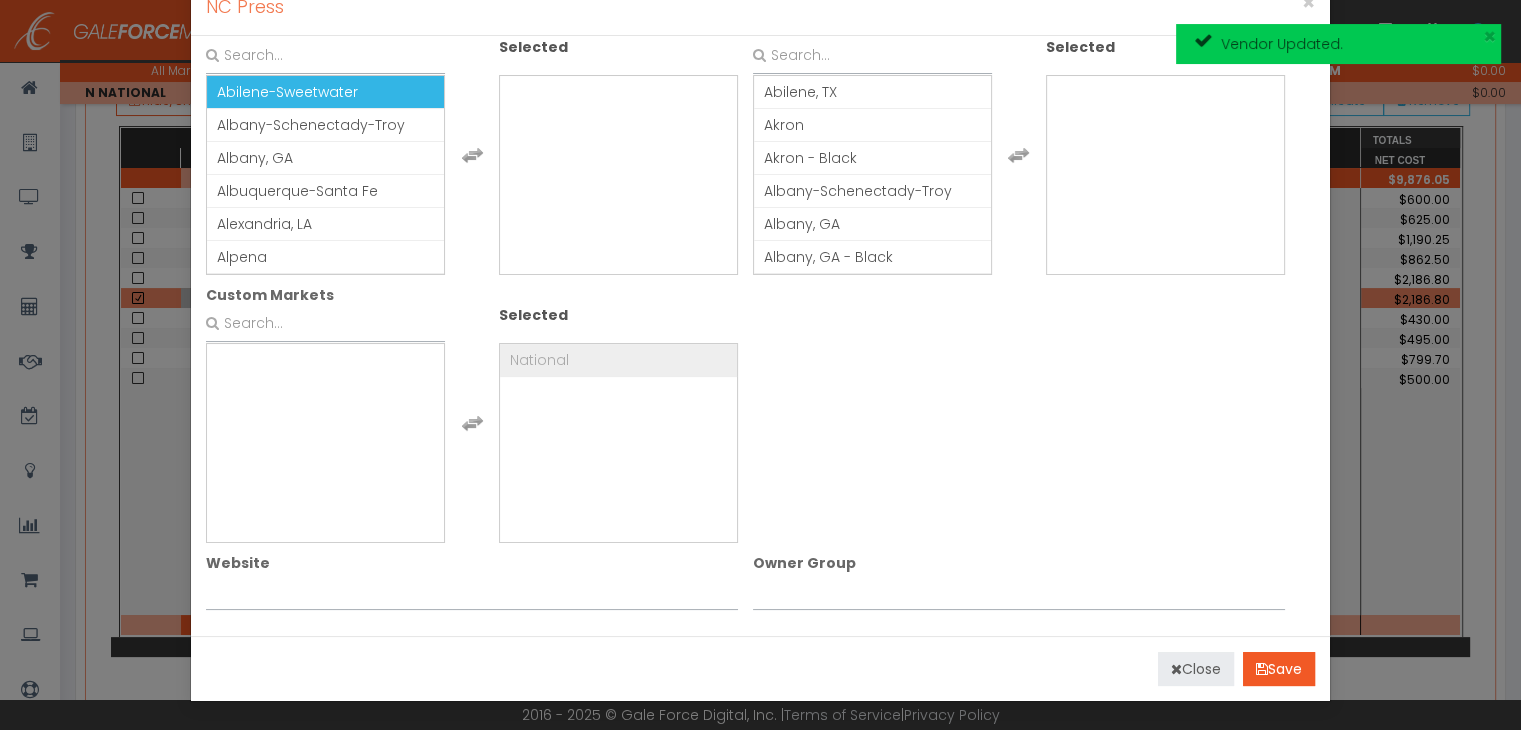 click on "Close" at bounding box center (1196, 669) 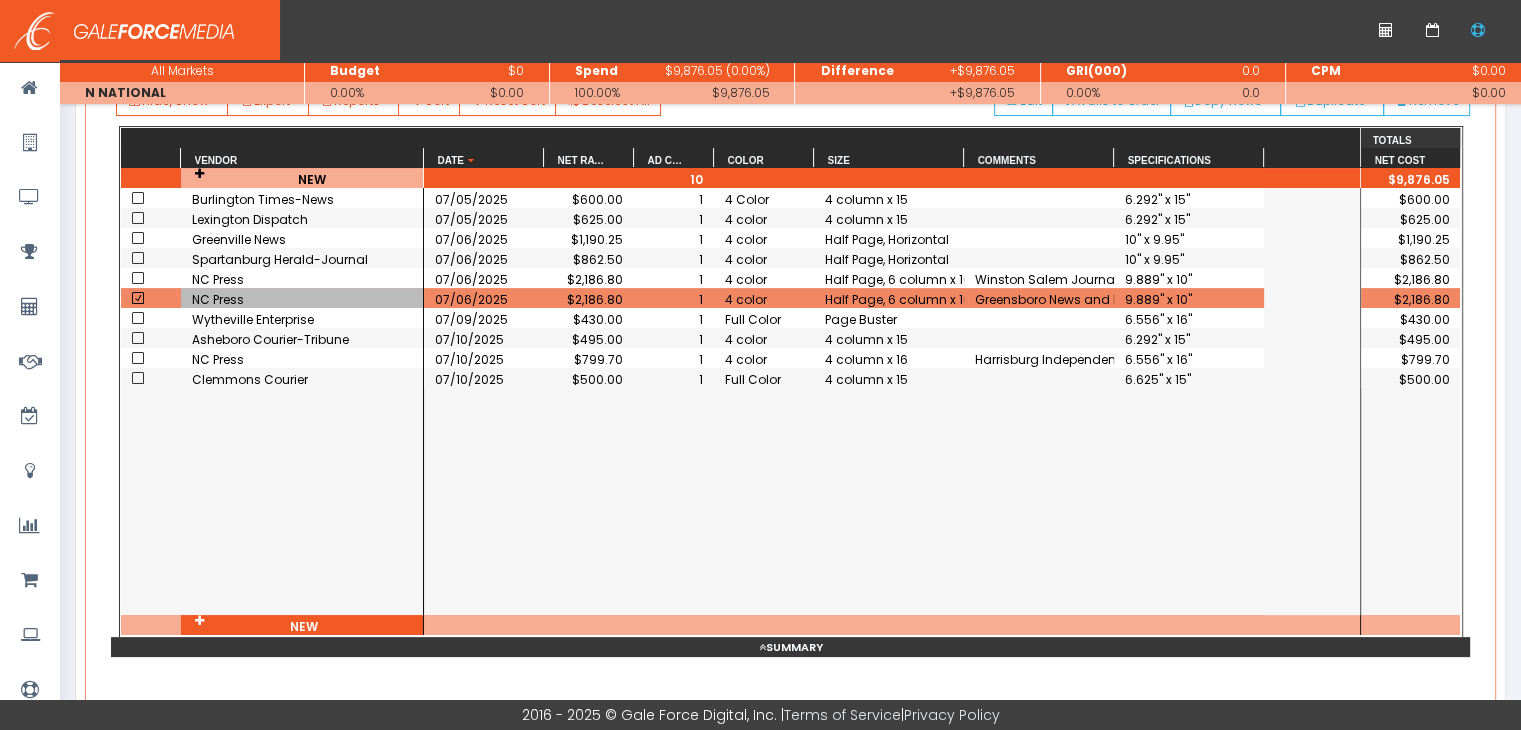 click on "NC Press" at bounding box center (302, 299) 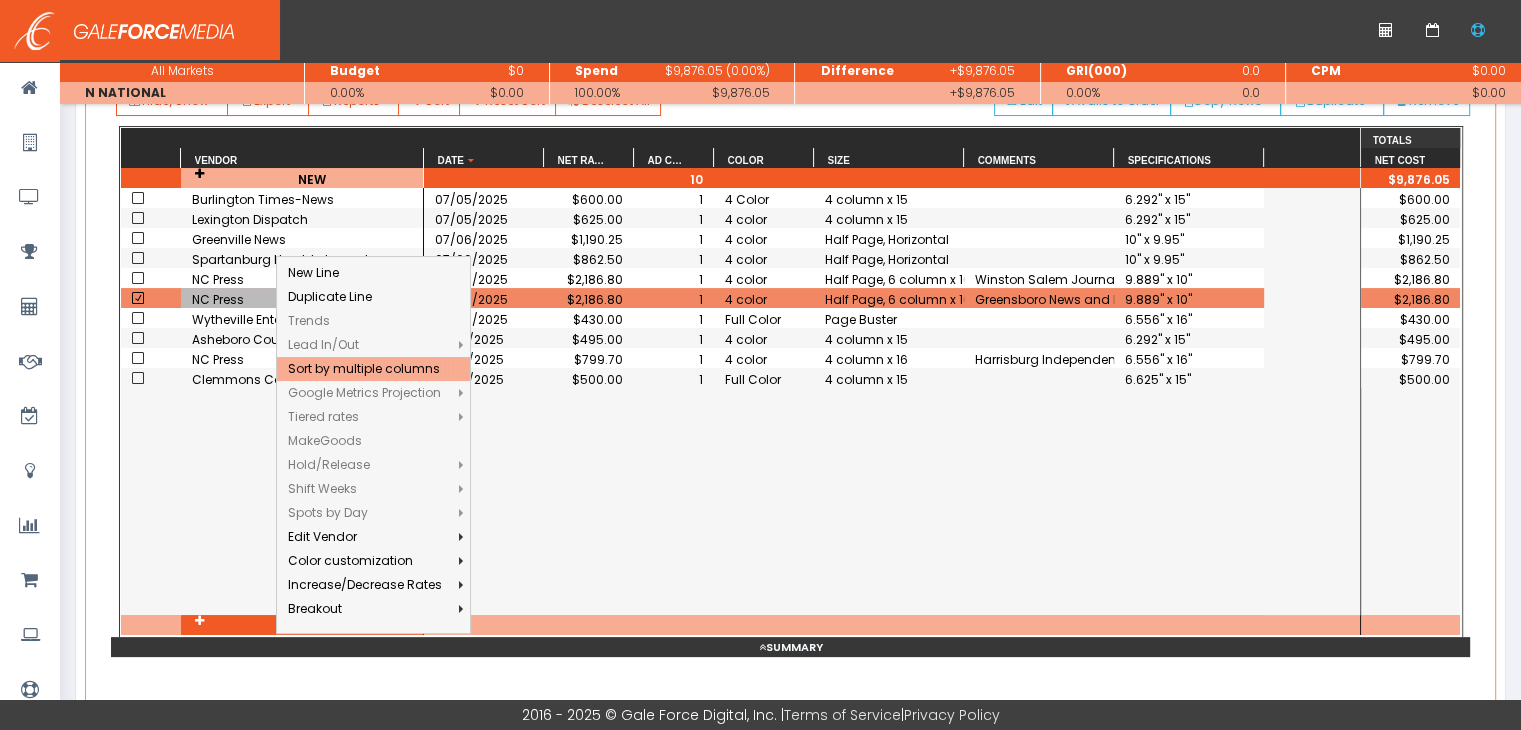 click on "07/05/2025 $600.00 1 4 Color 4 column x 15 6.292" x 15" 07/05/2025 $625.00 1 4 color 4 column x 15 6.292" x 15" 07/06/2025 $1,190.25 1 4 color Half Page, Horizontal 10" x 9.95" 07/06/2025 $862.50 1 4 color Half Page, Horizontal 10" x 9.95" 07/06/2025 $2,186.80 1 4 color Half Page, 6 column x 10 Winston Salem Journal 9.889" x 10" 07/06/2025 $2,186.80 1 4 color Half Page, 6 column x 10 Greensboro News and Record 9.889" x 10" 07/09/2025 $430.00 1 Full Color Page Buster 6.556" x 16" 07/10/2025 $495.00 1 4 color 4 column x 15 6.292" x 15" 07/10/2025 $799.70 1 4 color 4 column x 16 Harrisburg Independent 6.556" x 16" 07/10/2025 $500.00 1 Full Color 4 column x 15 6.625" x 15"" at bounding box center (892, 401) 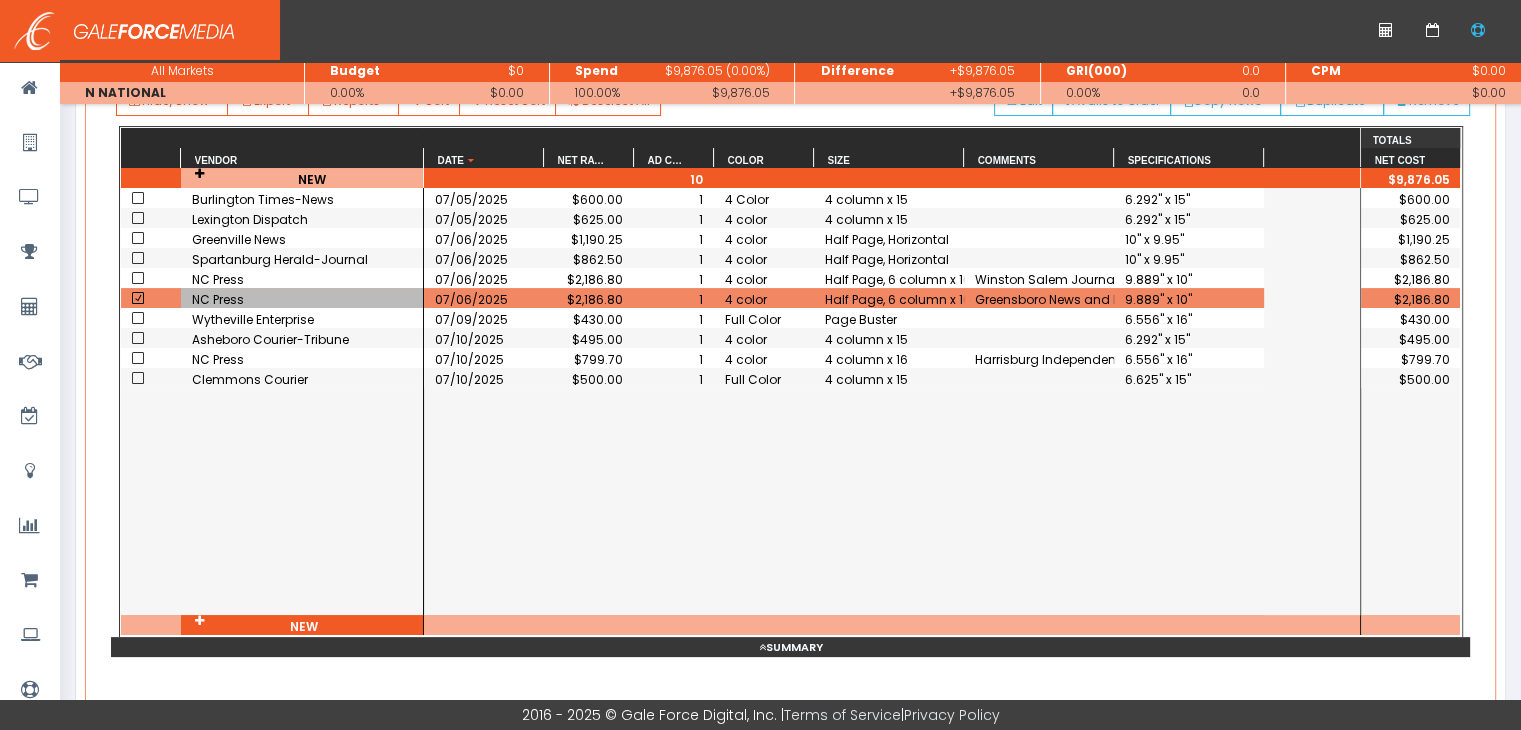 click on "NC Press" at bounding box center (302, 279) 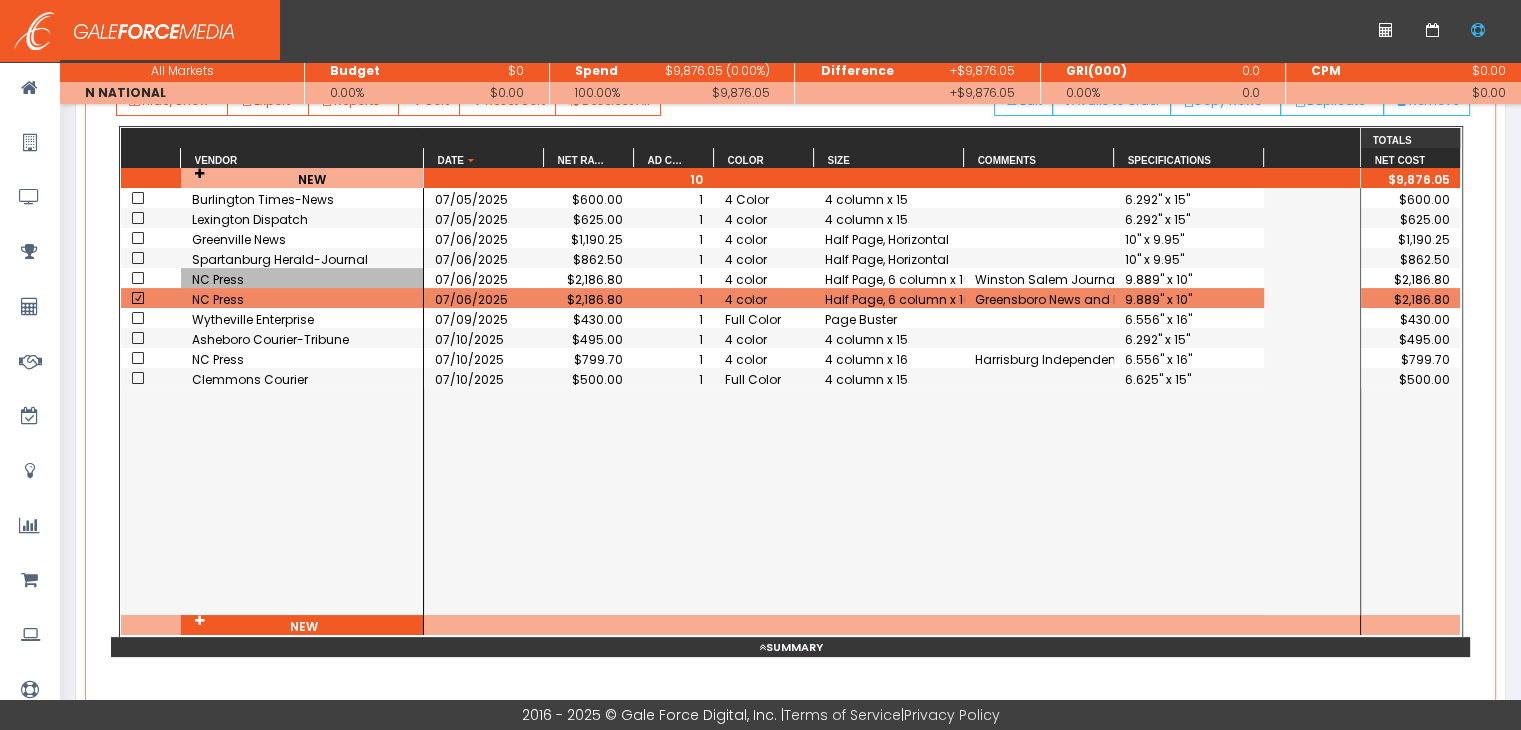 click at bounding box center [138, 278] 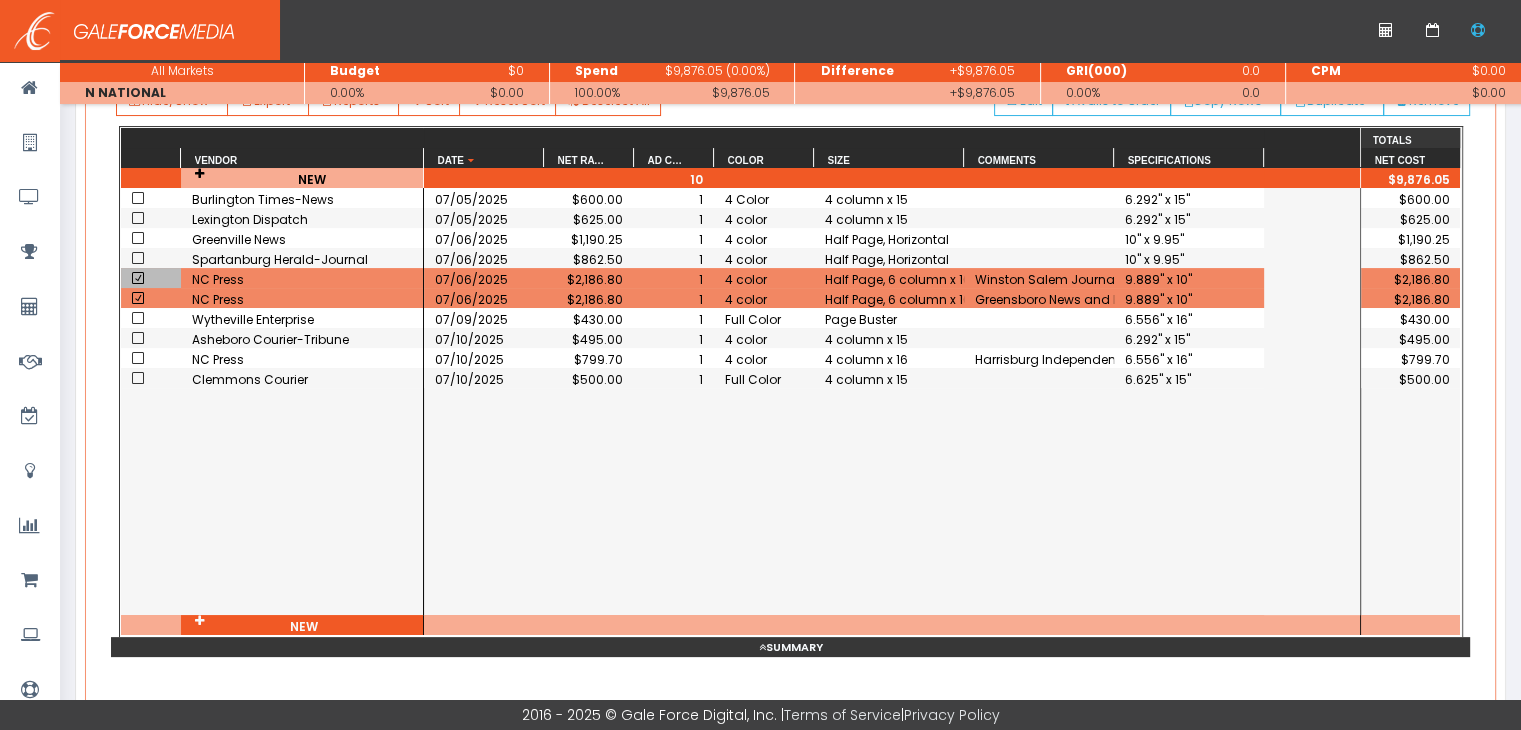 click at bounding box center [138, 278] 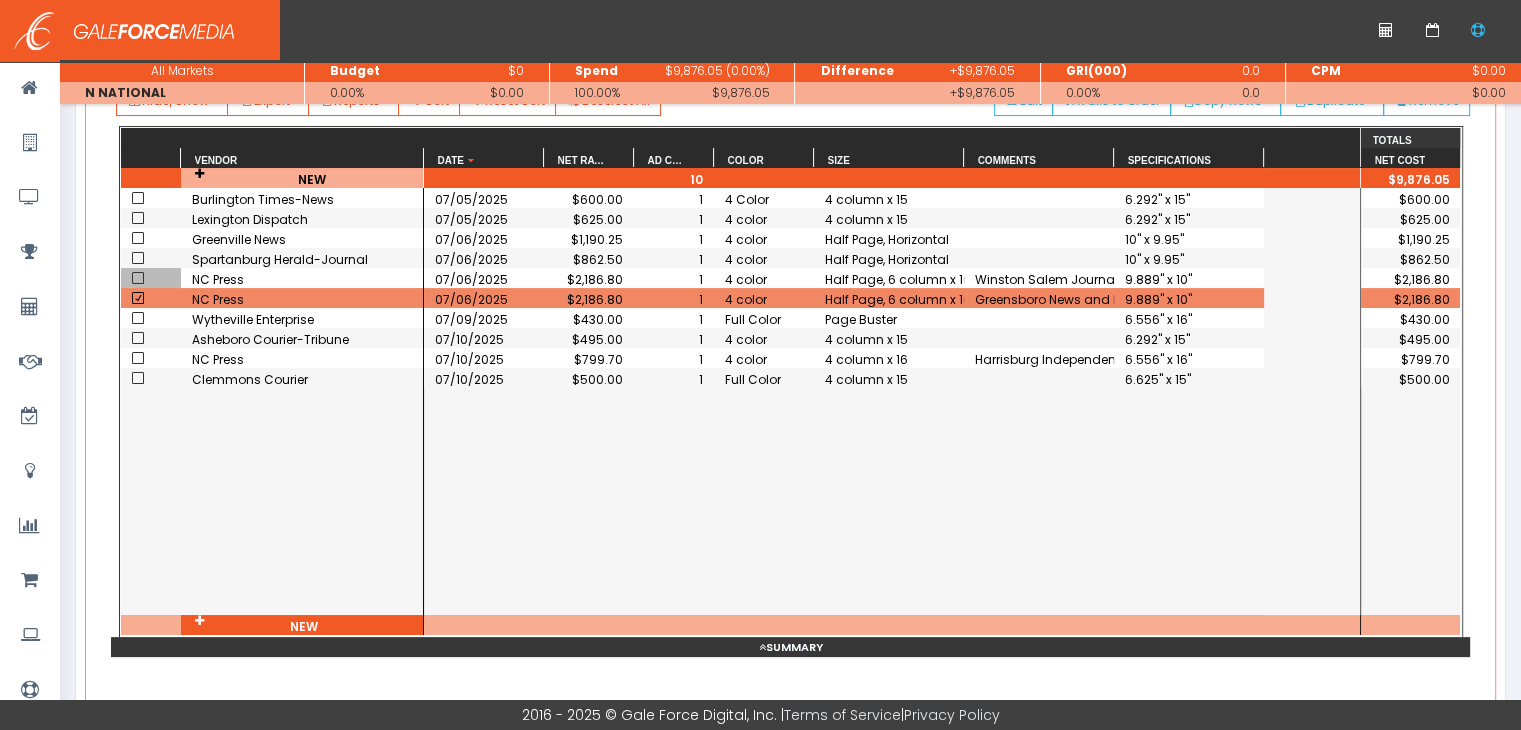 click at bounding box center (138, 298) 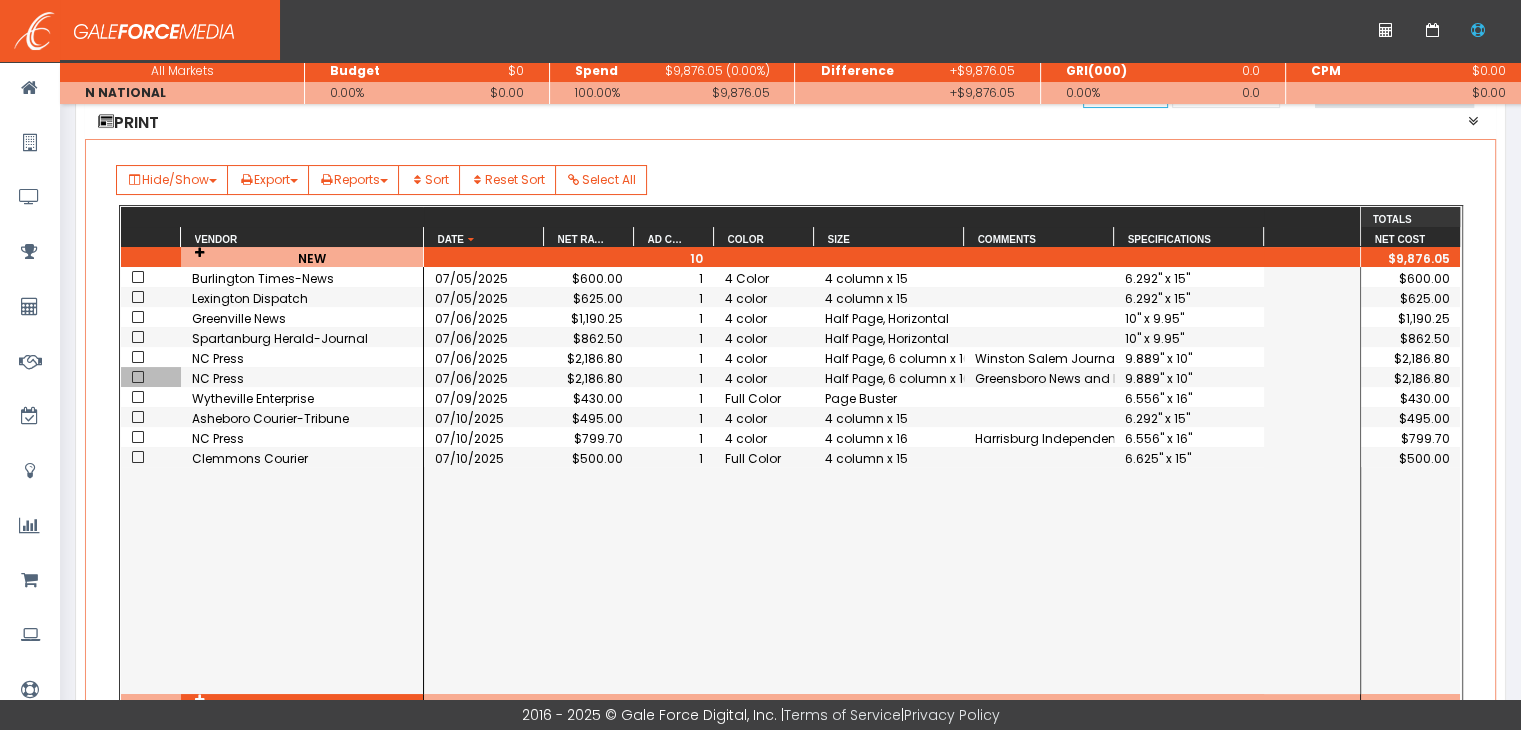 scroll, scrollTop: 0, scrollLeft: 0, axis: both 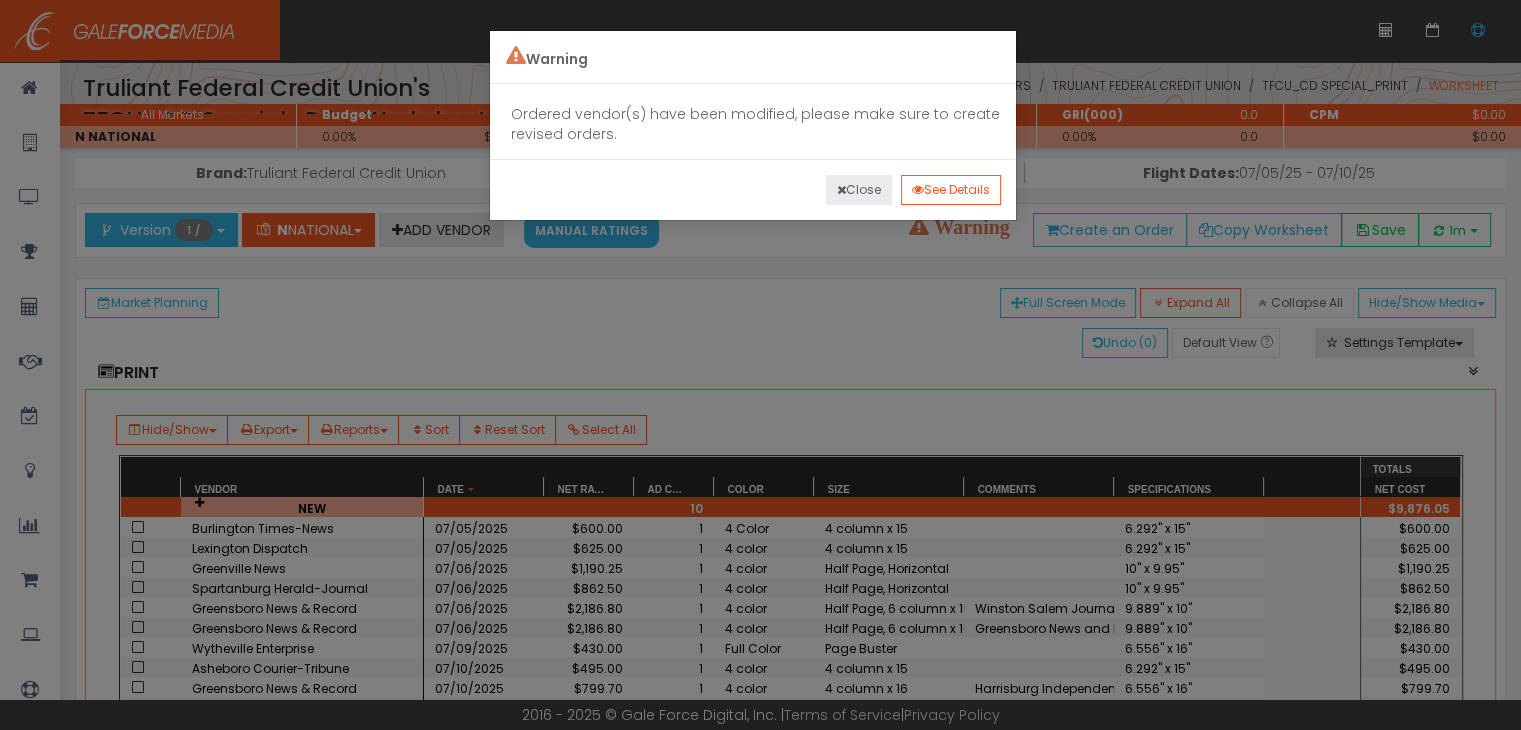 click on "Close" at bounding box center [859, 190] 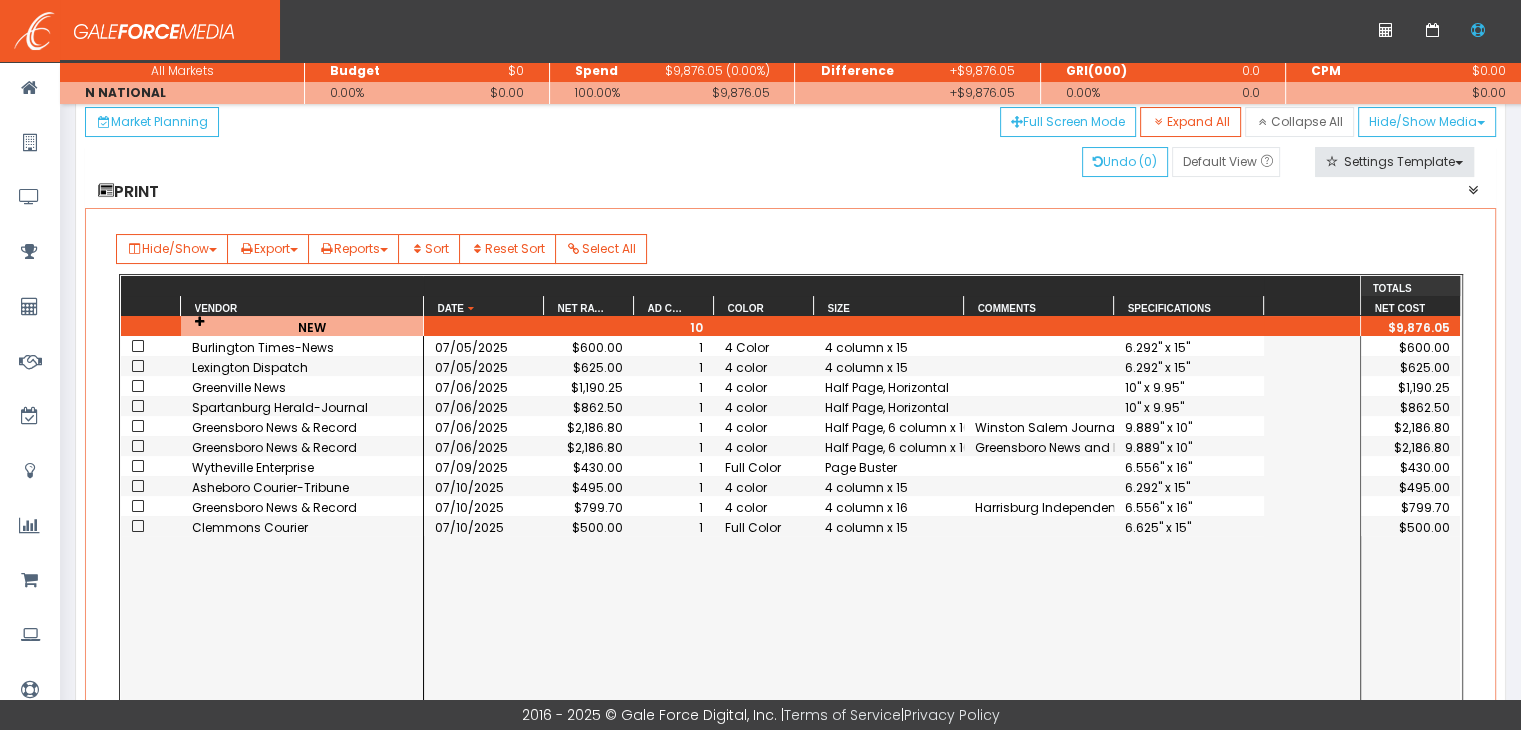 scroll, scrollTop: 200, scrollLeft: 0, axis: vertical 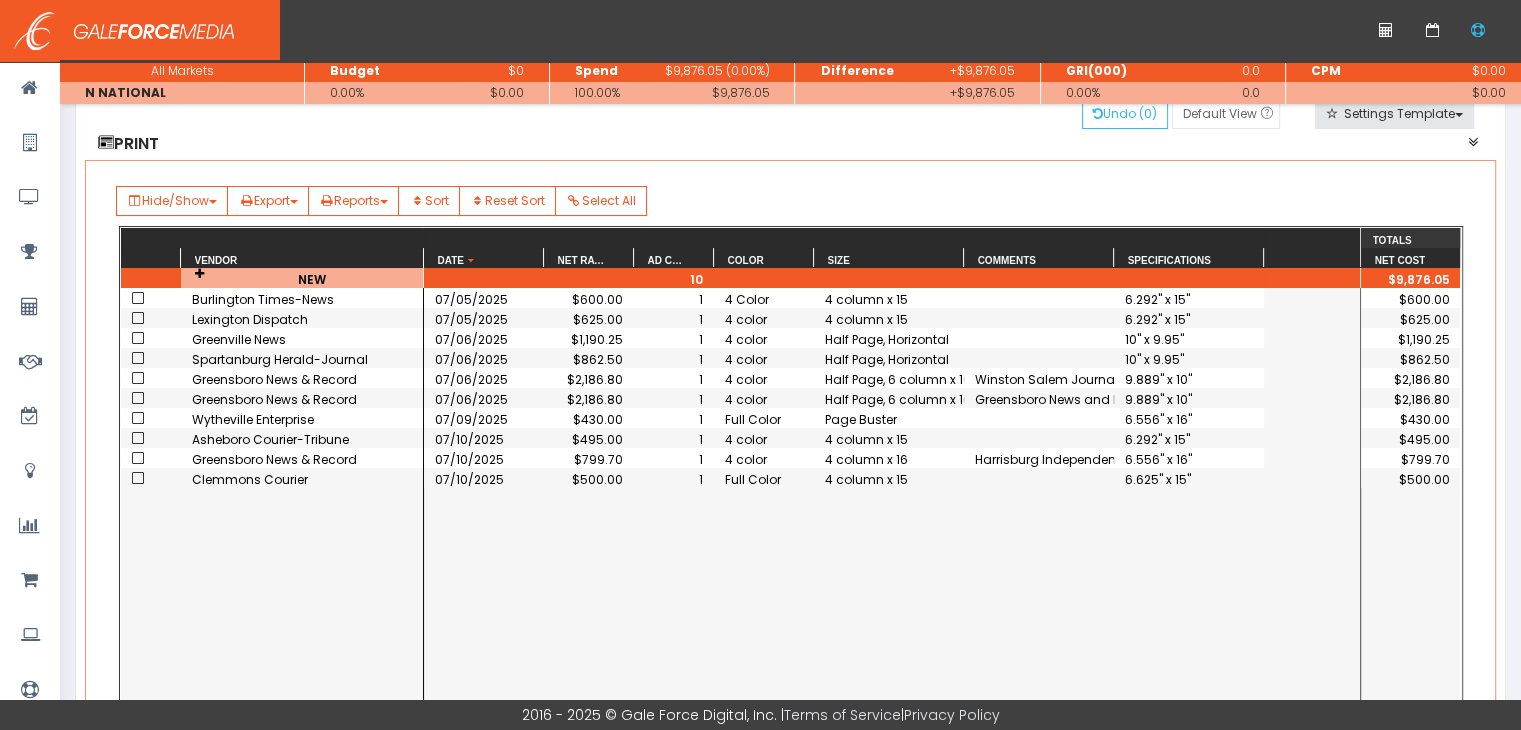 click on "Greensboro News & Record" at bounding box center (302, 299) 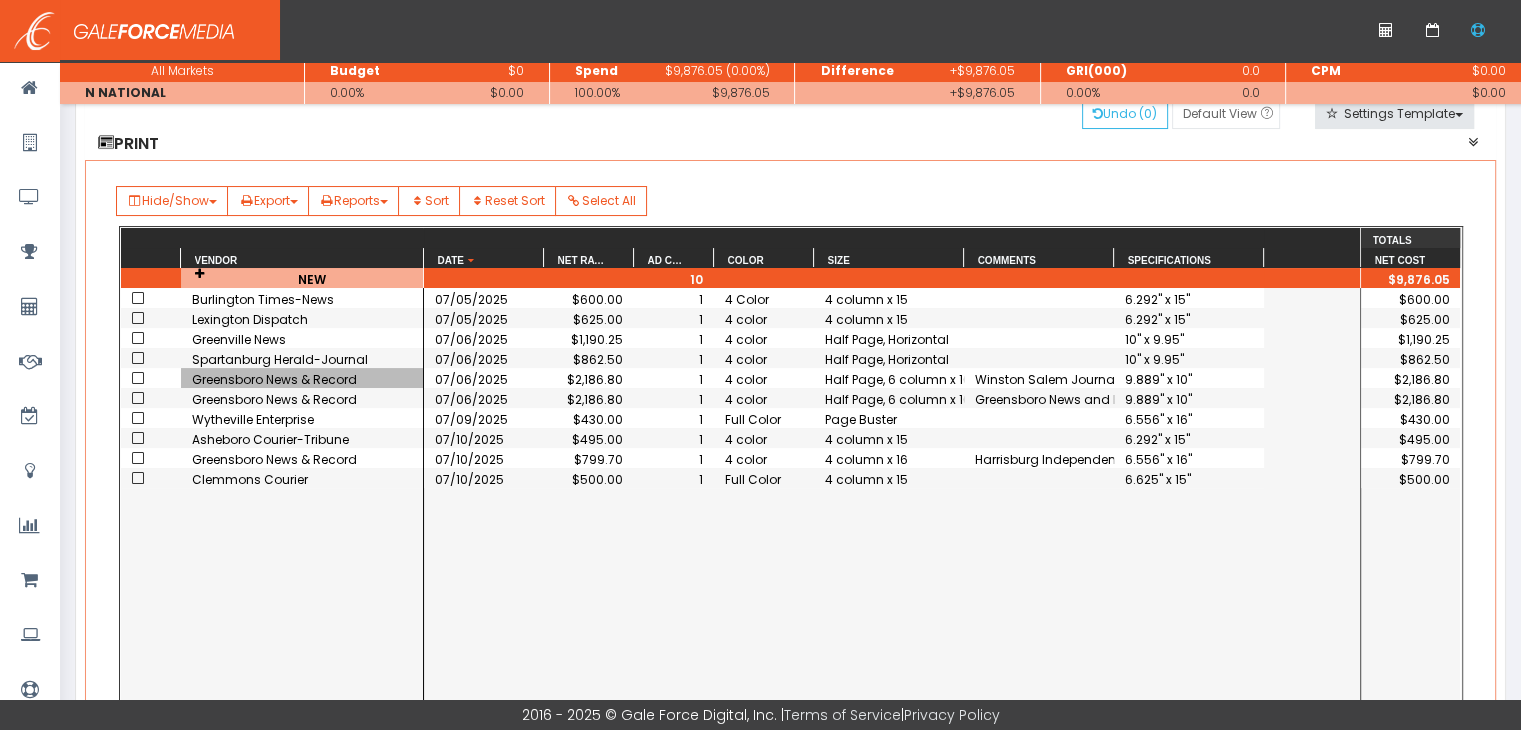 click on "Greensboro News & Record" at bounding box center (302, 379) 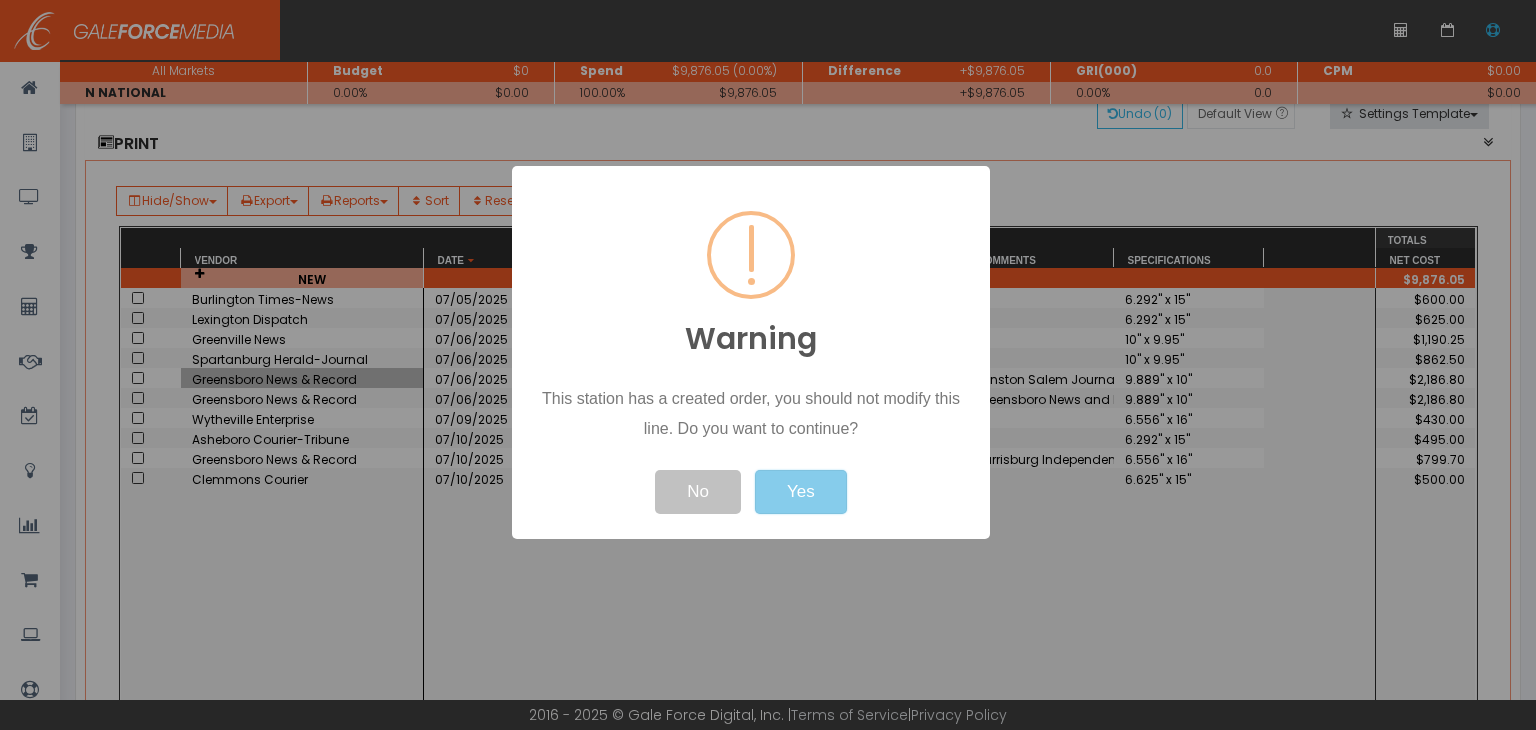 click on "Yes" at bounding box center (801, 492) 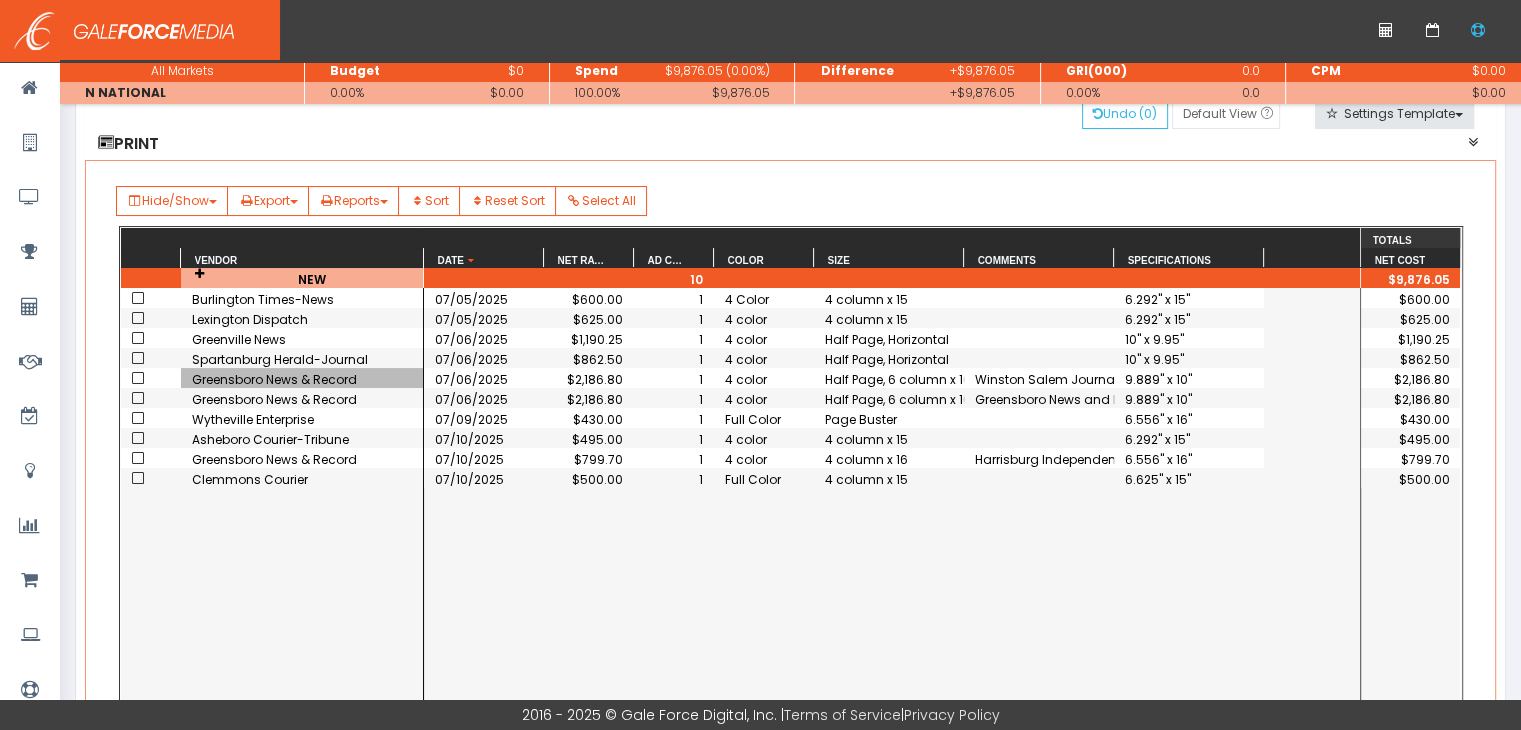 click at bounding box center (138, 378) 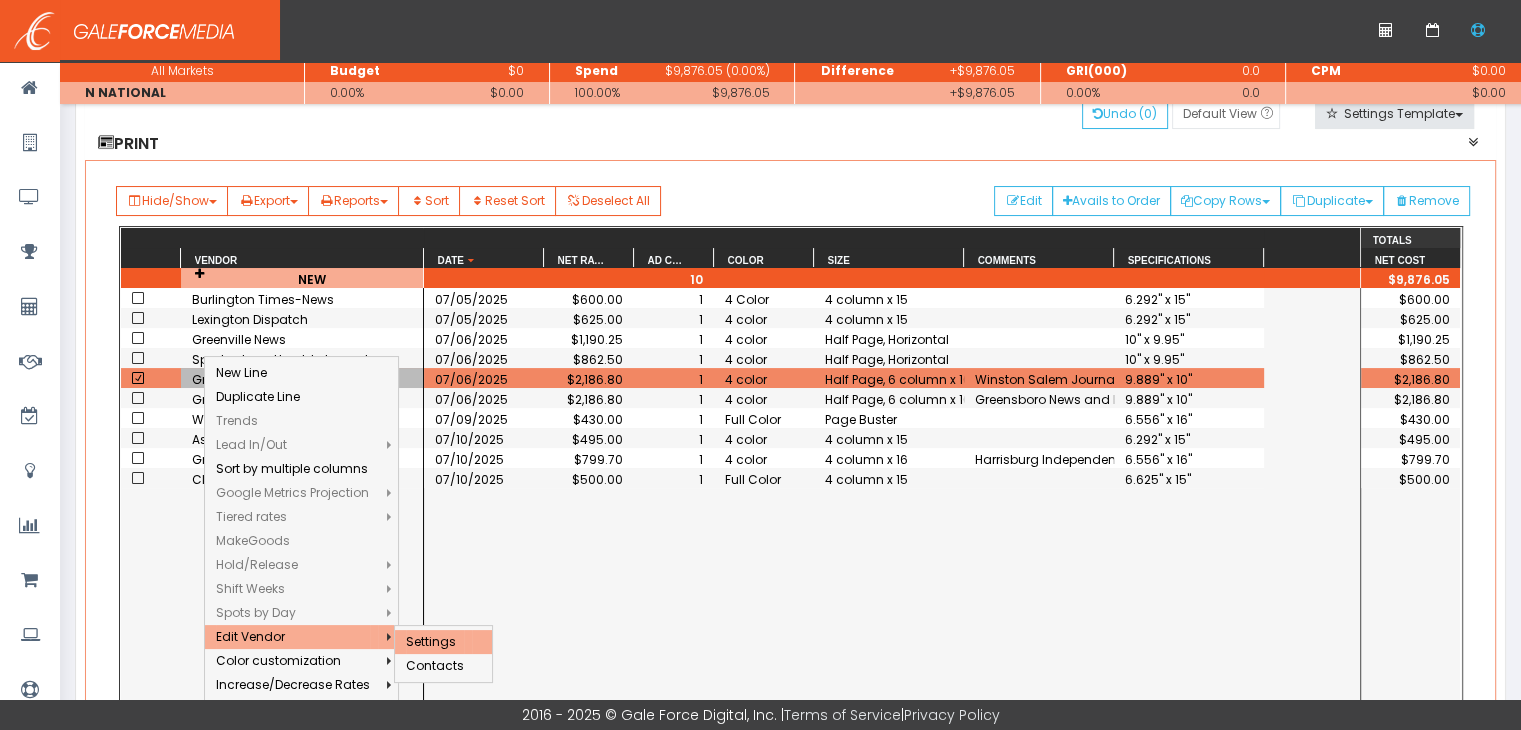 click on "Settings" at bounding box center [293, 637] 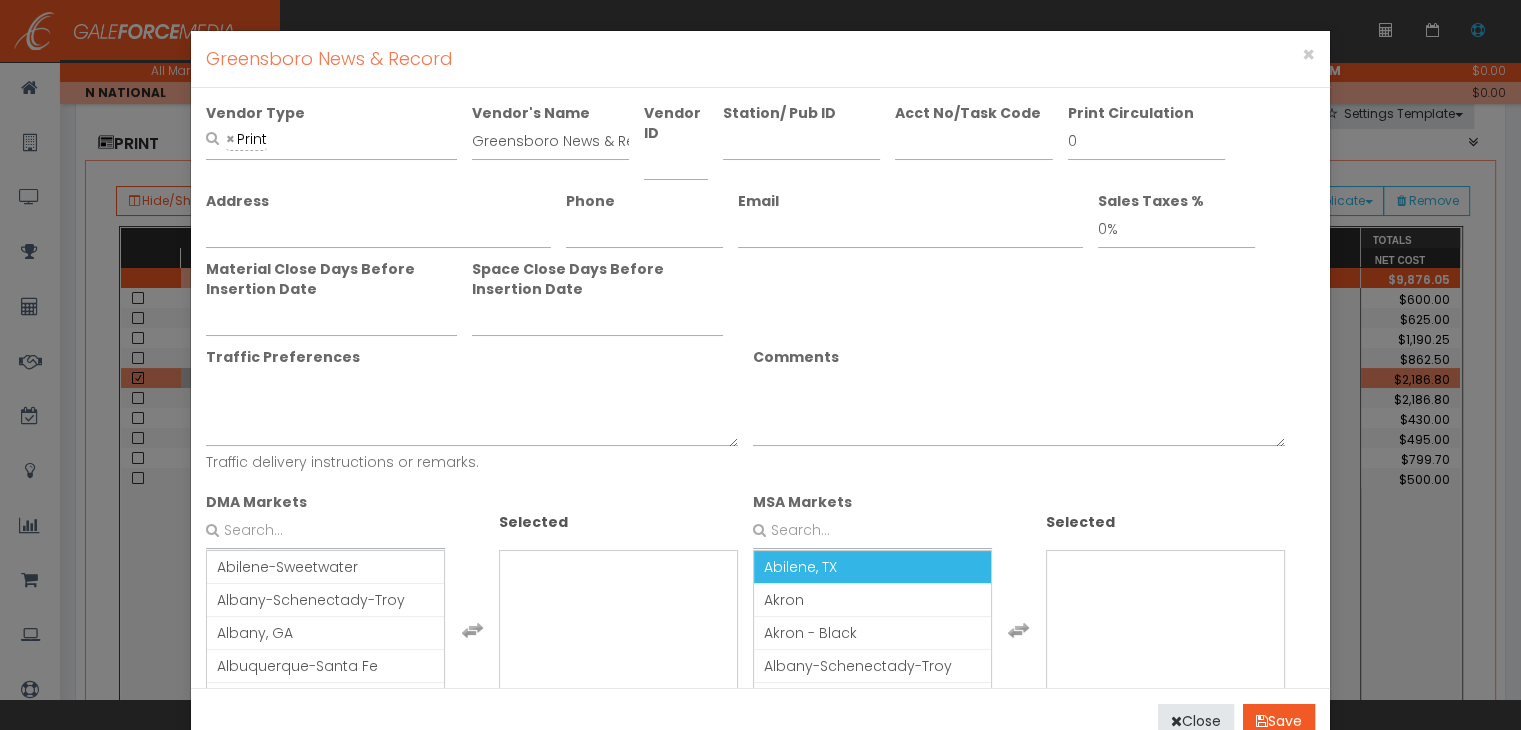 scroll, scrollTop: 400, scrollLeft: 0, axis: vertical 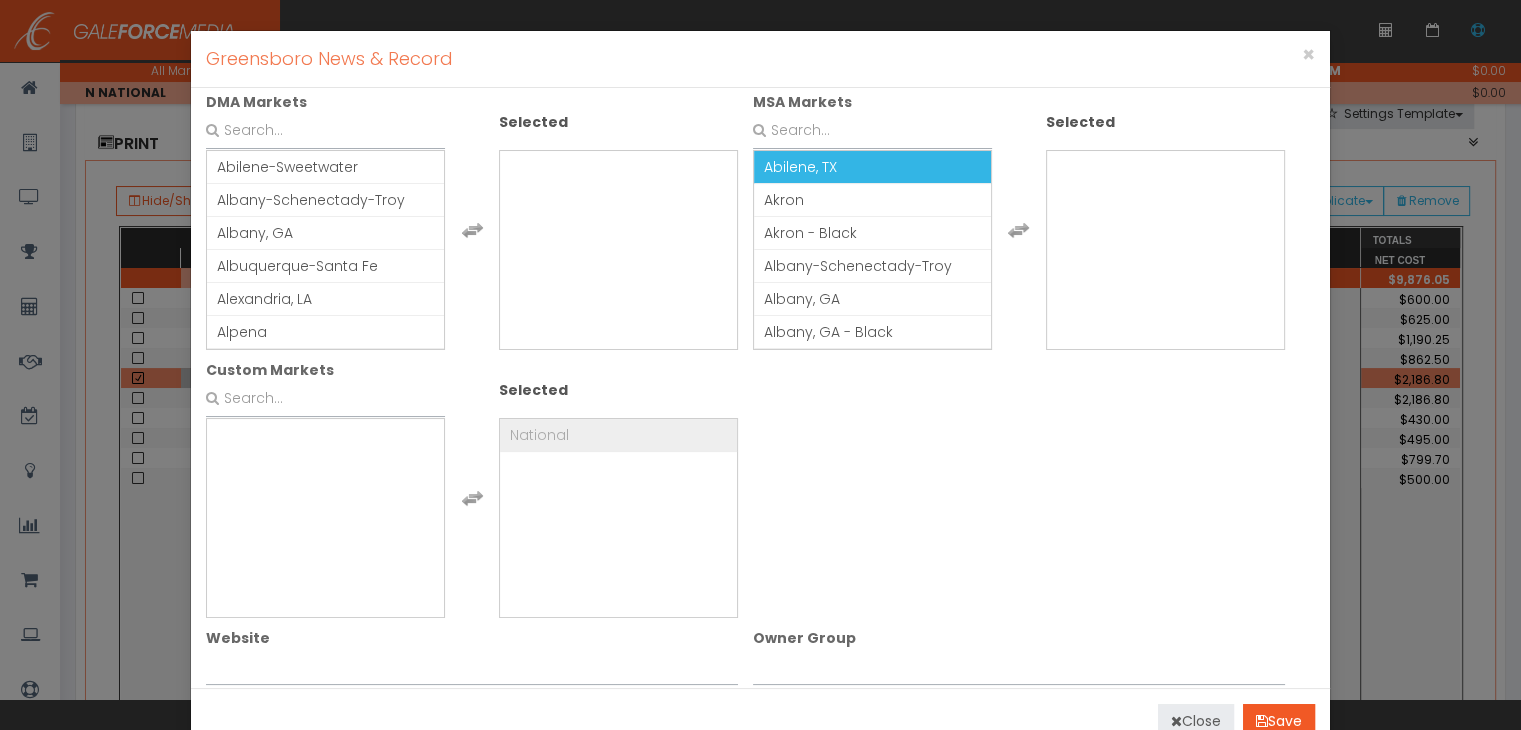 click on "Close" at bounding box center [1196, 721] 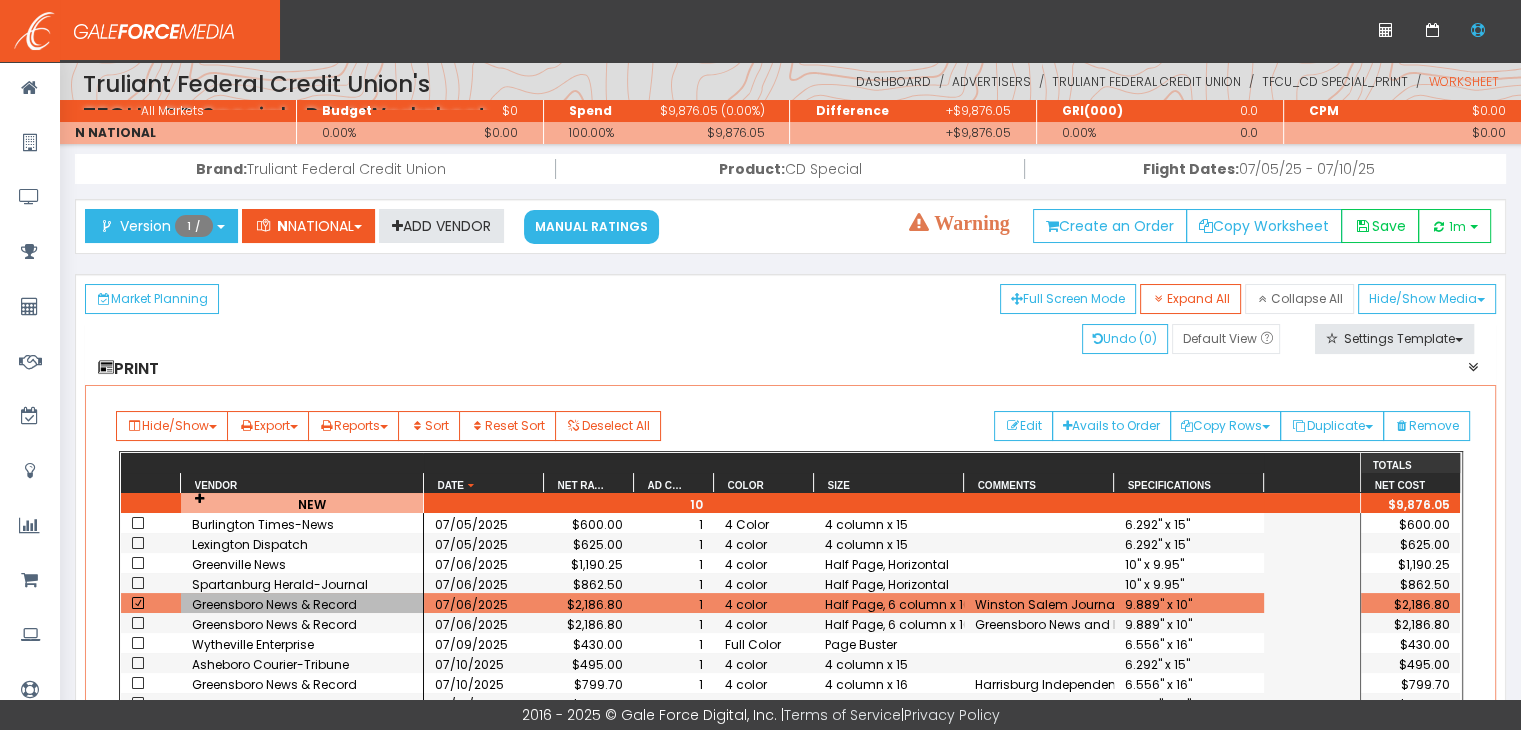 scroll, scrollTop: 0, scrollLeft: 0, axis: both 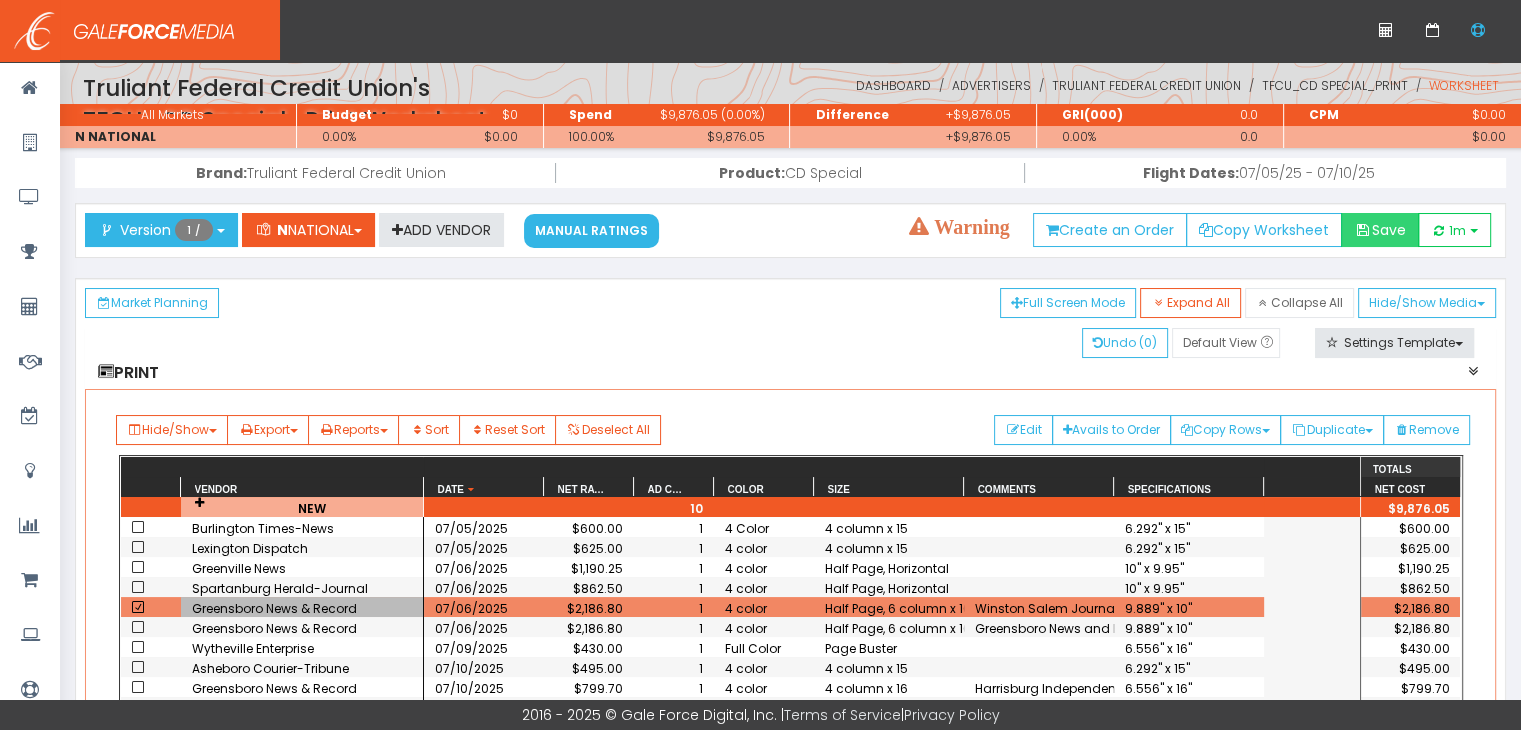 click on "Save" at bounding box center (1380, 230) 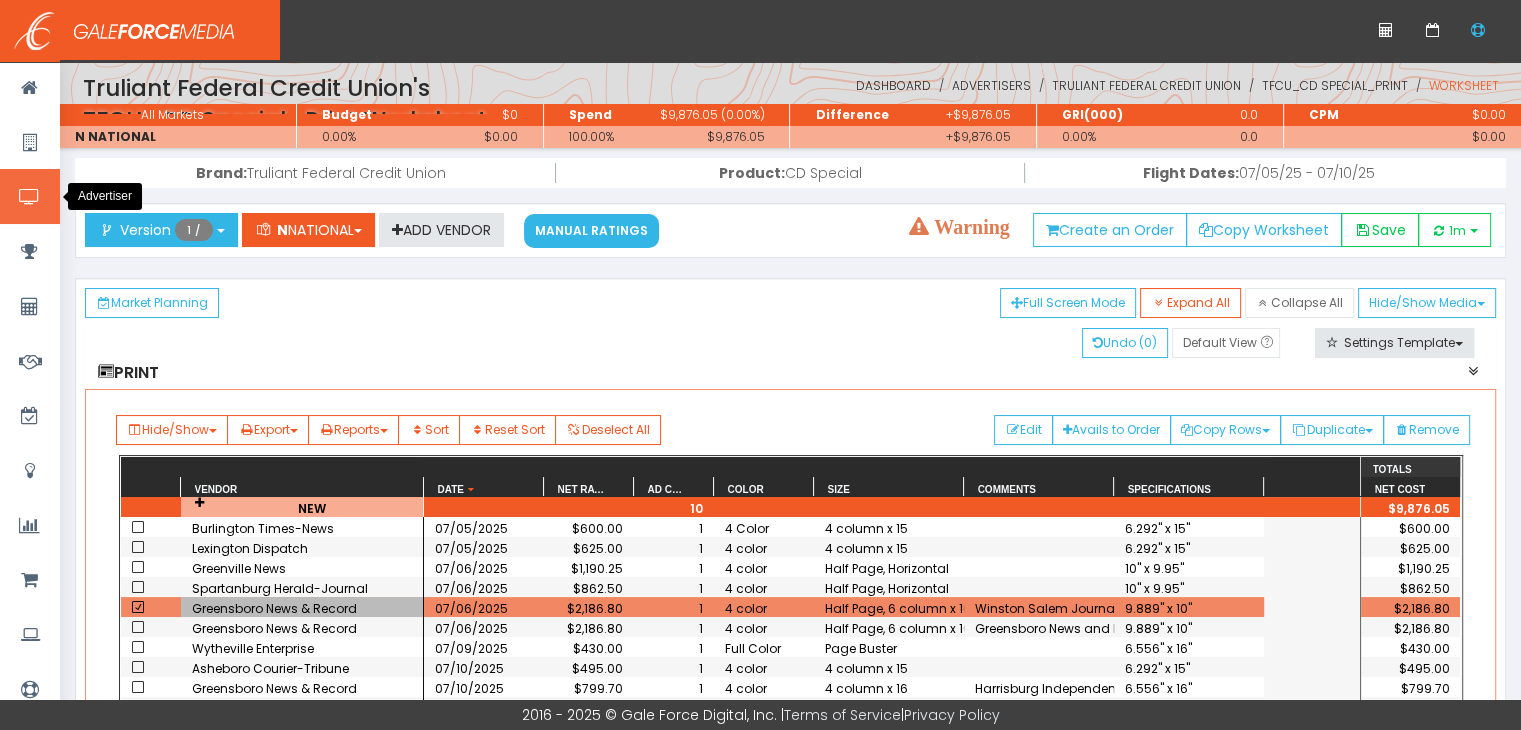click at bounding box center [29, 197] 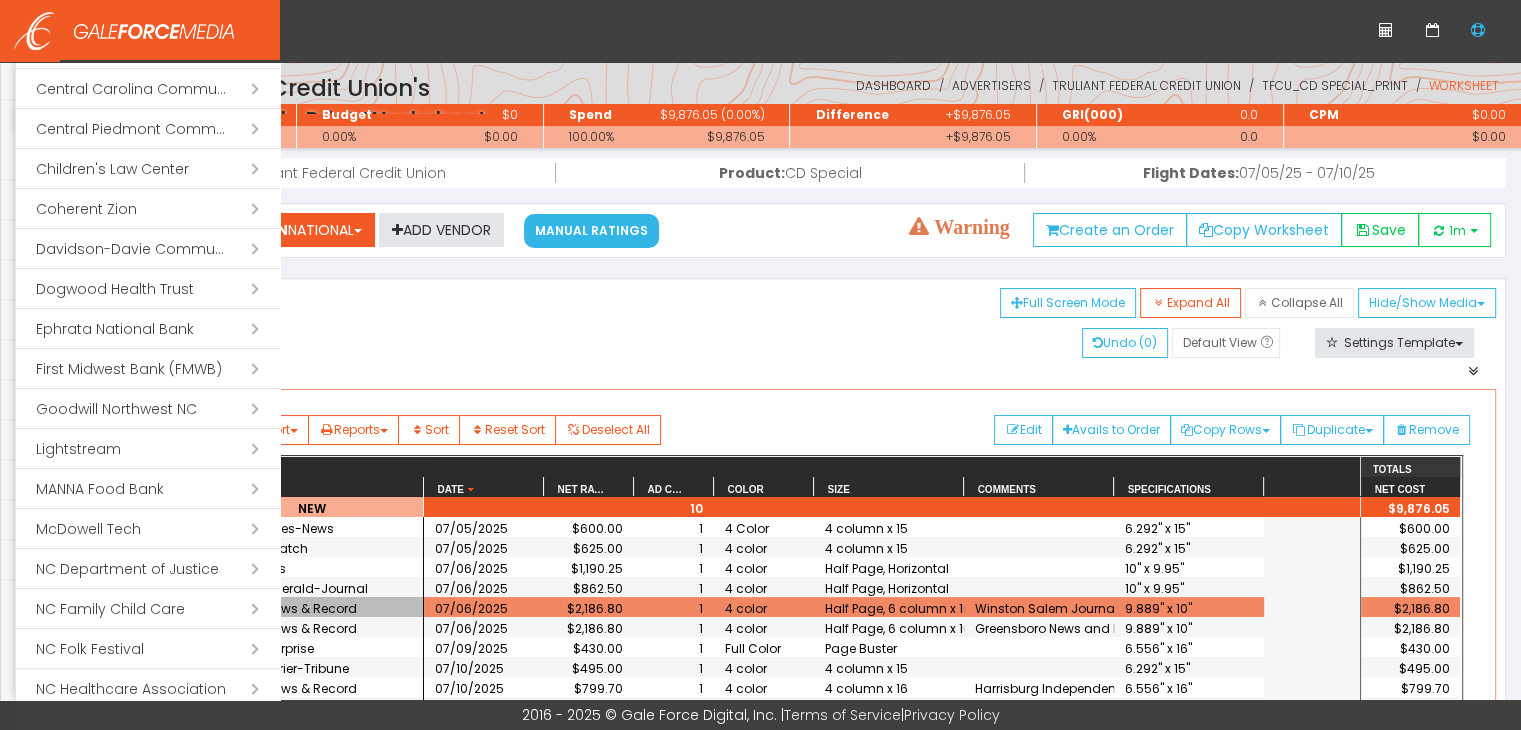 scroll, scrollTop: 400, scrollLeft: 0, axis: vertical 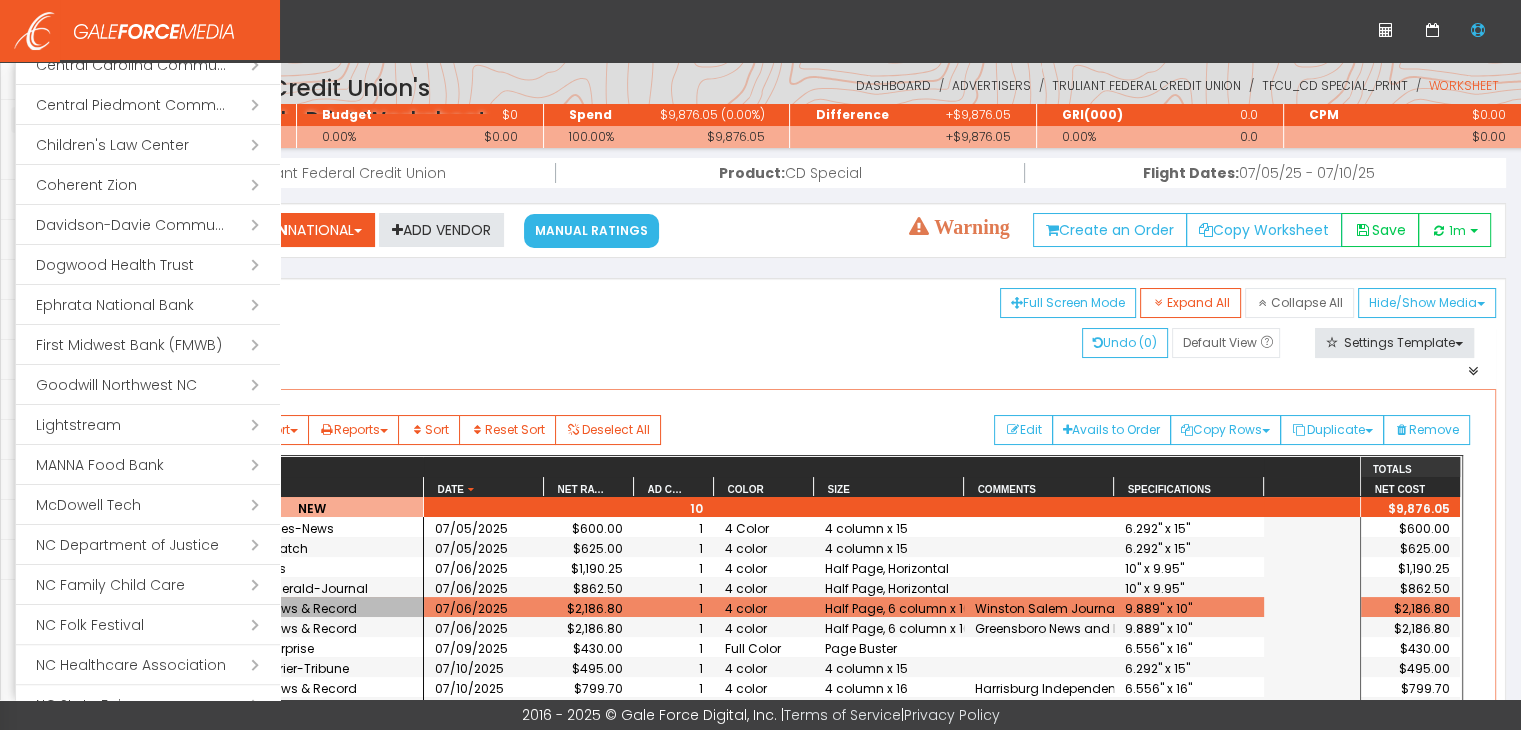 click at bounding box center (760, 365) 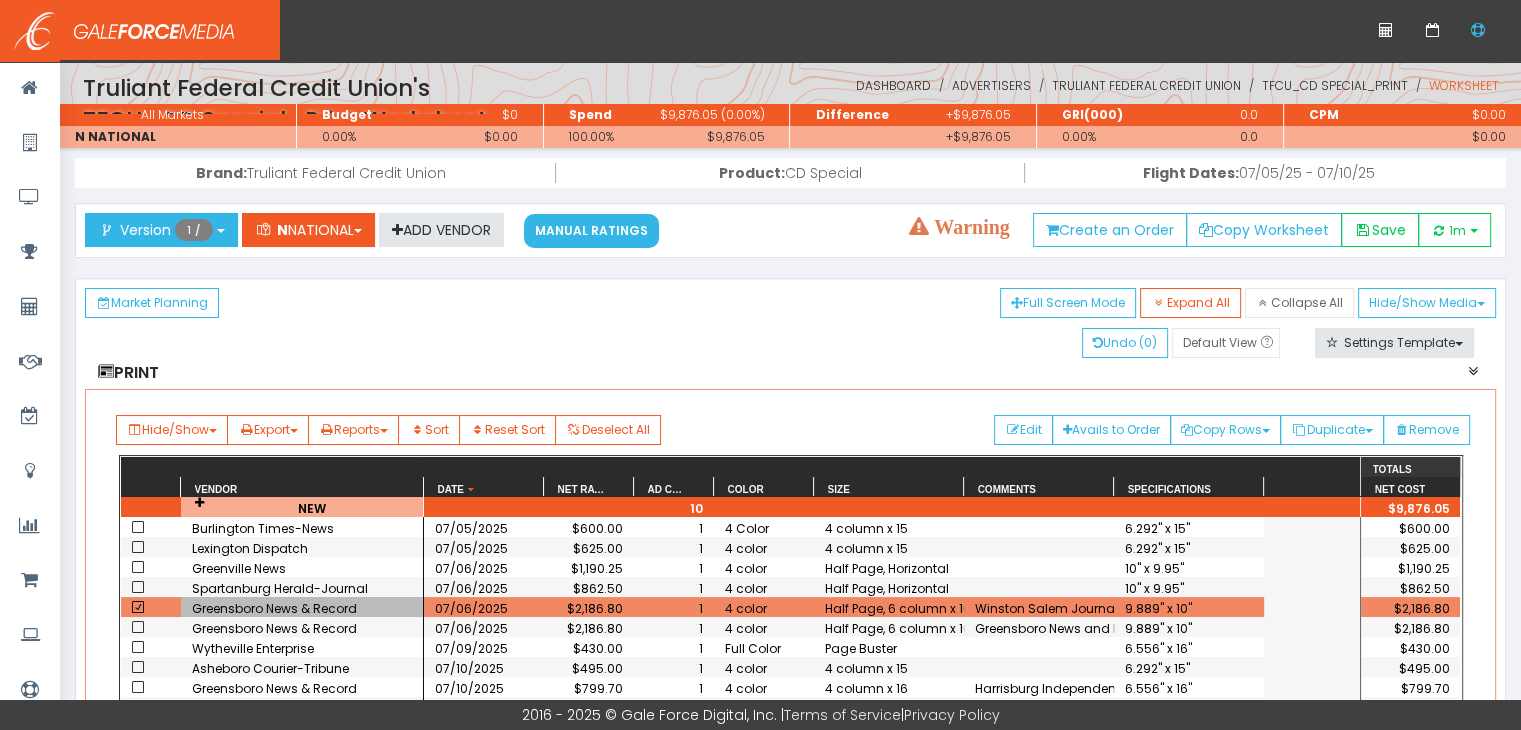 click on "Greensboro News & Record" at bounding box center (302, 608) 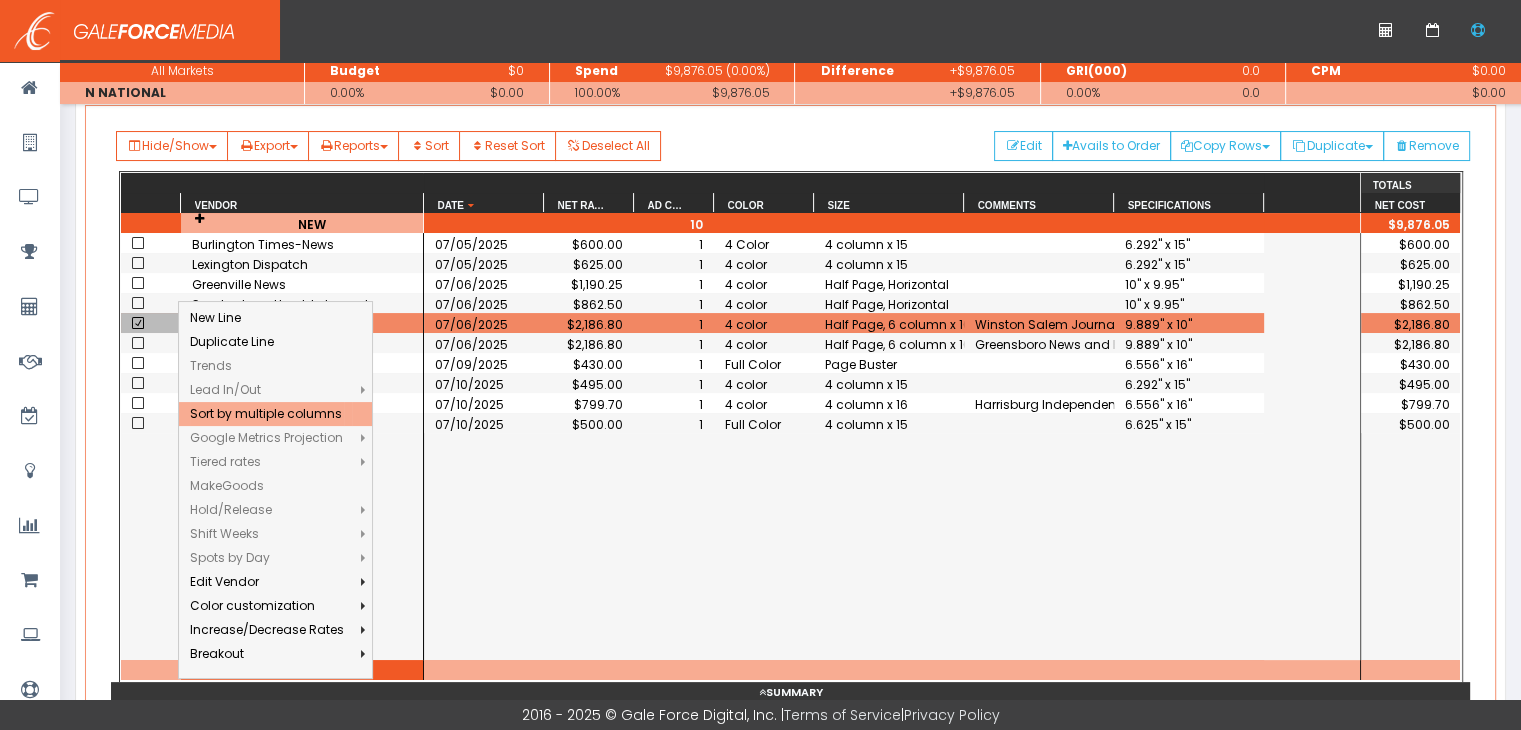 scroll, scrollTop: 300, scrollLeft: 0, axis: vertical 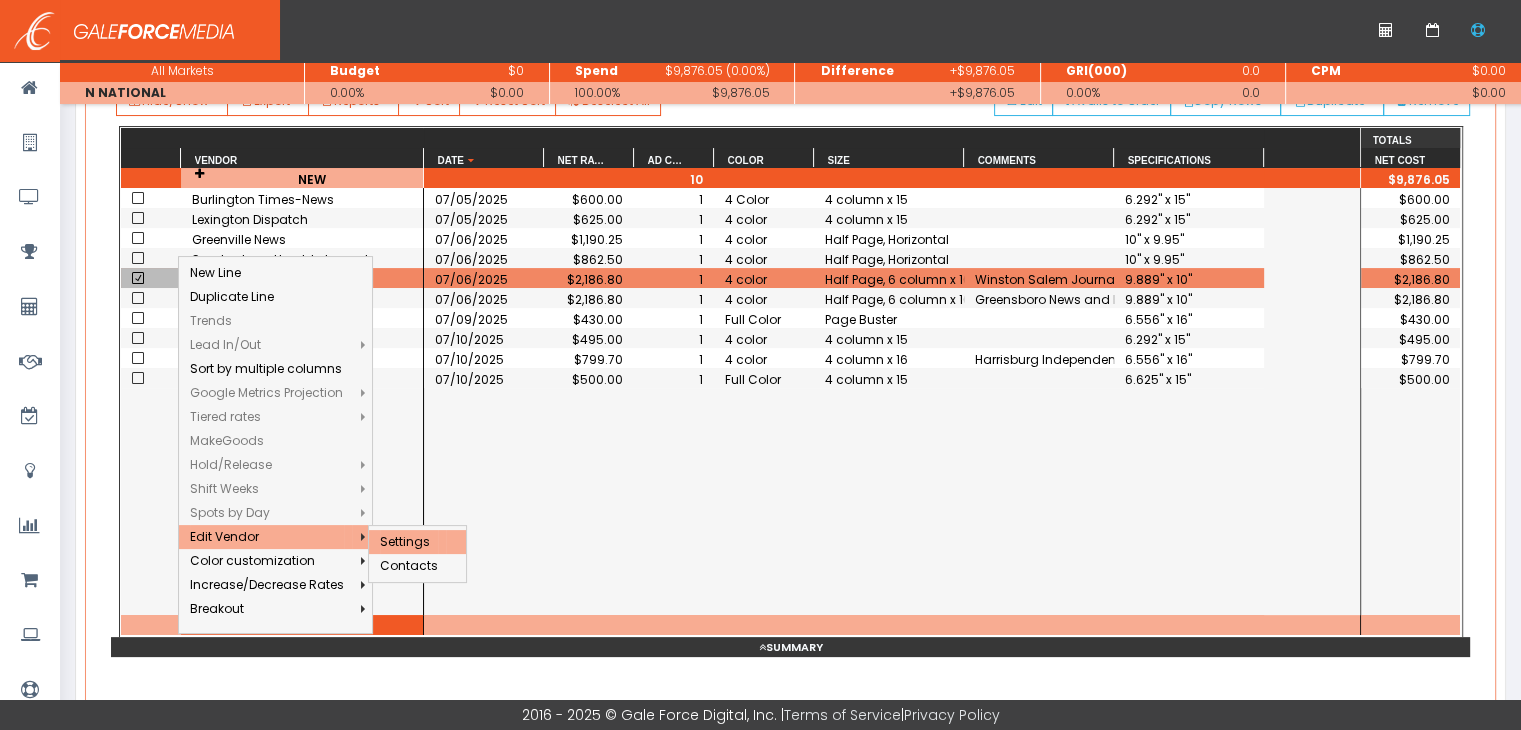 click on "Settings" at bounding box center [267, 537] 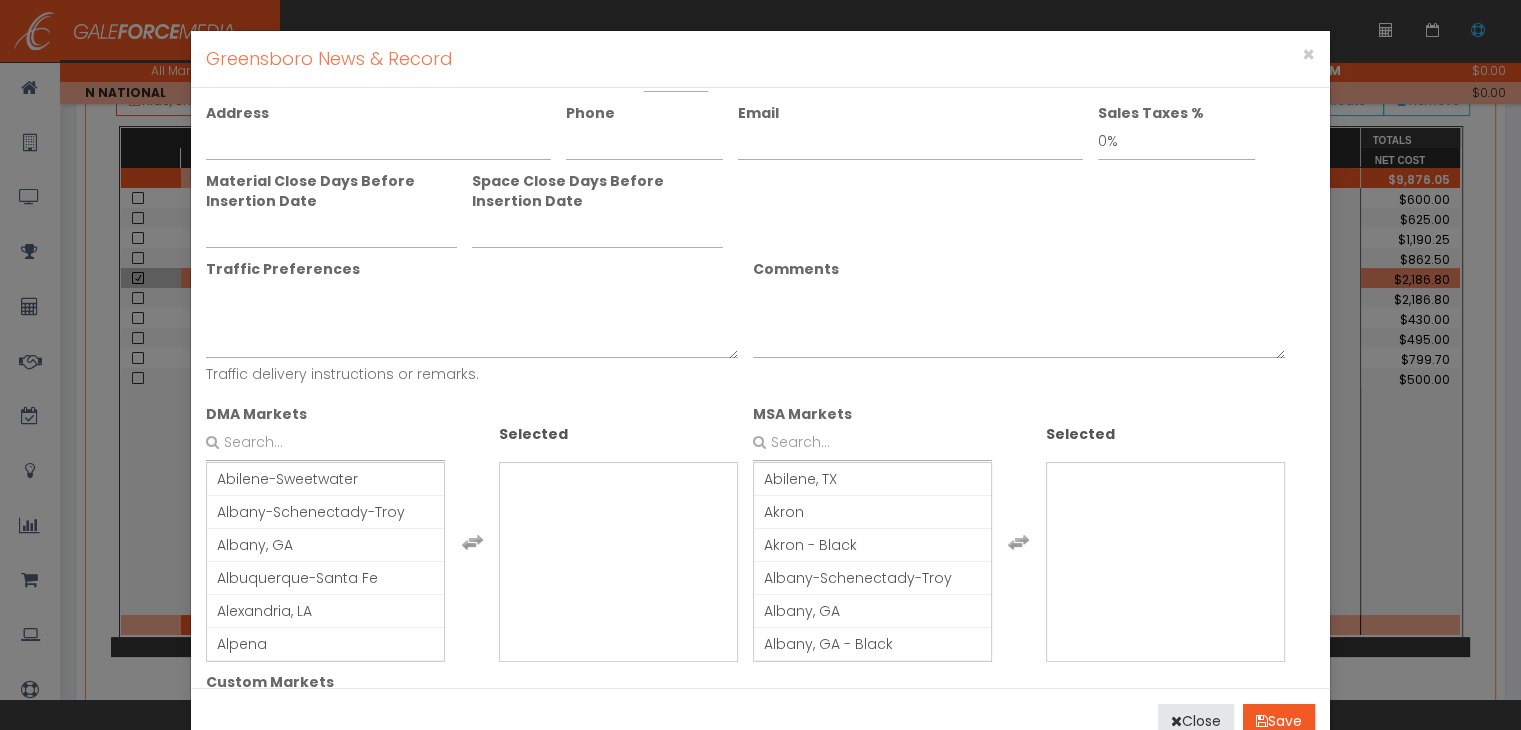scroll, scrollTop: 0, scrollLeft: 0, axis: both 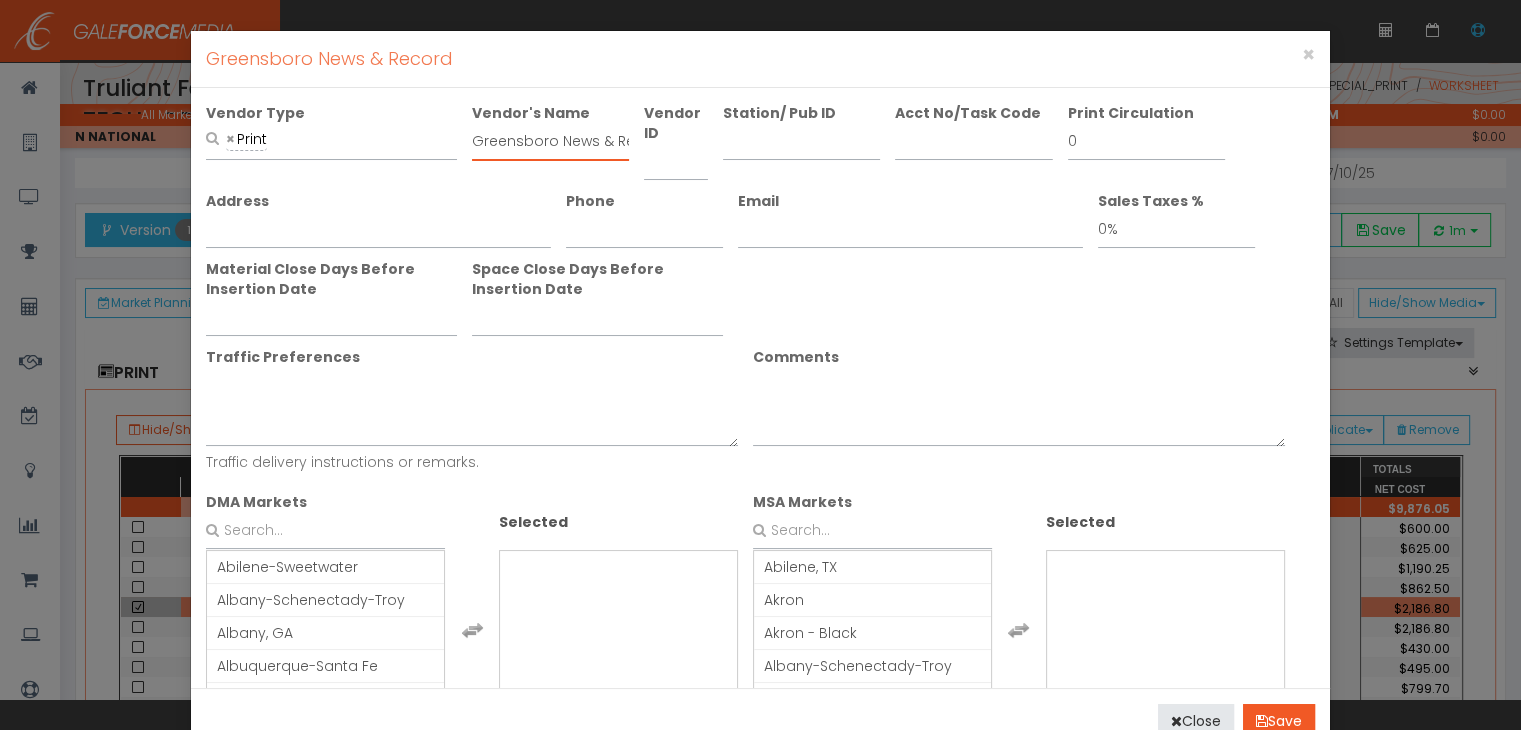 click on "Greensboro News & Record" at bounding box center [550, 142] 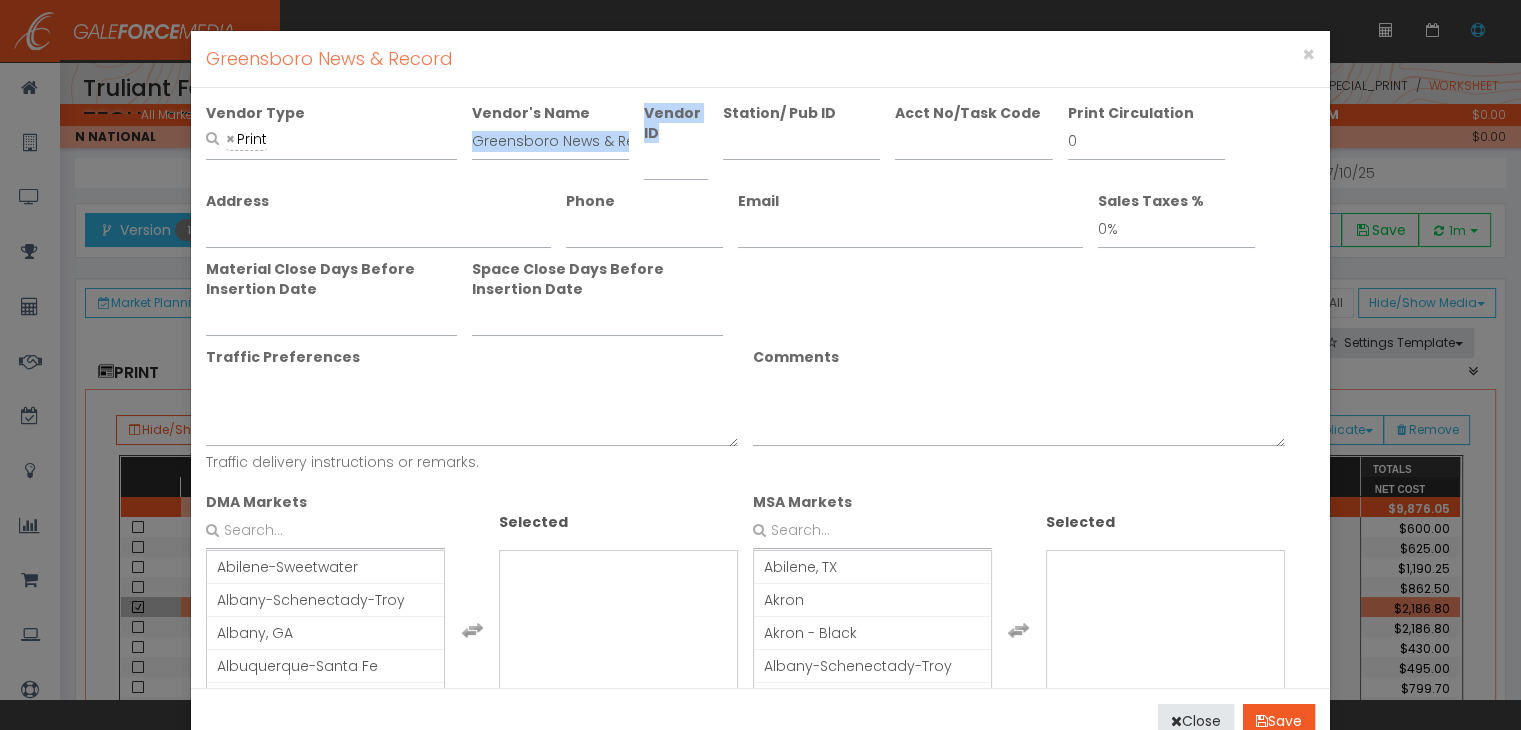 drag, startPoint x: 462, startPoint y: 140, endPoint x: 645, endPoint y: 139, distance: 183.00273 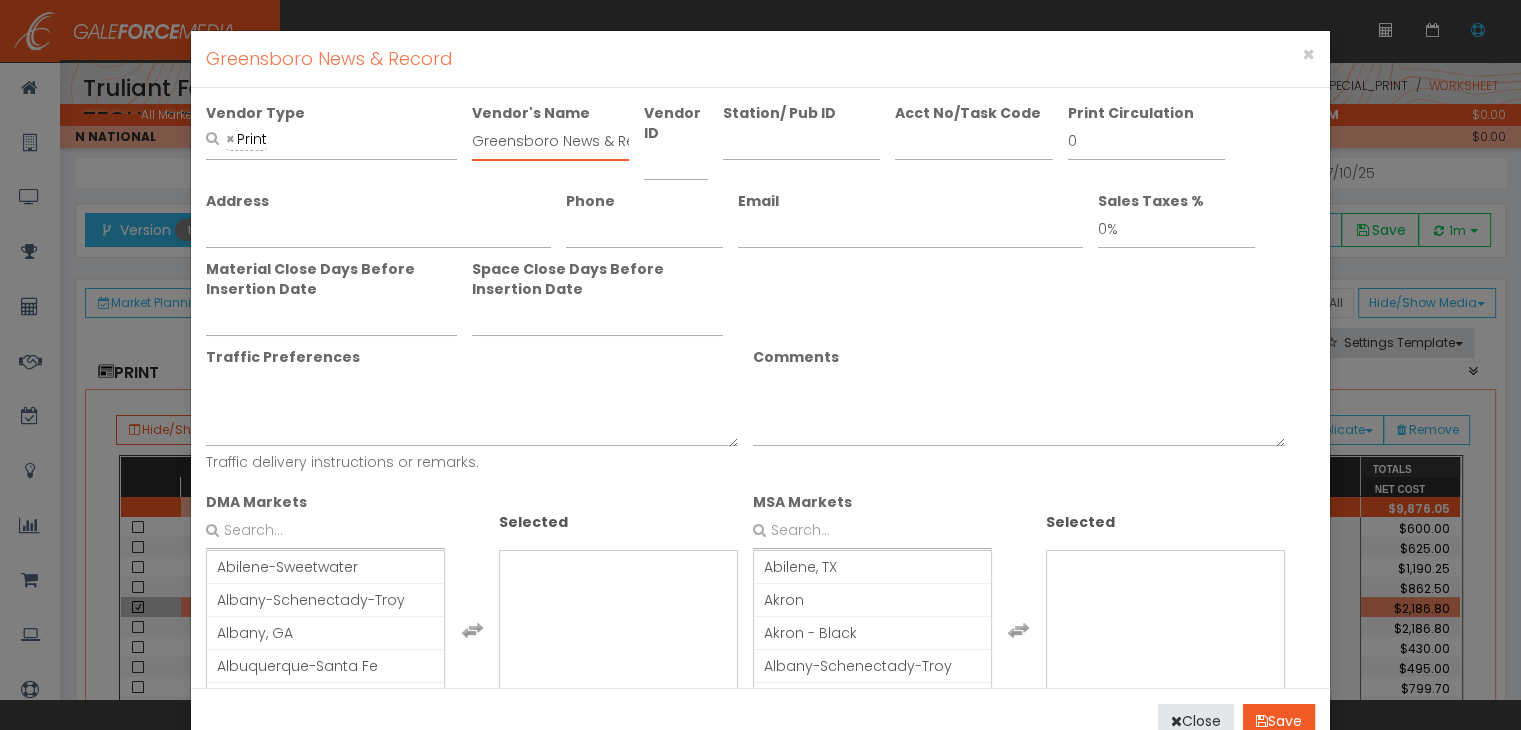 scroll, scrollTop: 0, scrollLeft: 36, axis: horizontal 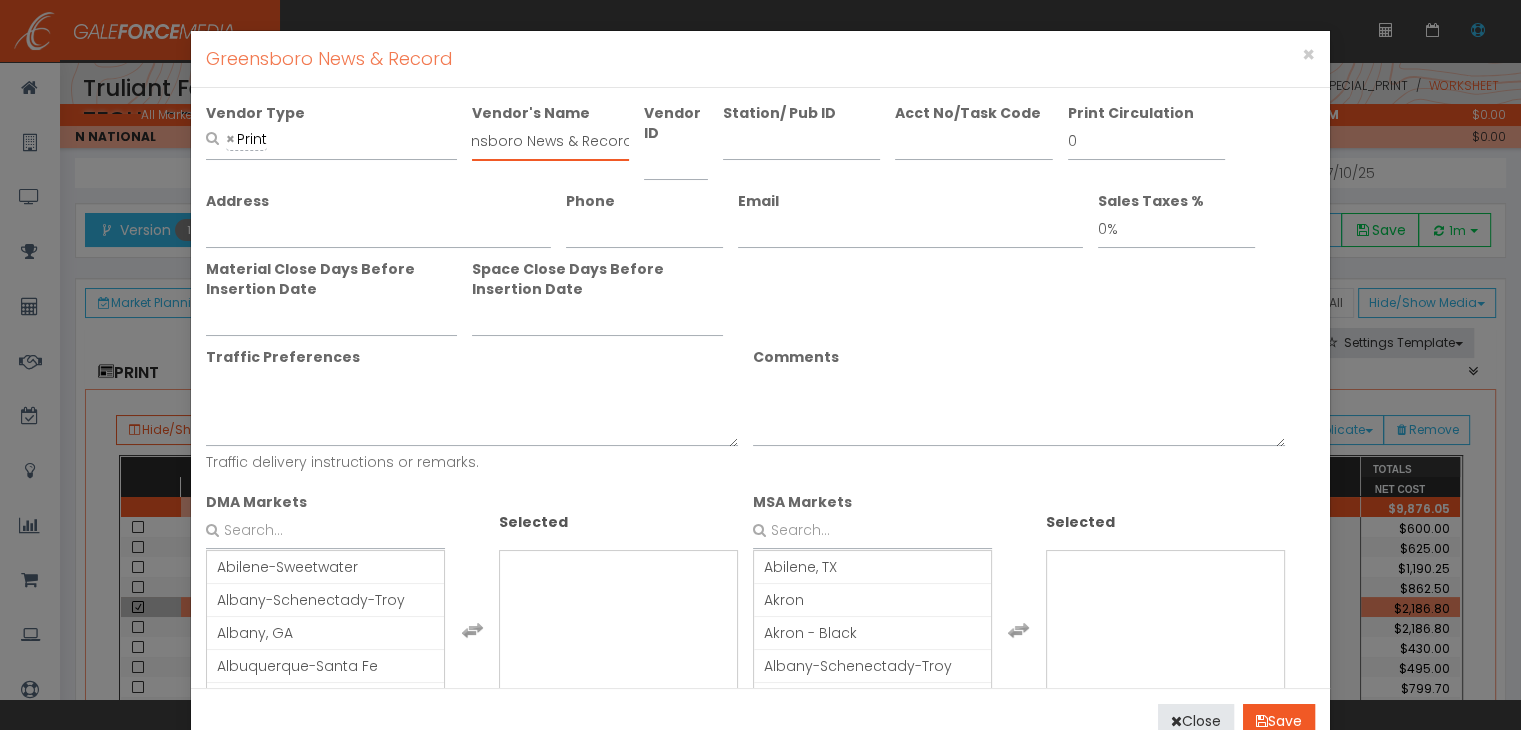 drag, startPoint x: 464, startPoint y: 140, endPoint x: 643, endPoint y: 143, distance: 179.02513 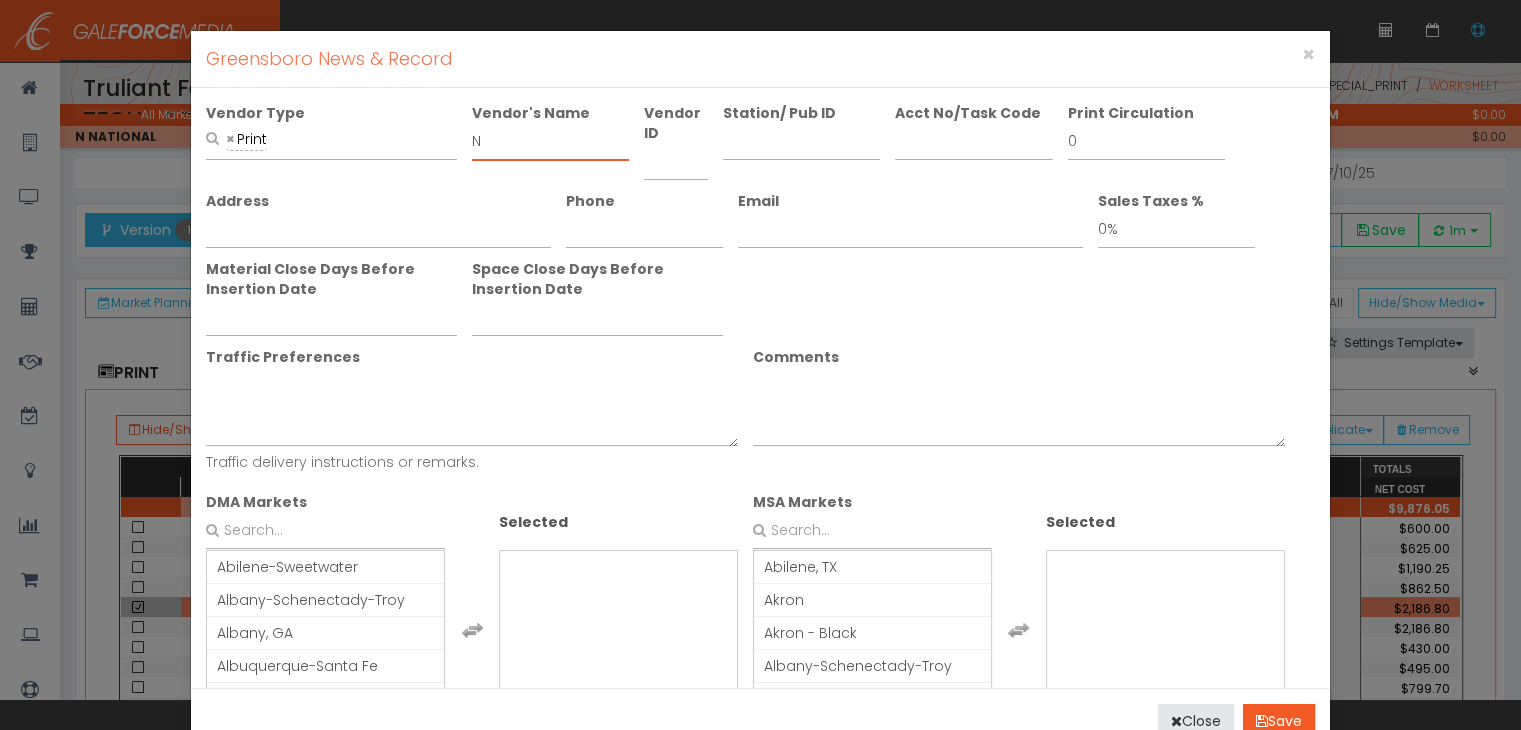 scroll, scrollTop: 0, scrollLeft: 0, axis: both 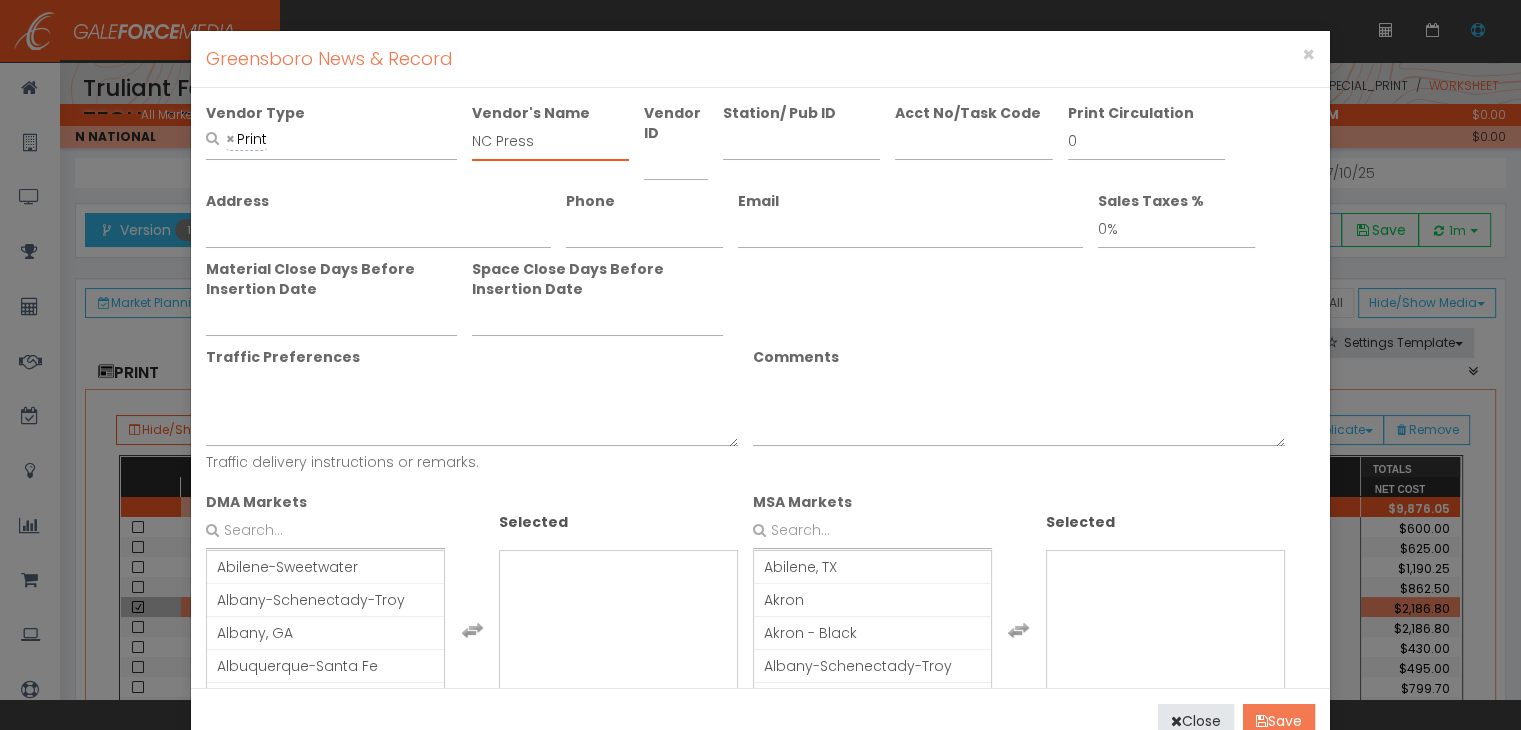 type on "NC Press" 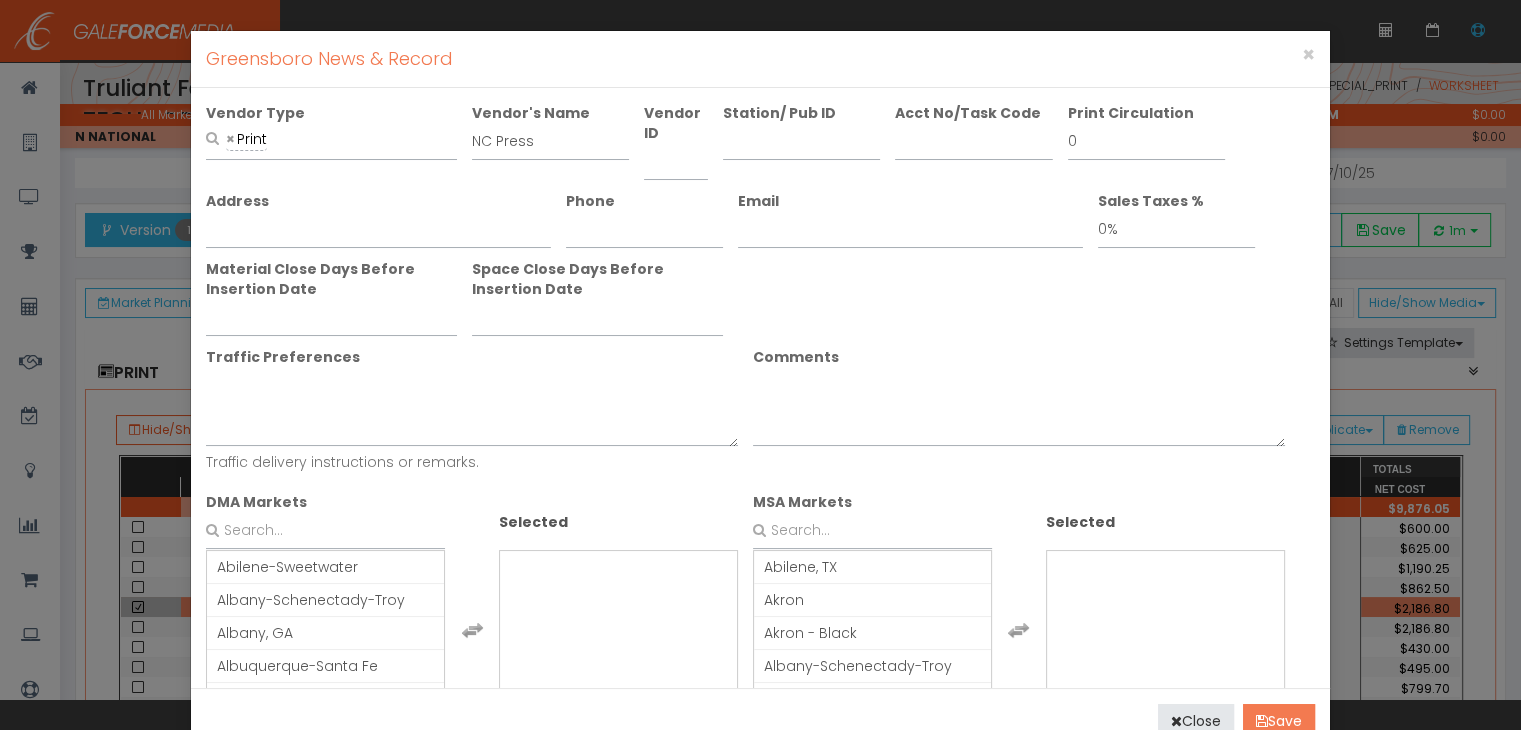 click on "Save" at bounding box center (1279, 721) 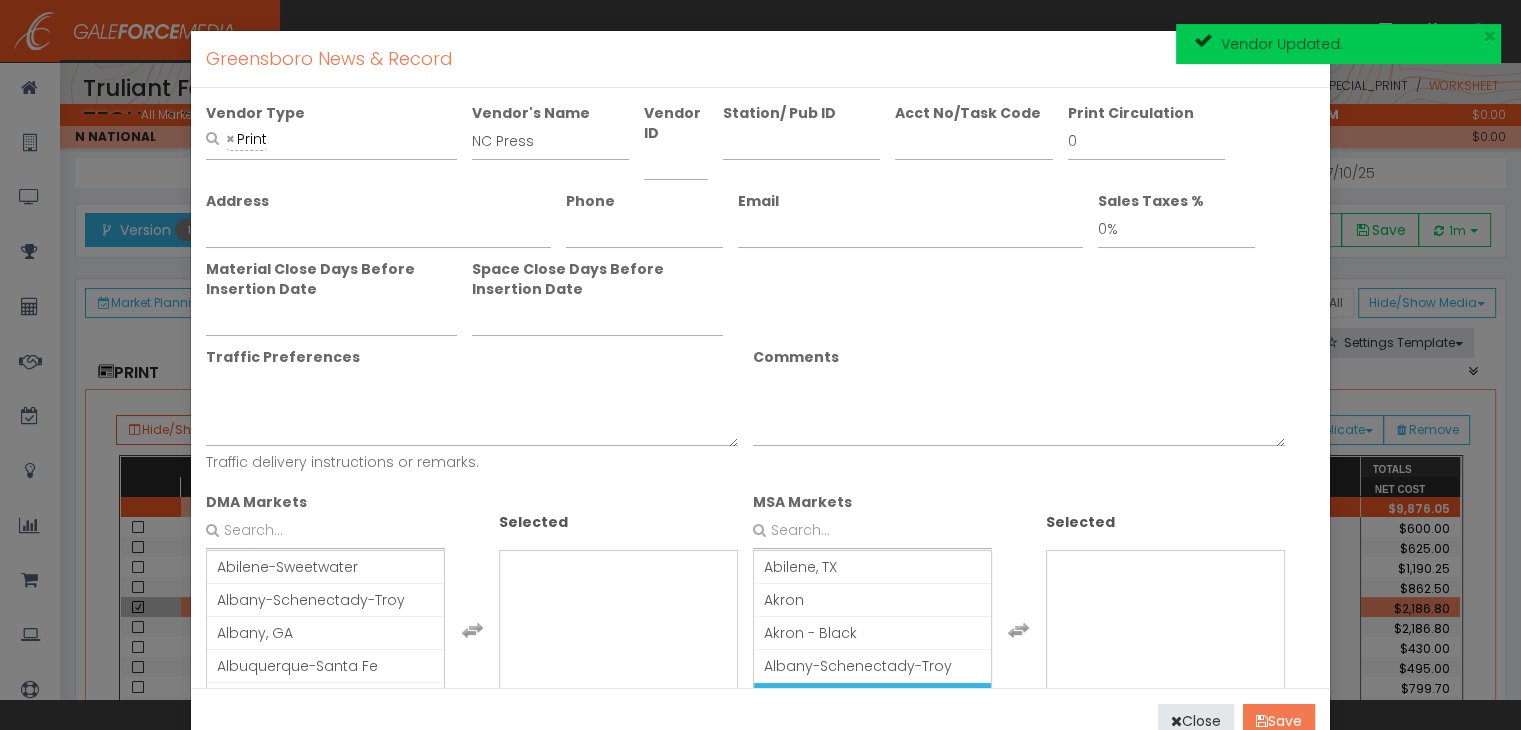 click on "Save" at bounding box center [1279, 721] 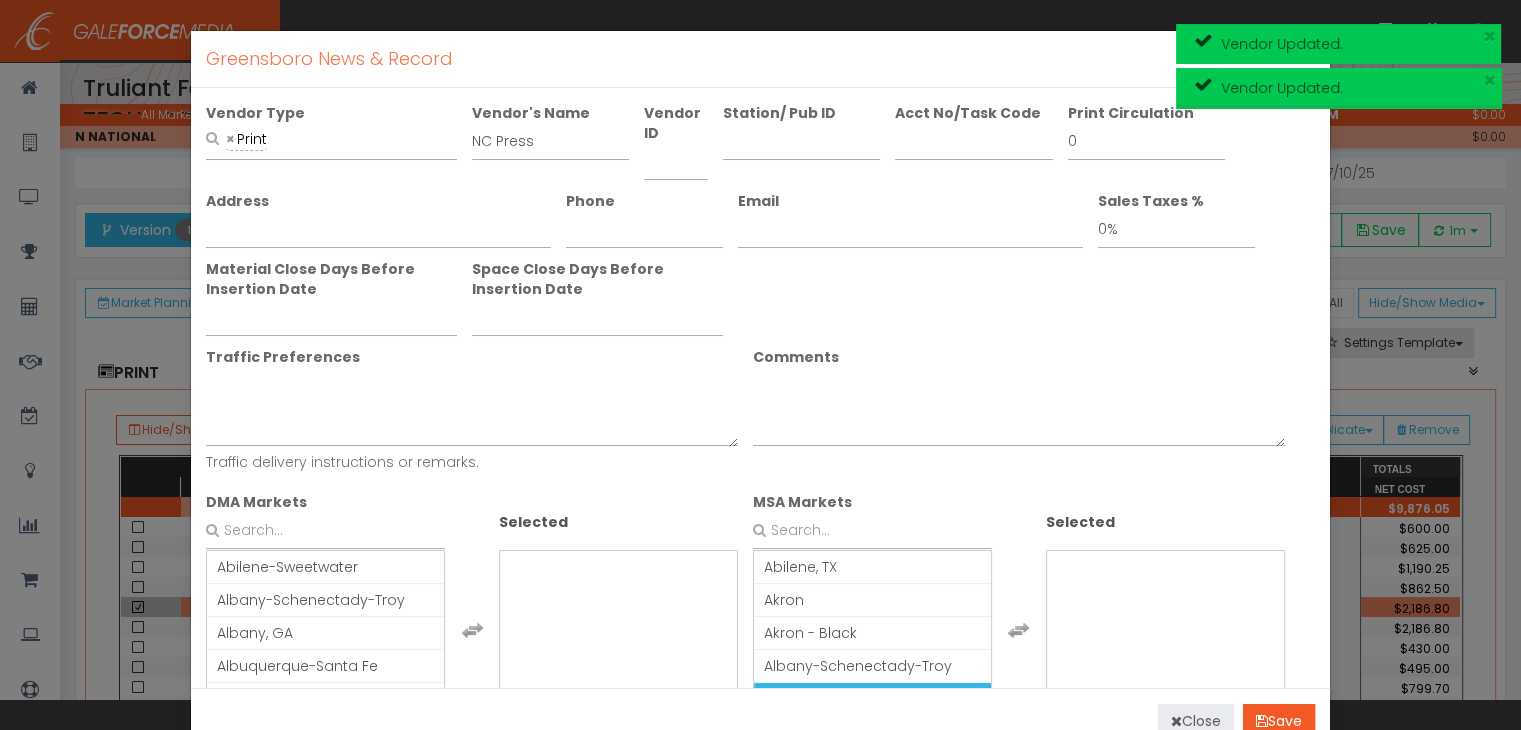 click on "Close" at bounding box center [1196, 721] 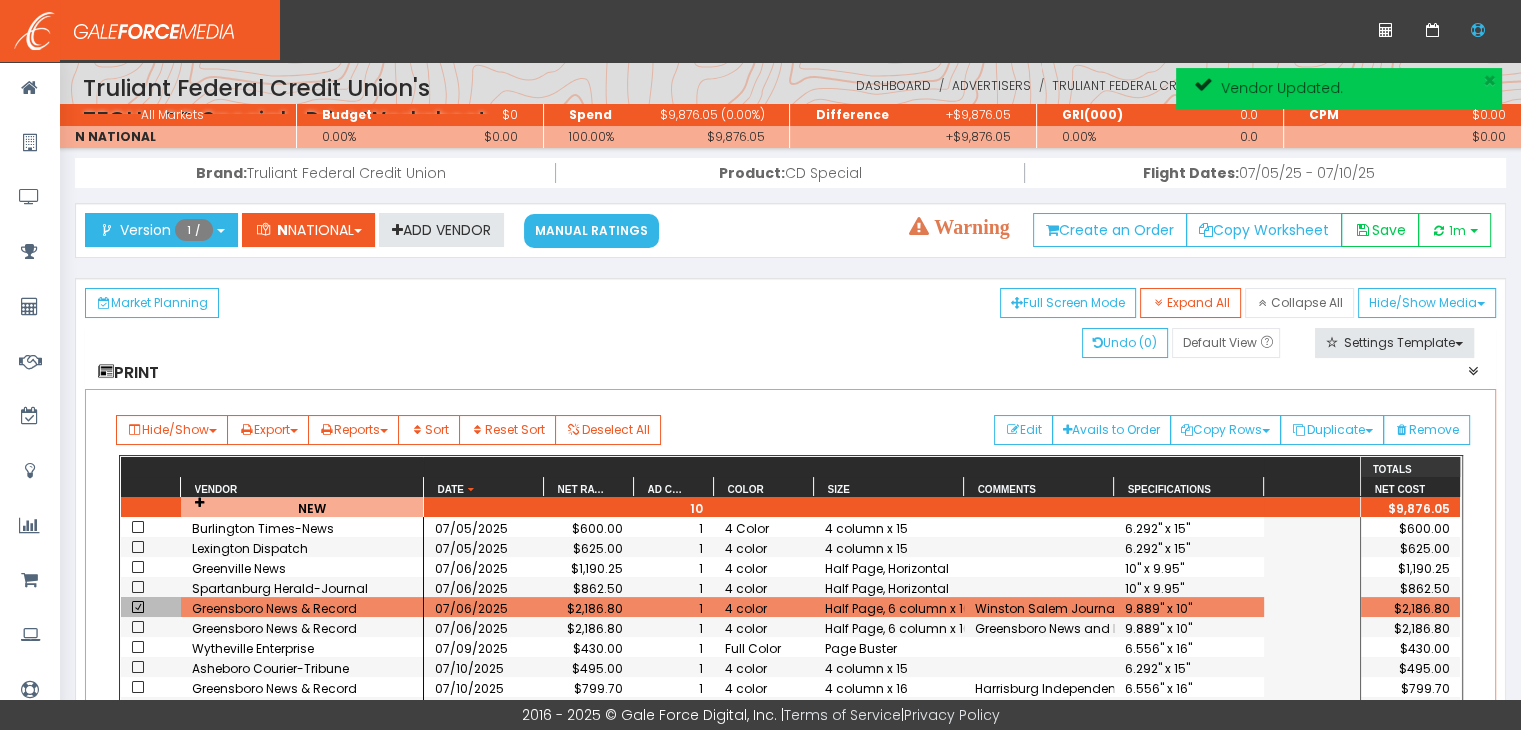 drag, startPoint x: 826, startPoint y: 341, endPoint x: 865, endPoint y: 332, distance: 40.024994 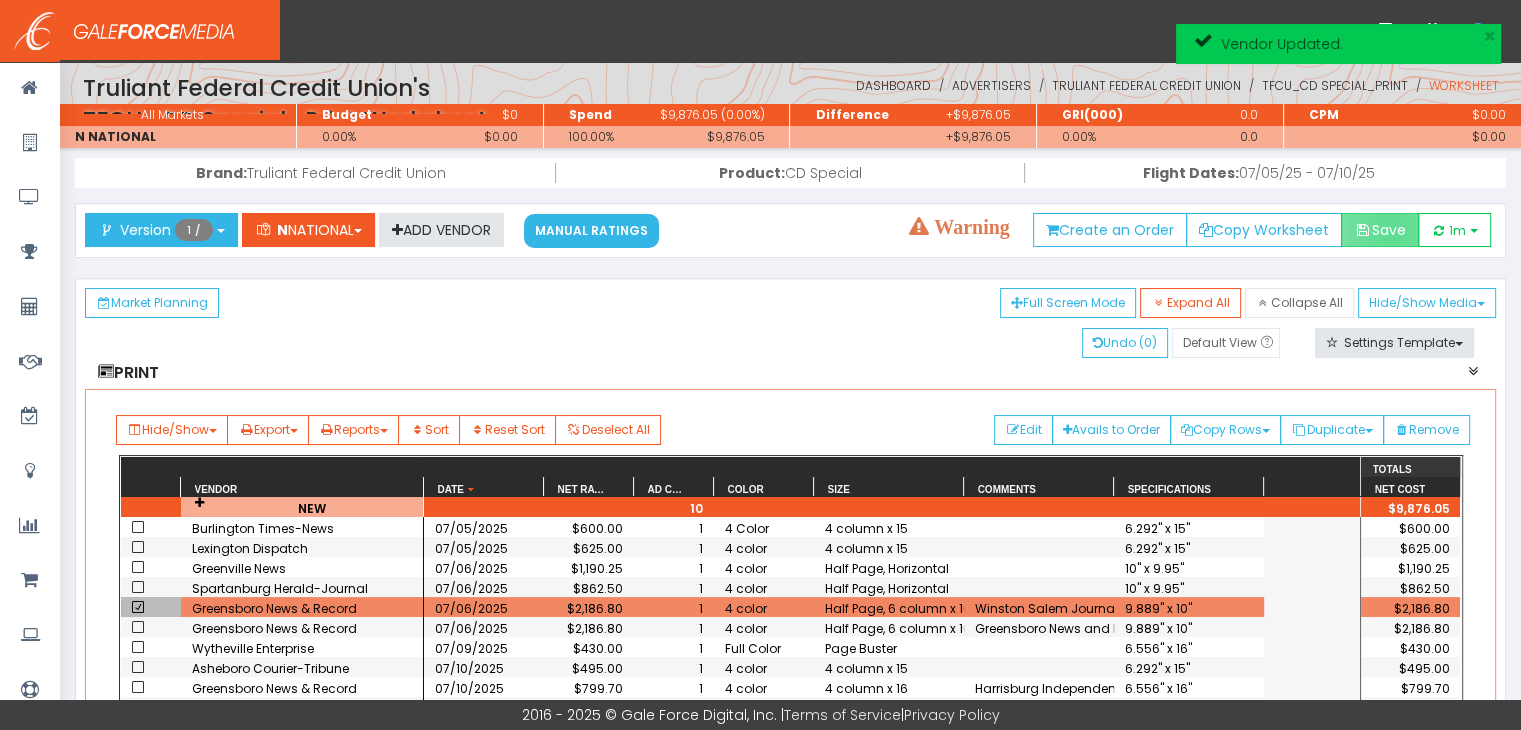 click on "Save" at bounding box center (1380, 230) 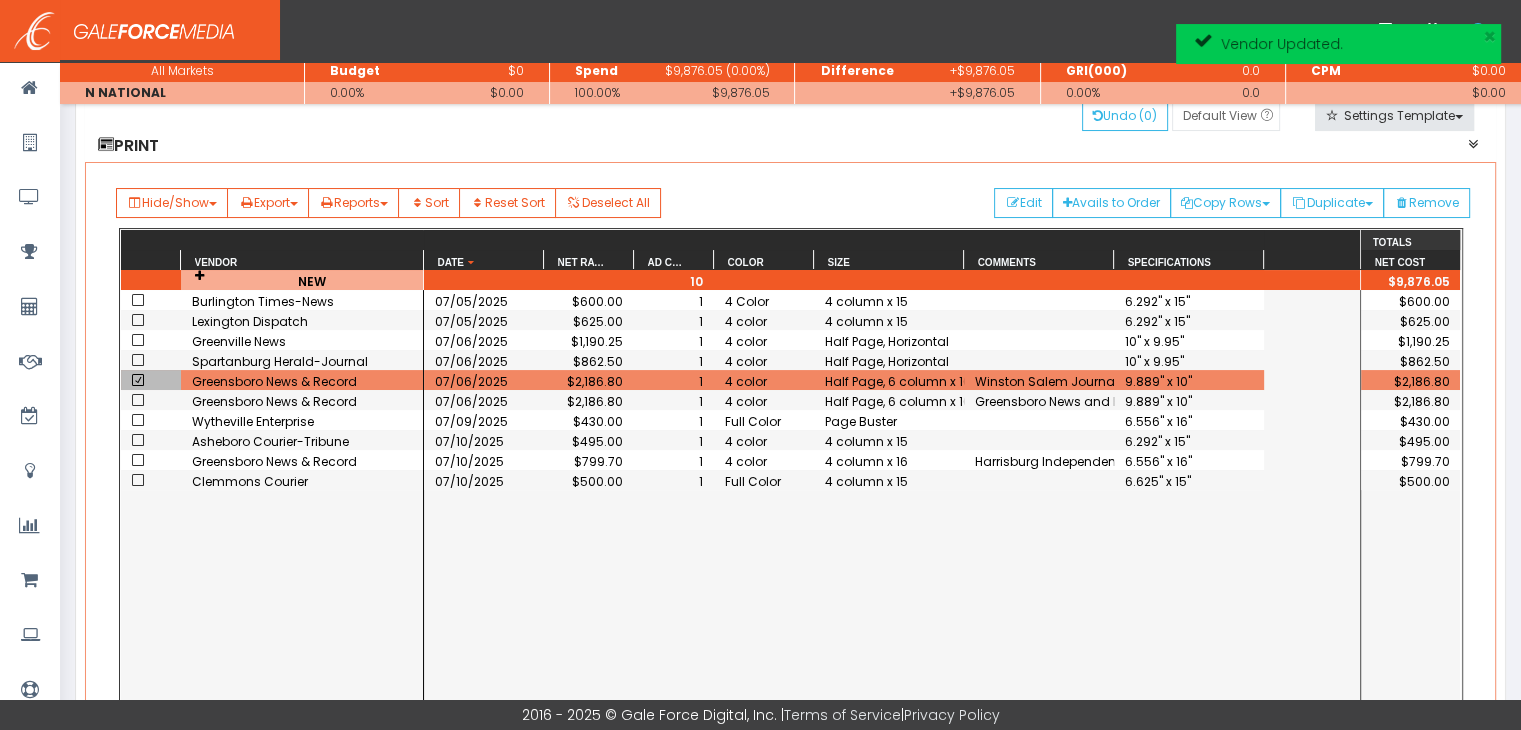scroll, scrollTop: 423, scrollLeft: 0, axis: vertical 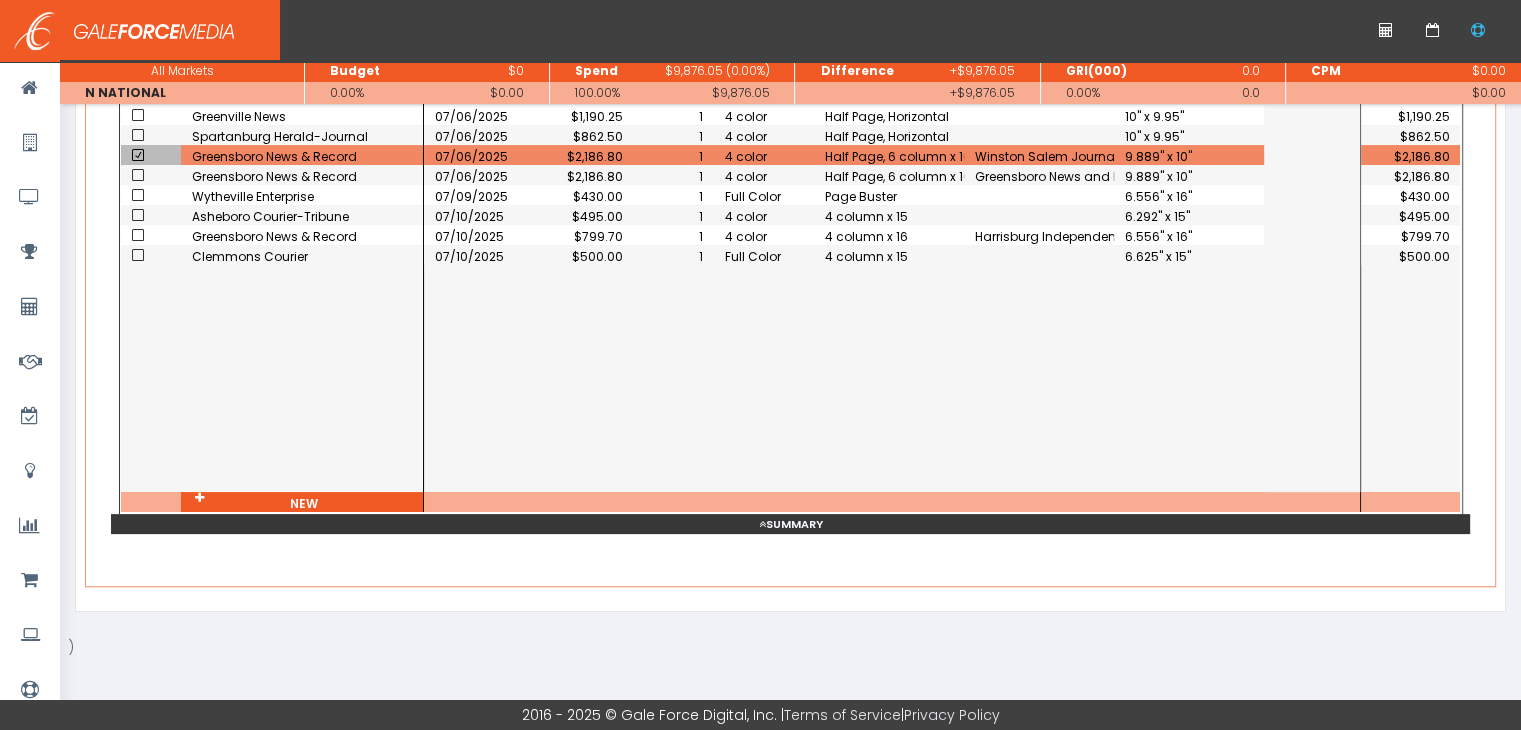 click on "Truliant Federal Credit Union's TFCU_CD Special_Print Worksheet
Dashboard
Advertisers
Truliant Federal Credit Union
TFCU_CD Special_Print
Worksheet
Budget $0 Spend 0.0" at bounding box center (790, 154) 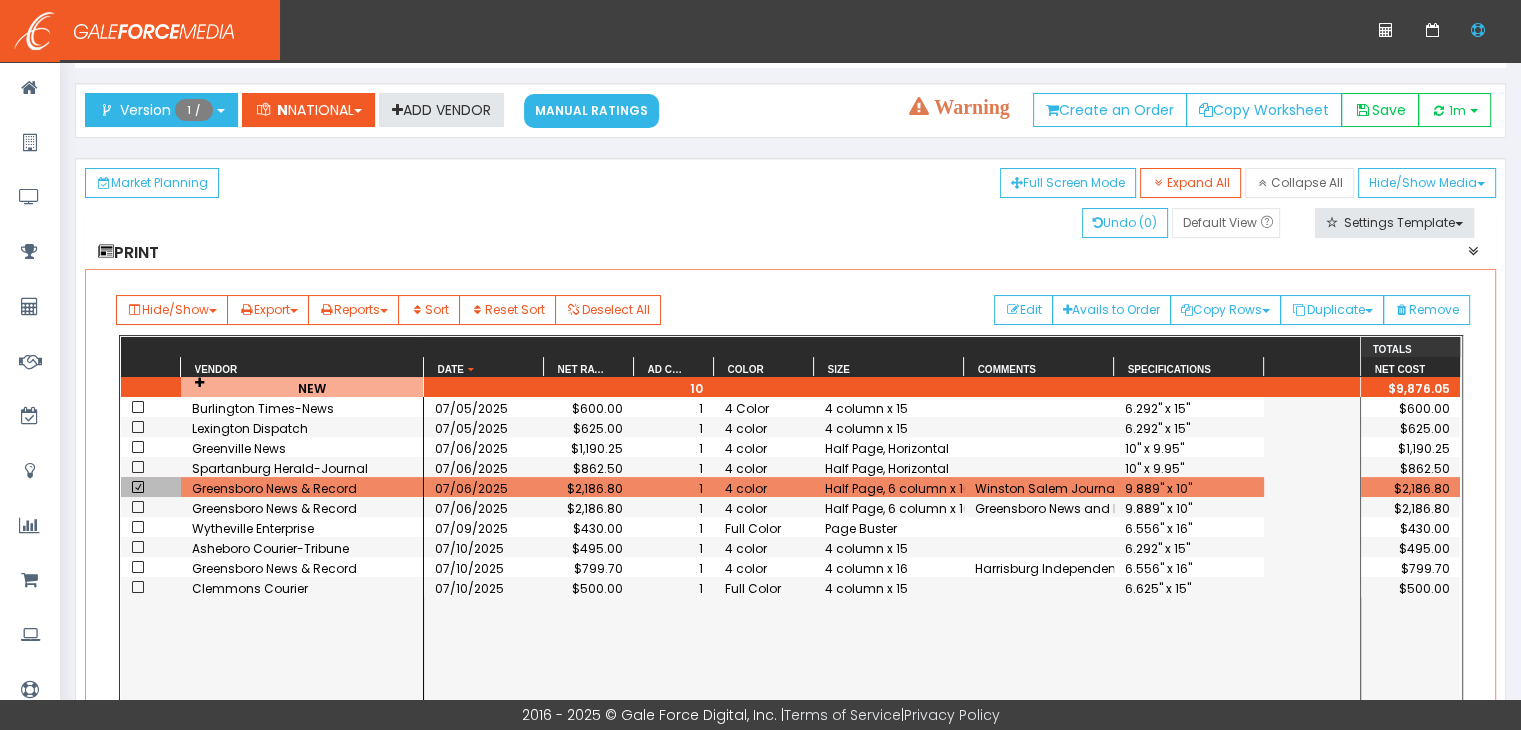 scroll, scrollTop: 0, scrollLeft: 0, axis: both 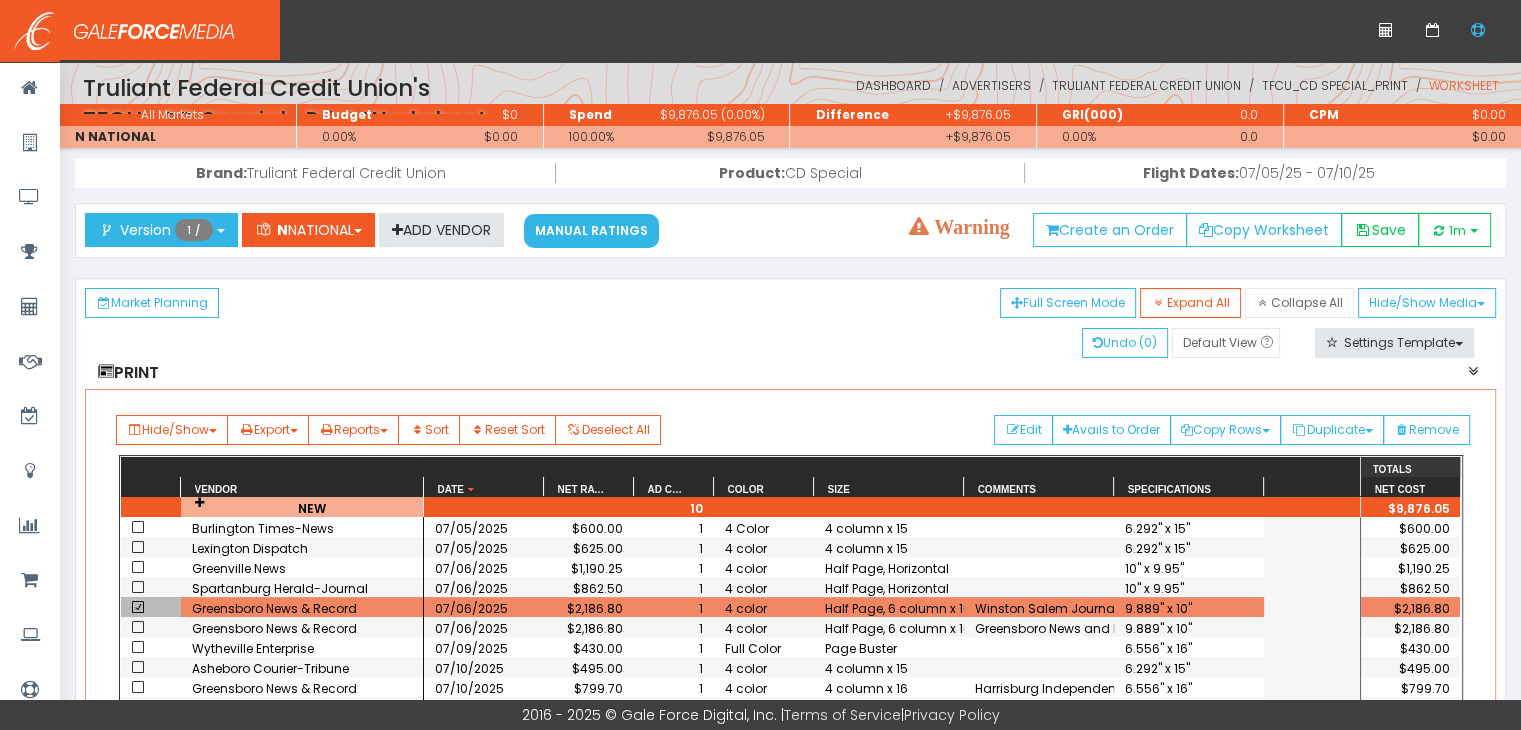 click on "Saving
Calculating
Market Planning
Full Screen Mode
Expand All
Collapse All
Hide/Show Media" at bounding box center [791, 303] 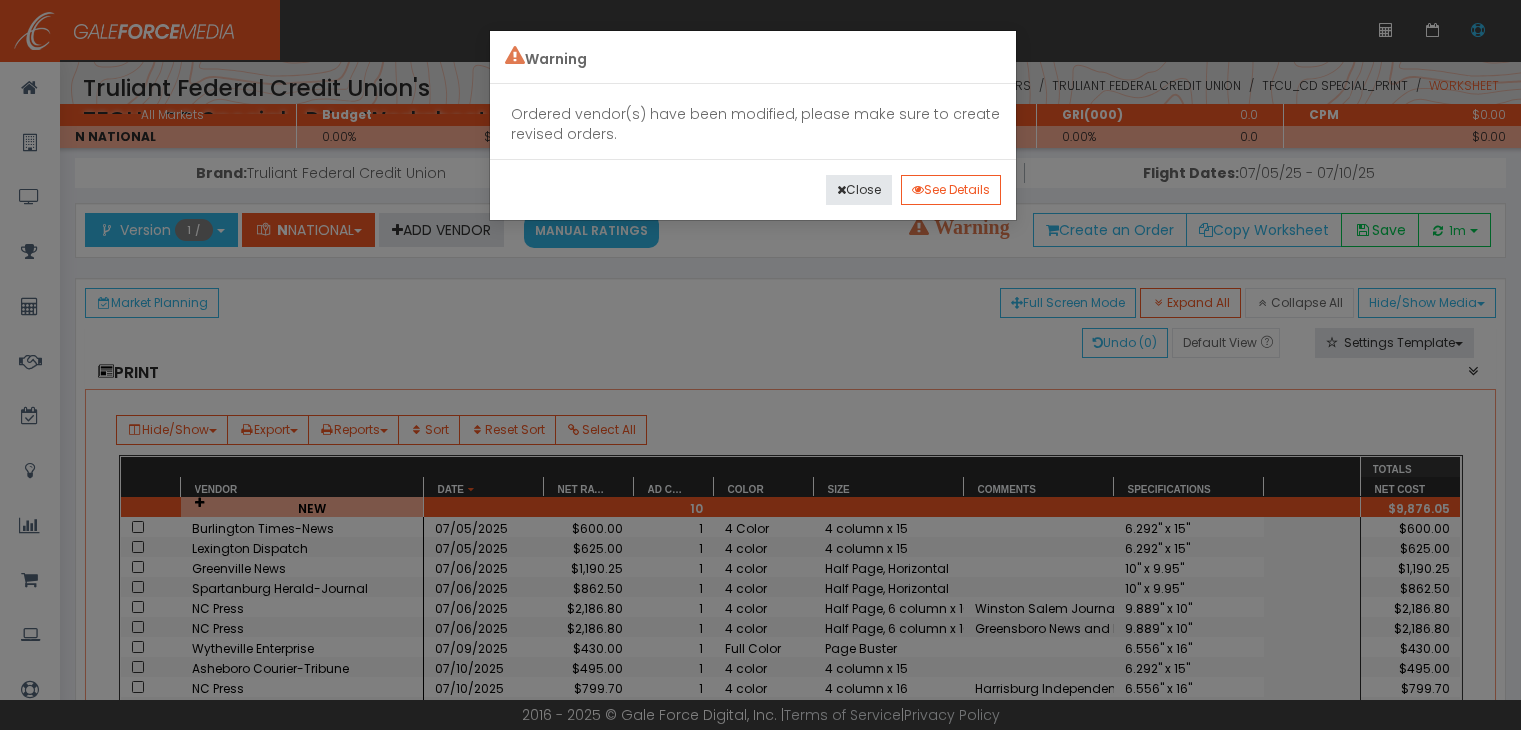 scroll, scrollTop: 0, scrollLeft: 0, axis: both 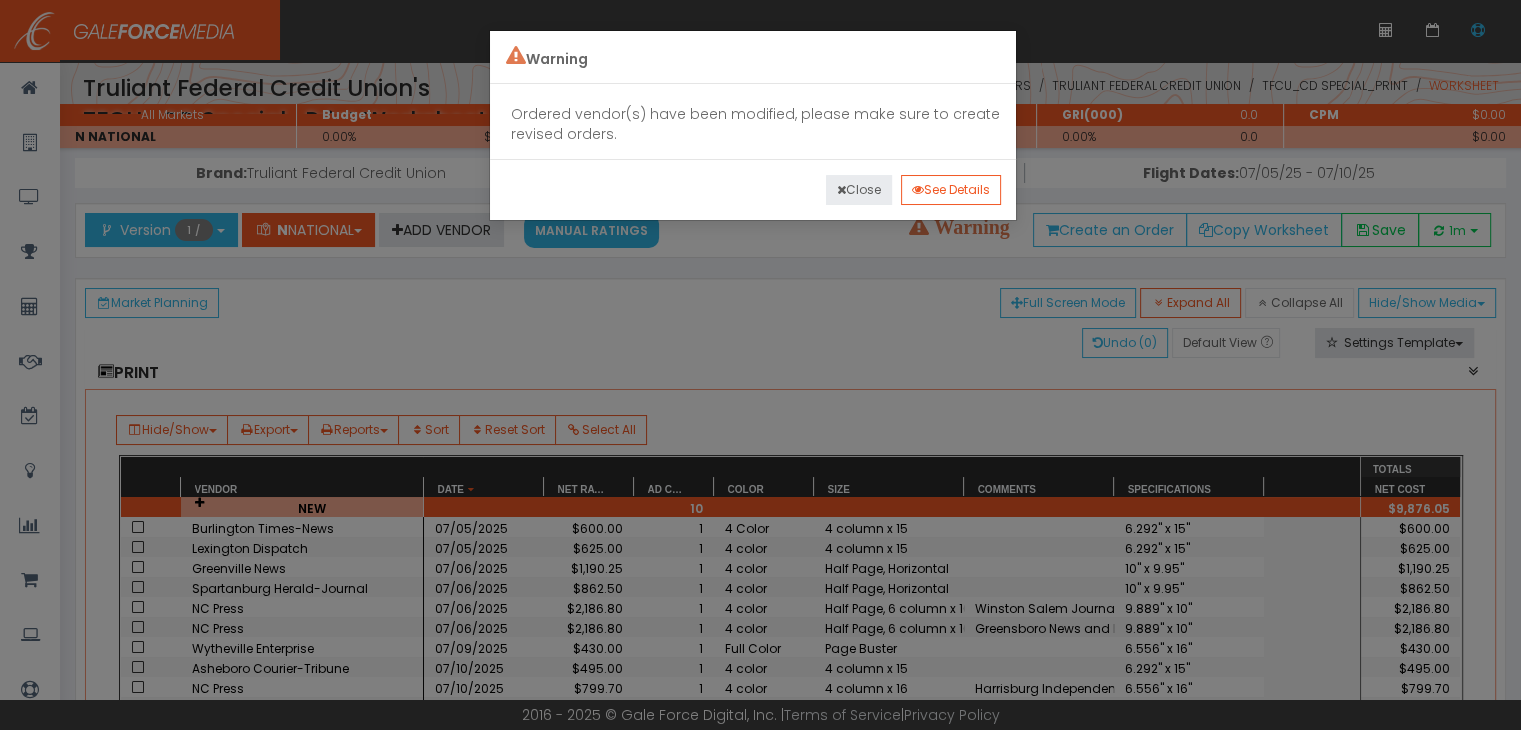 click on "Close" at bounding box center (859, 190) 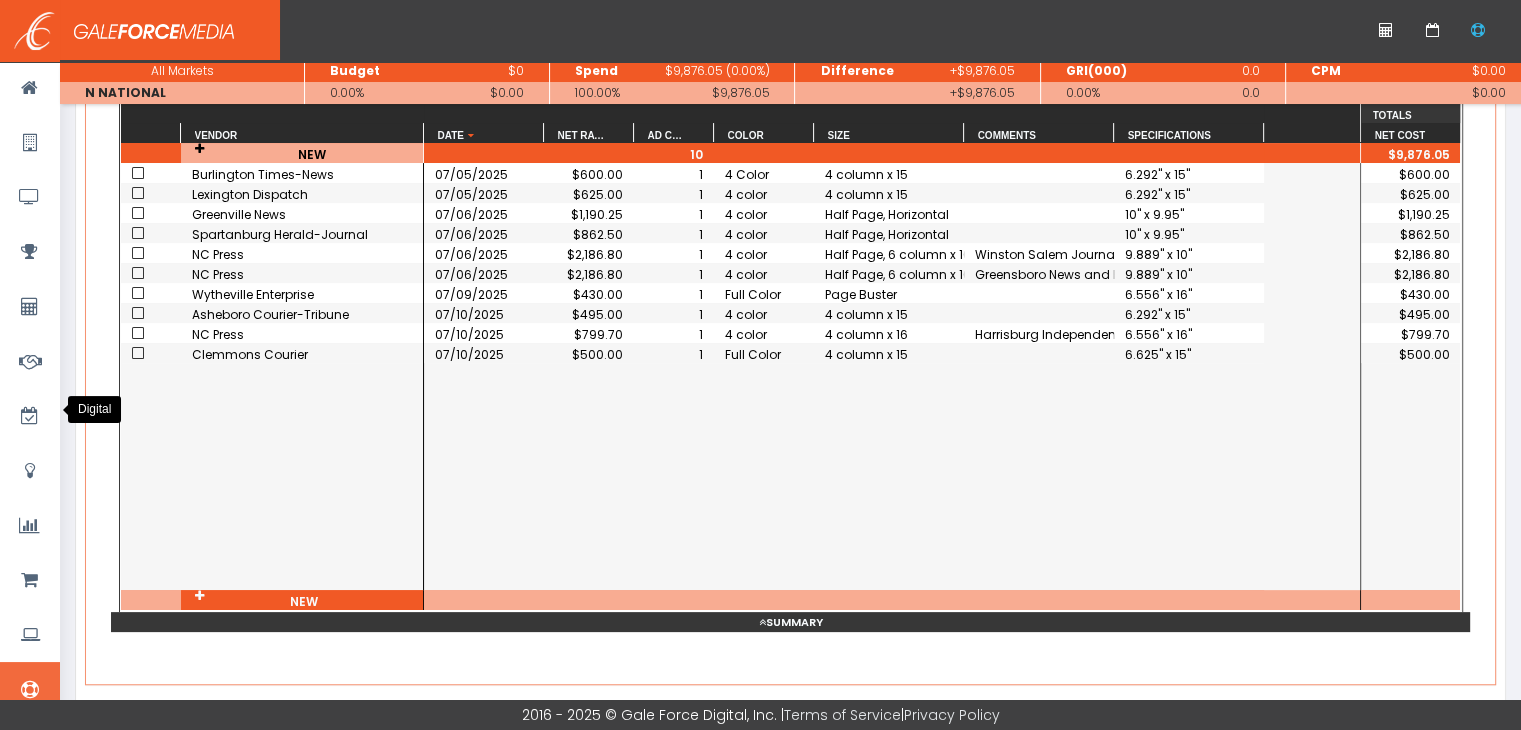 scroll, scrollTop: 400, scrollLeft: 0, axis: vertical 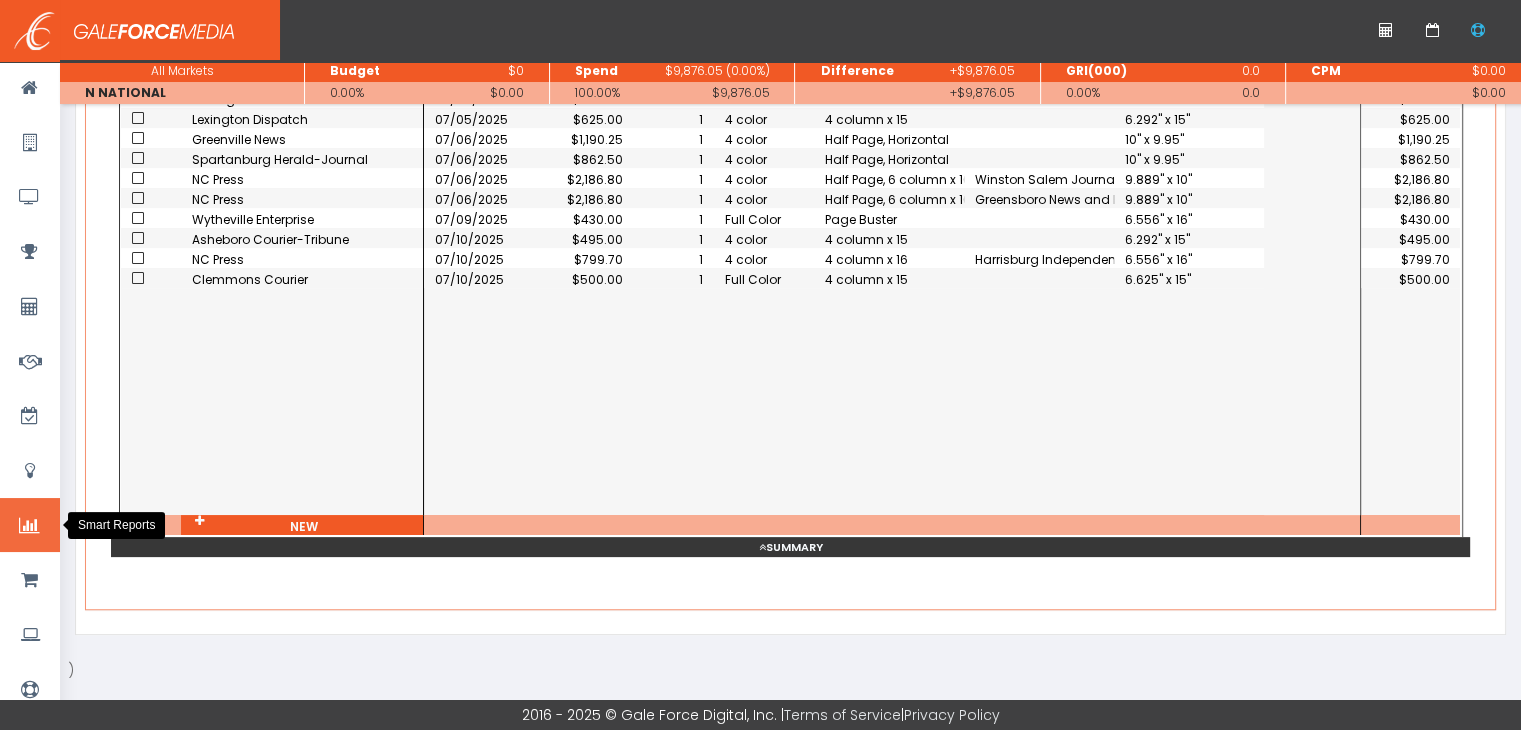 click at bounding box center (29, 526) 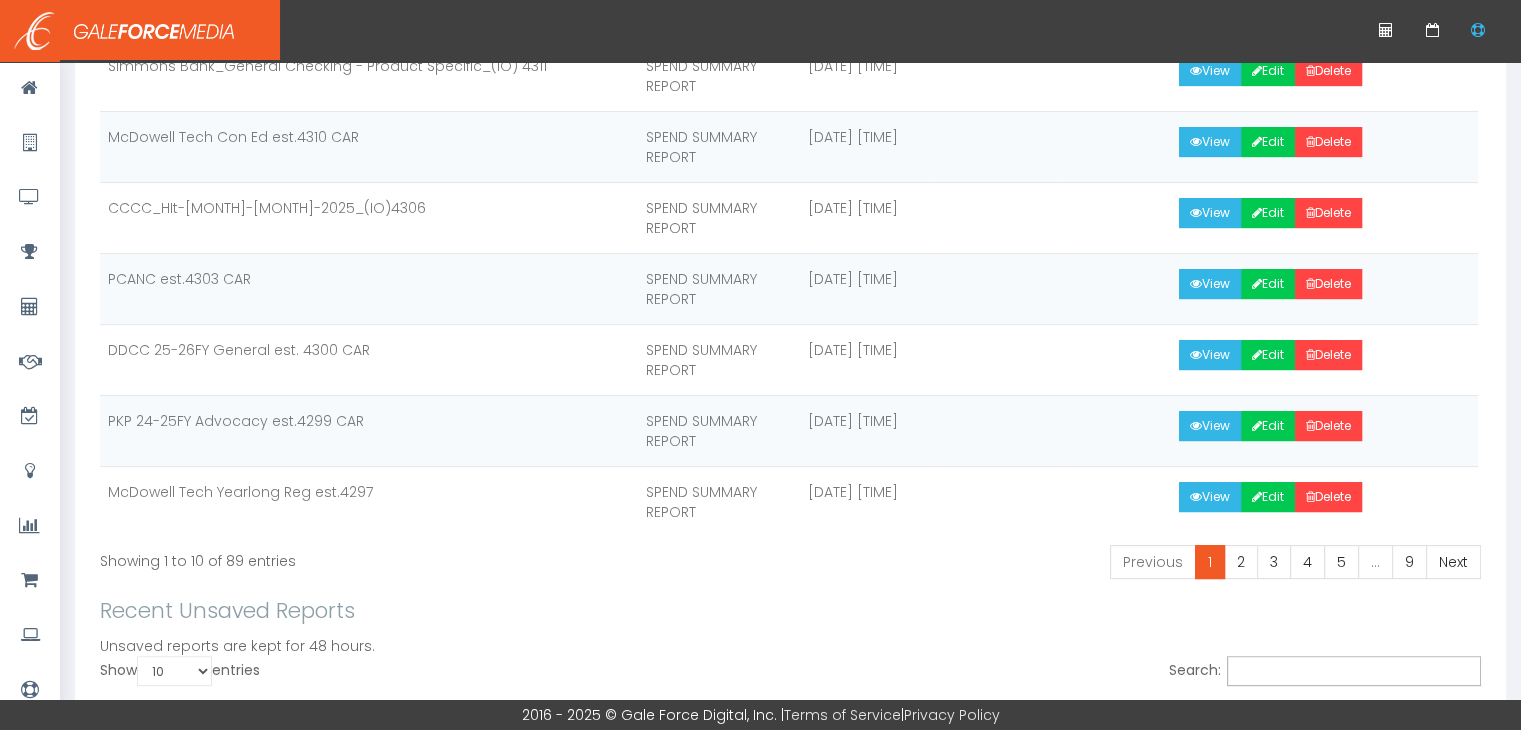scroll, scrollTop: 600, scrollLeft: 0, axis: vertical 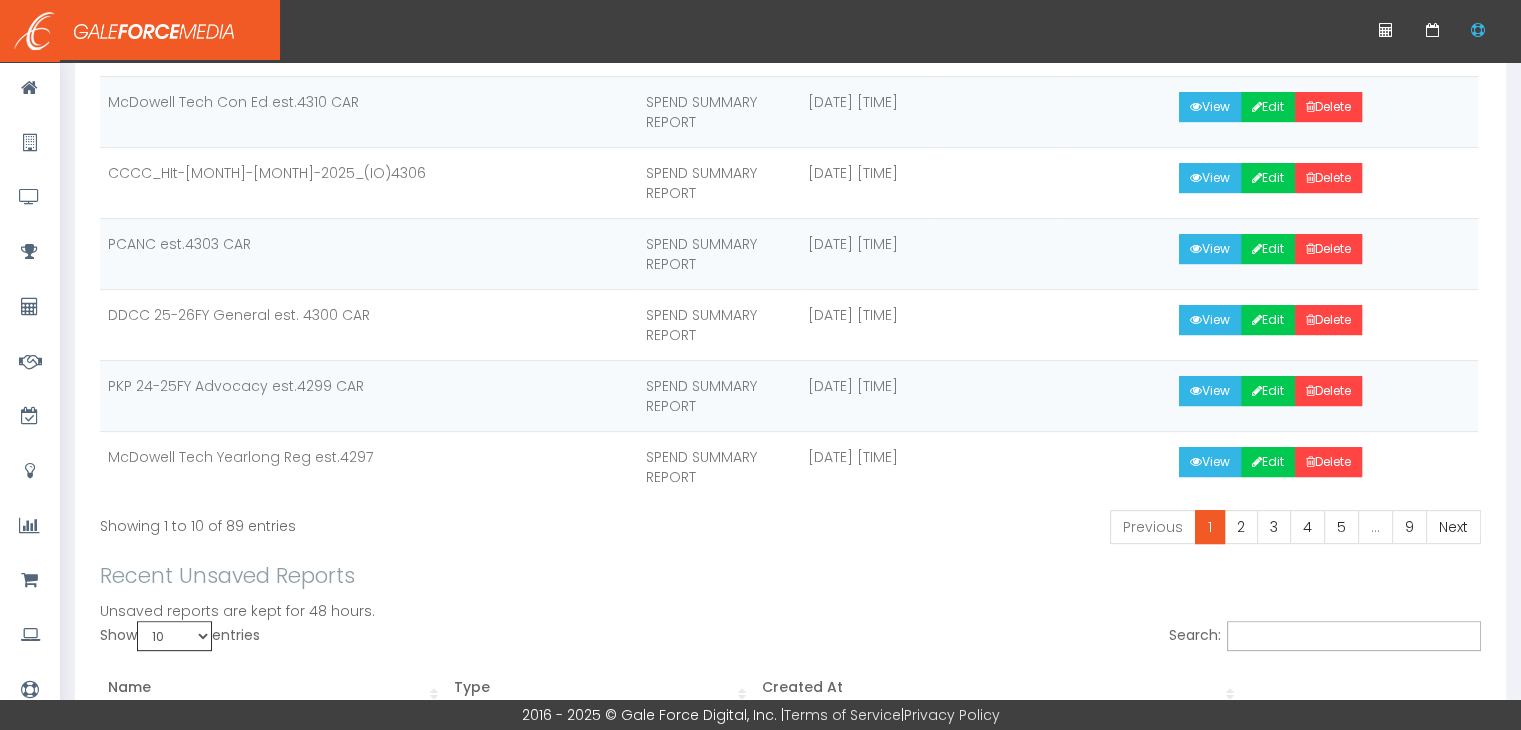 click on "10 25 50 100" at bounding box center [174, 636] 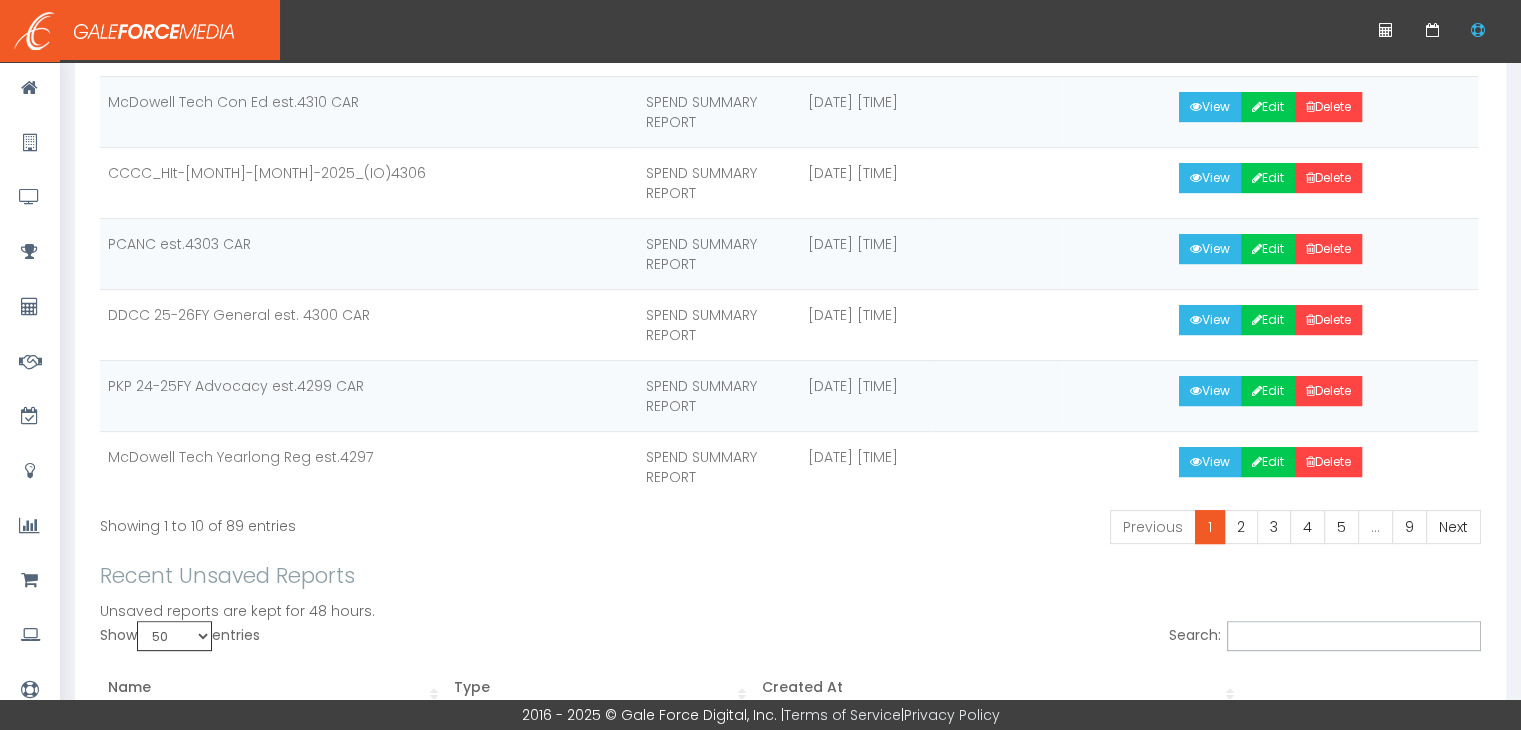 click on "10 25 50 100" at bounding box center (174, 636) 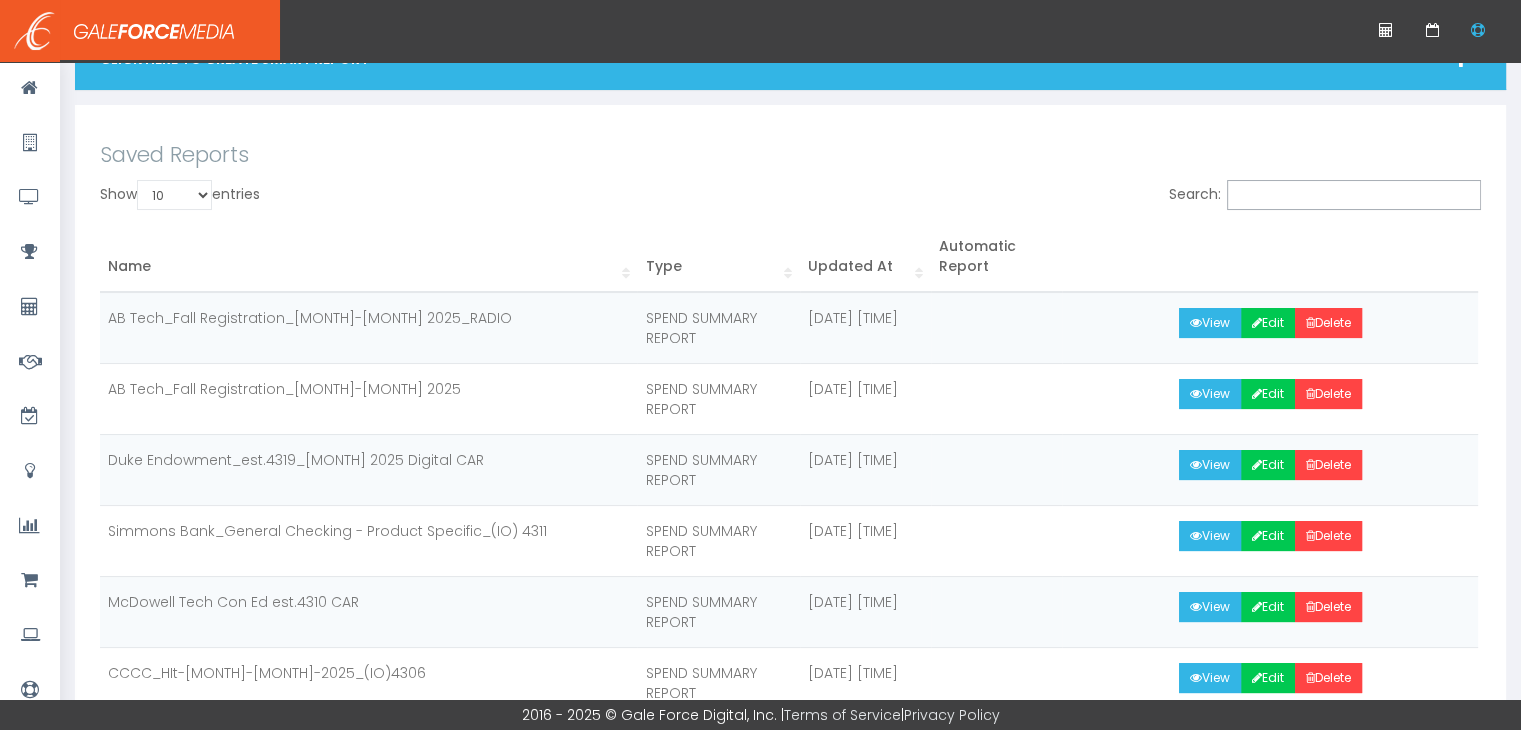 scroll, scrollTop: 0, scrollLeft: 0, axis: both 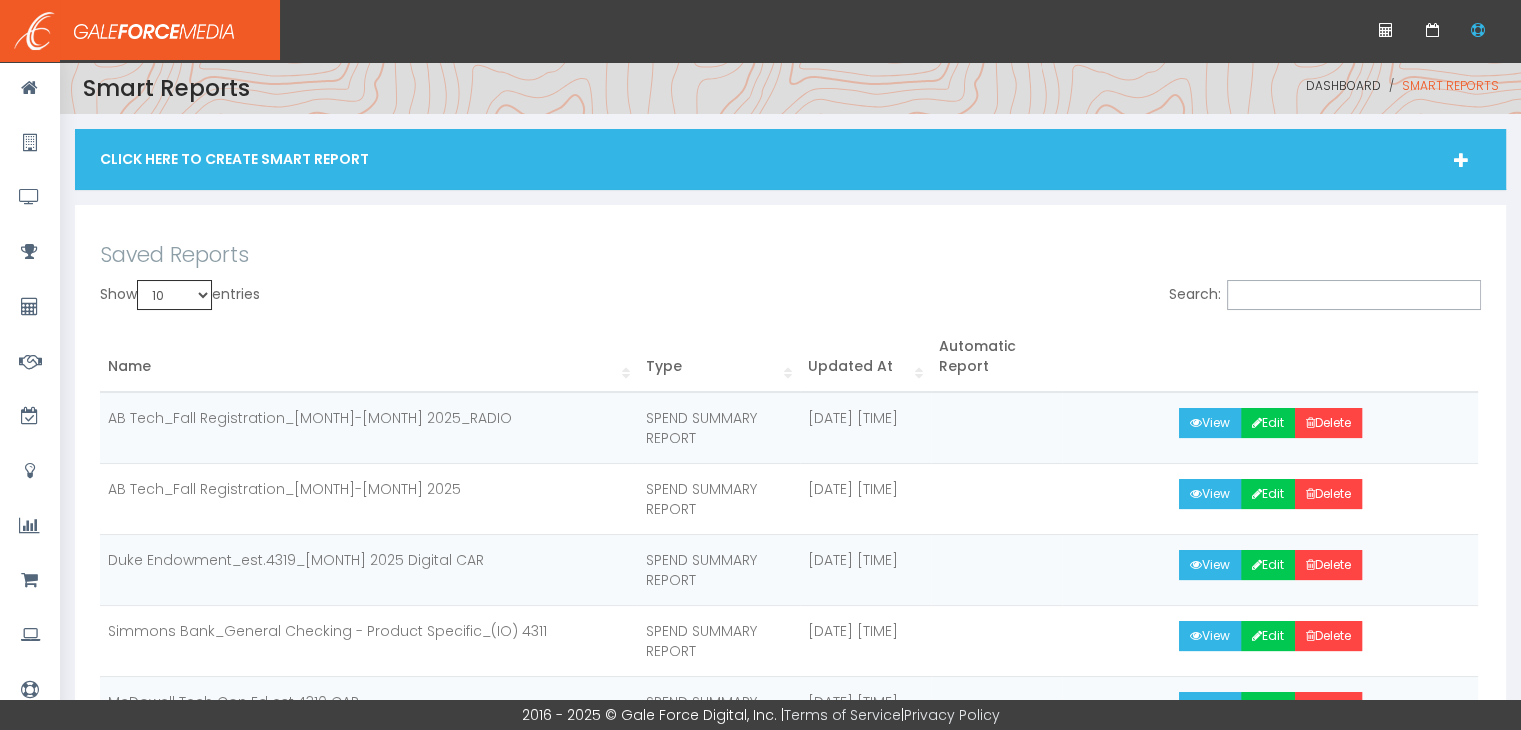 click on "10 25 50 100" at bounding box center [174, 295] 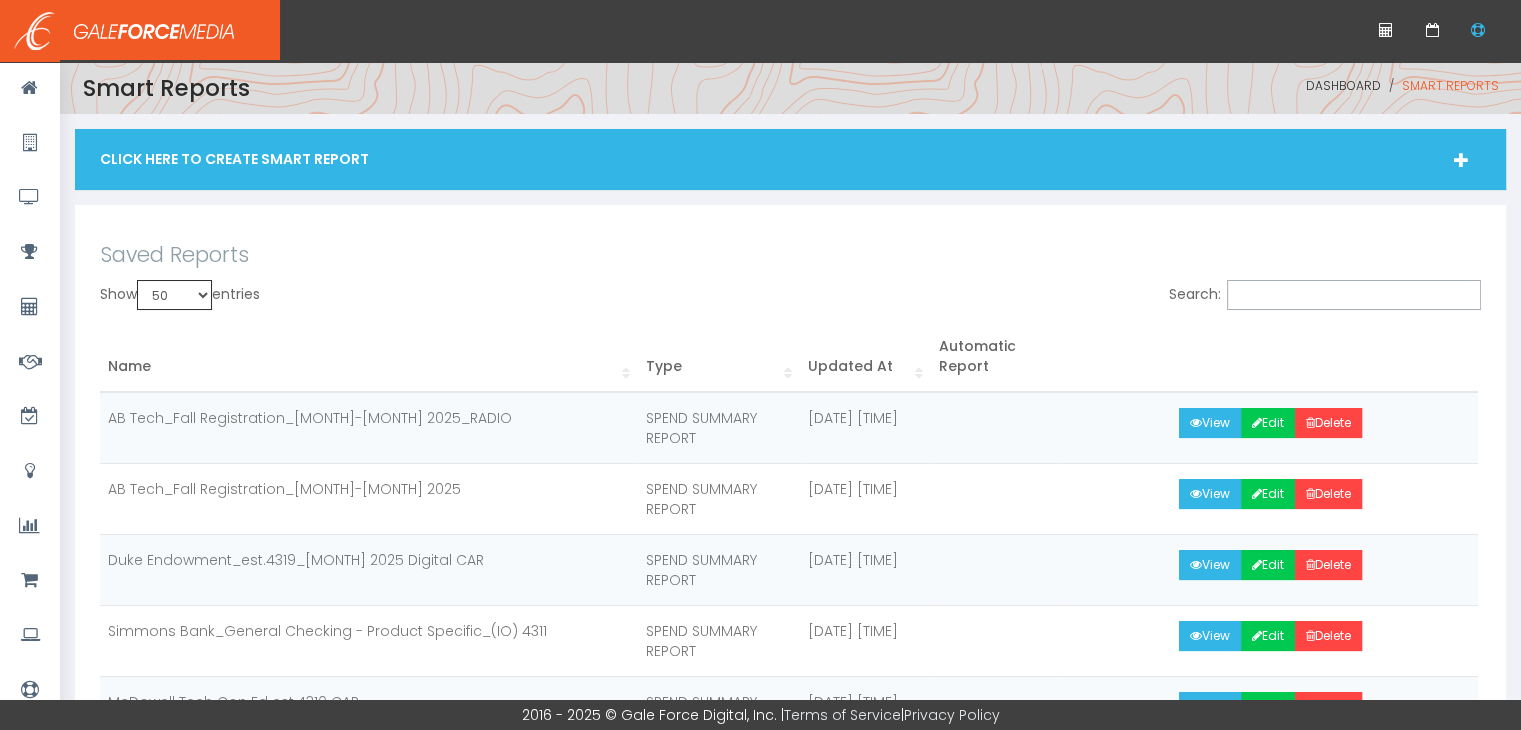 click on "10 25 50 100" at bounding box center (174, 295) 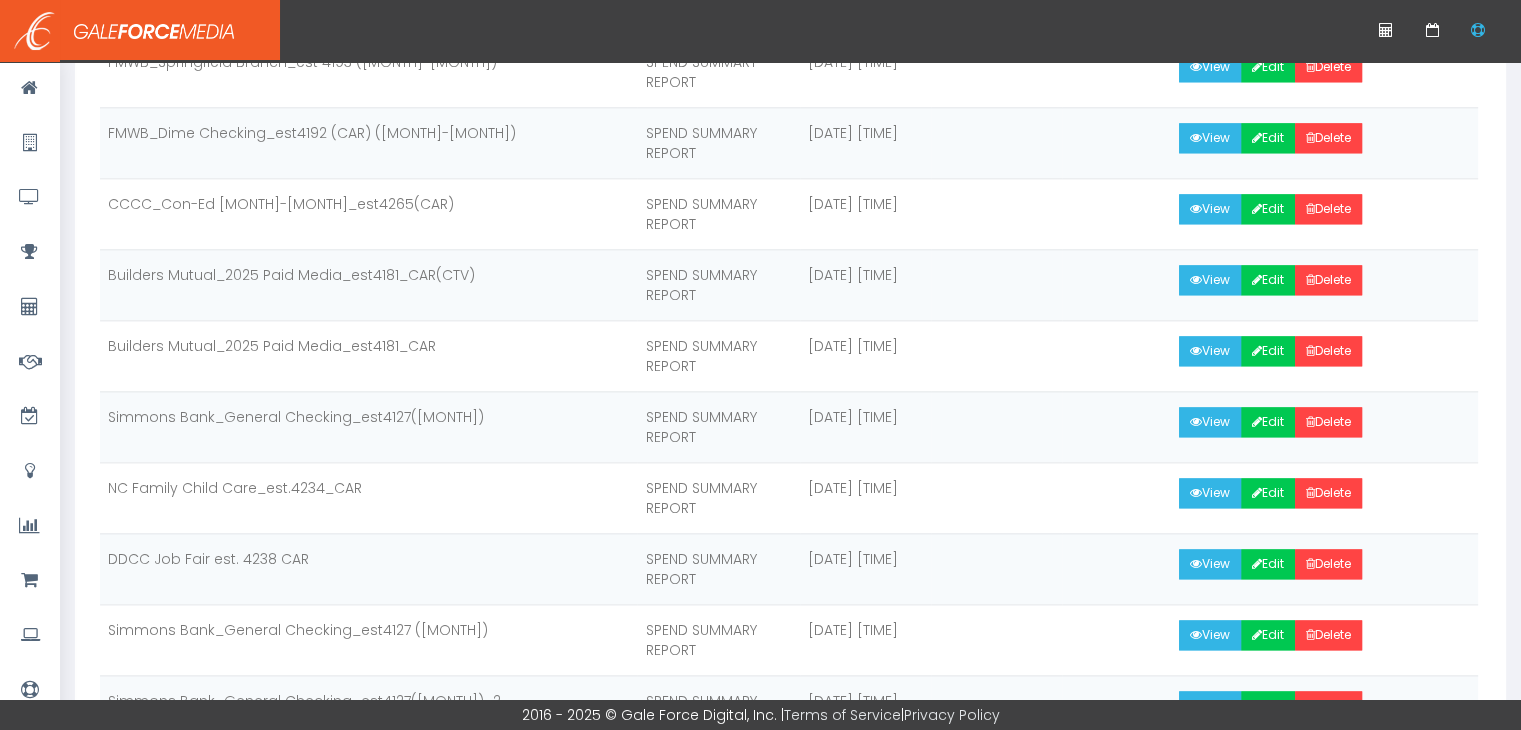 scroll, scrollTop: 2400, scrollLeft: 0, axis: vertical 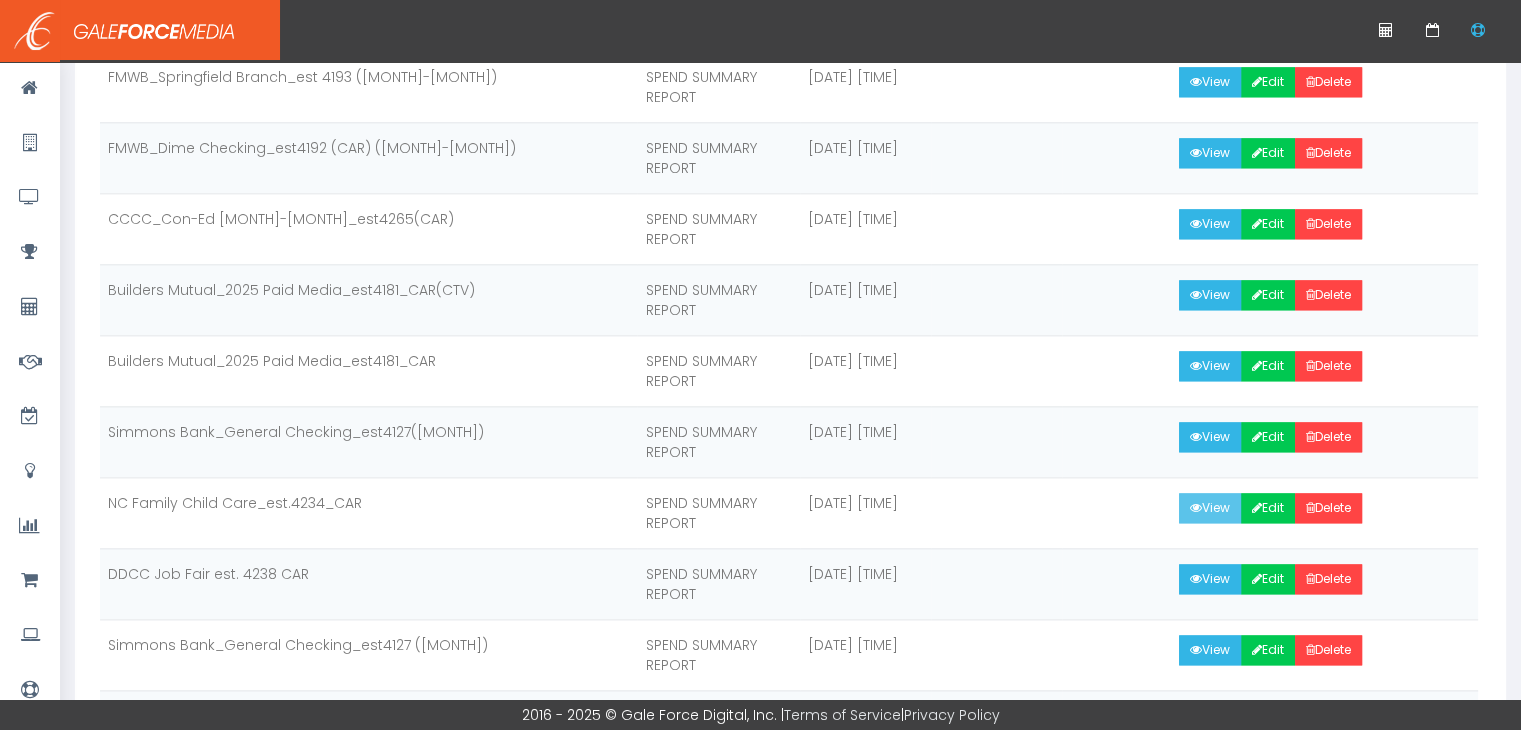 click on "View" at bounding box center (1210, 508) 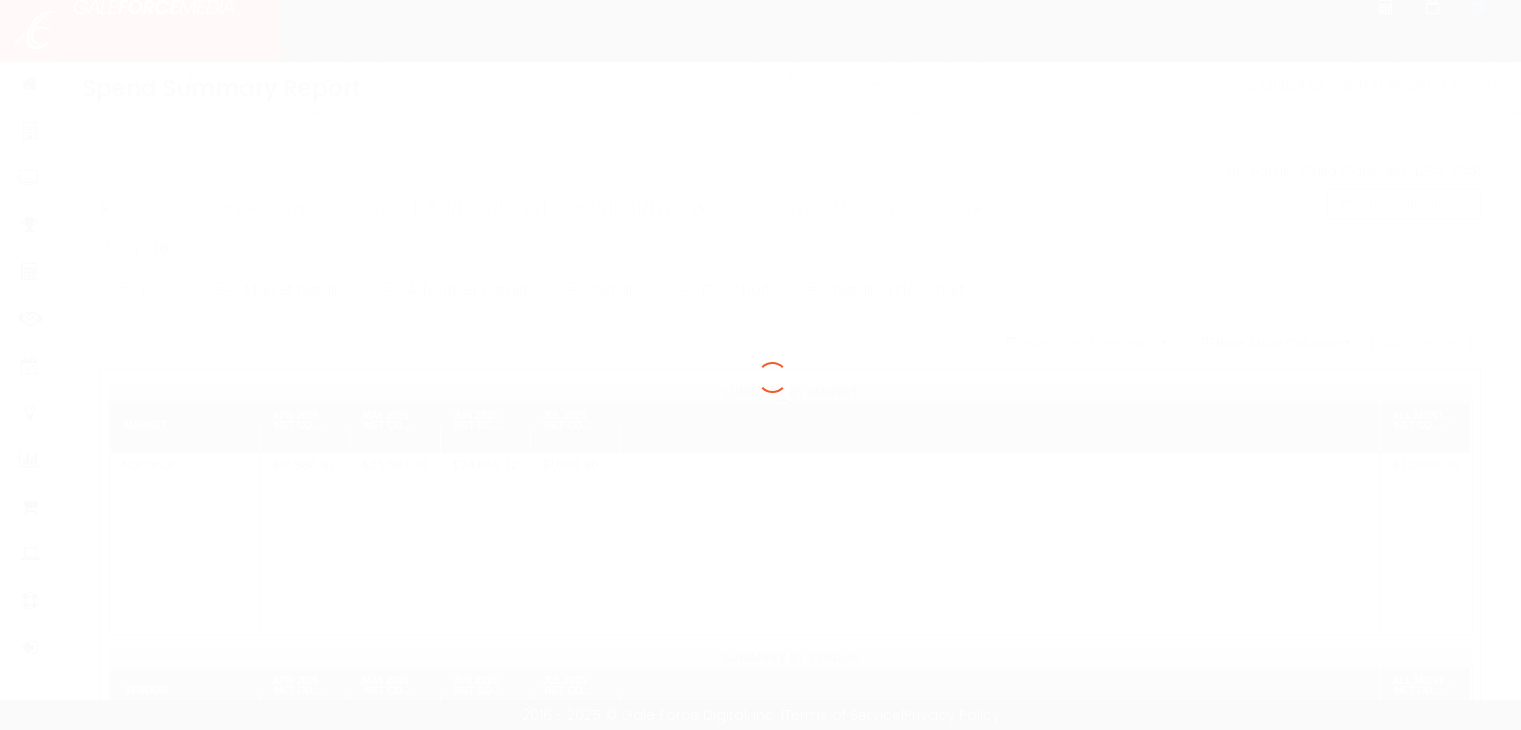 scroll, scrollTop: 0, scrollLeft: 0, axis: both 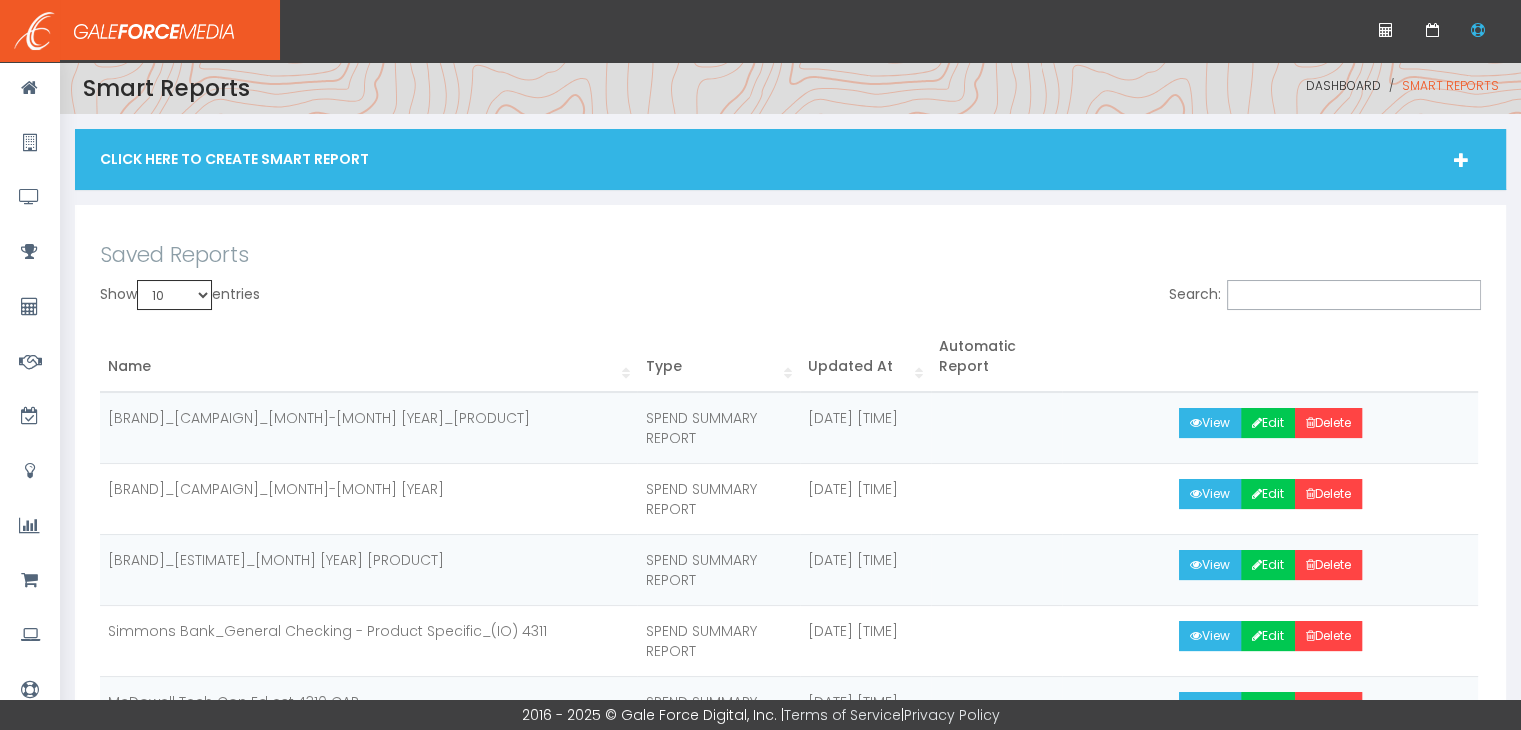 click on "10 25 50 100" at bounding box center (174, 295) 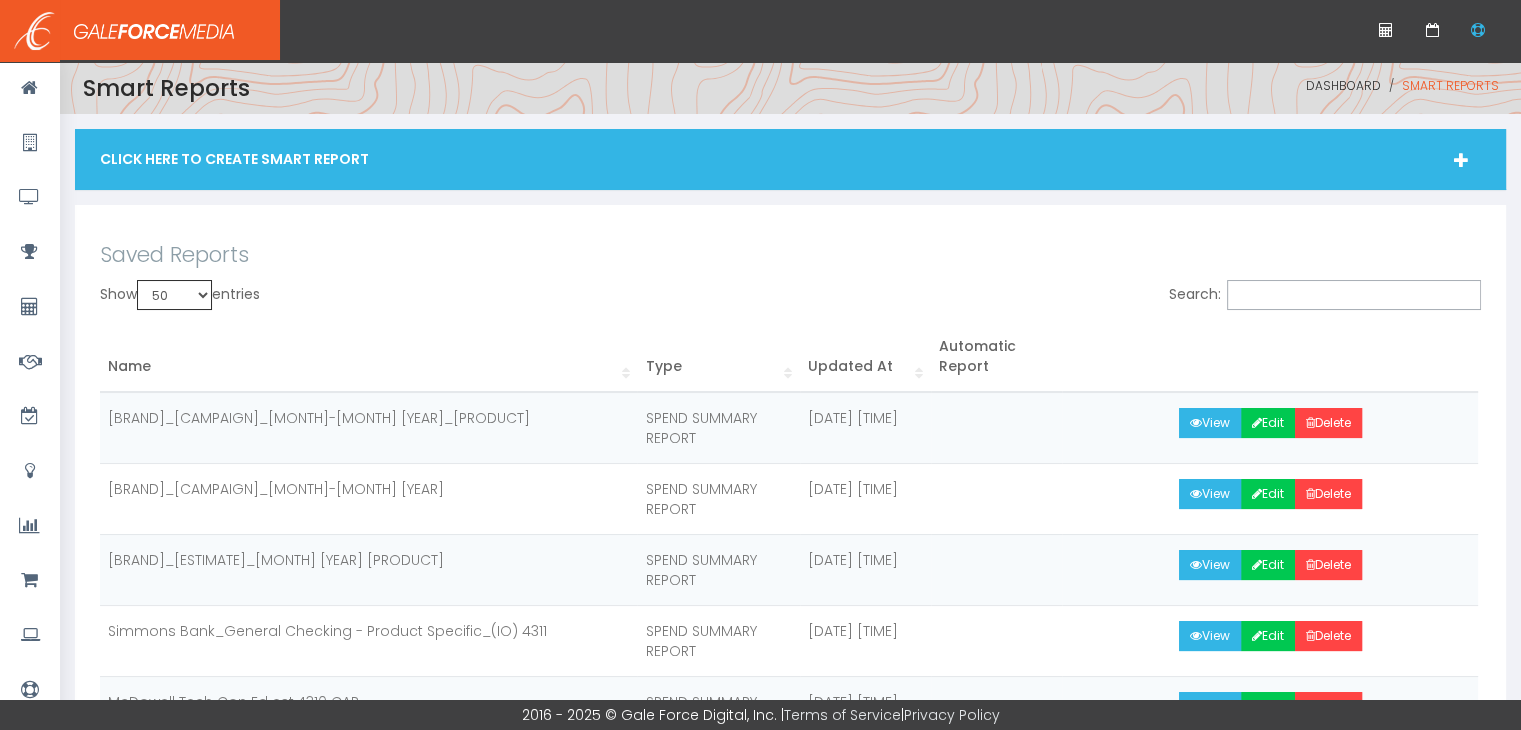 click on "10 25 50 100" at bounding box center (174, 295) 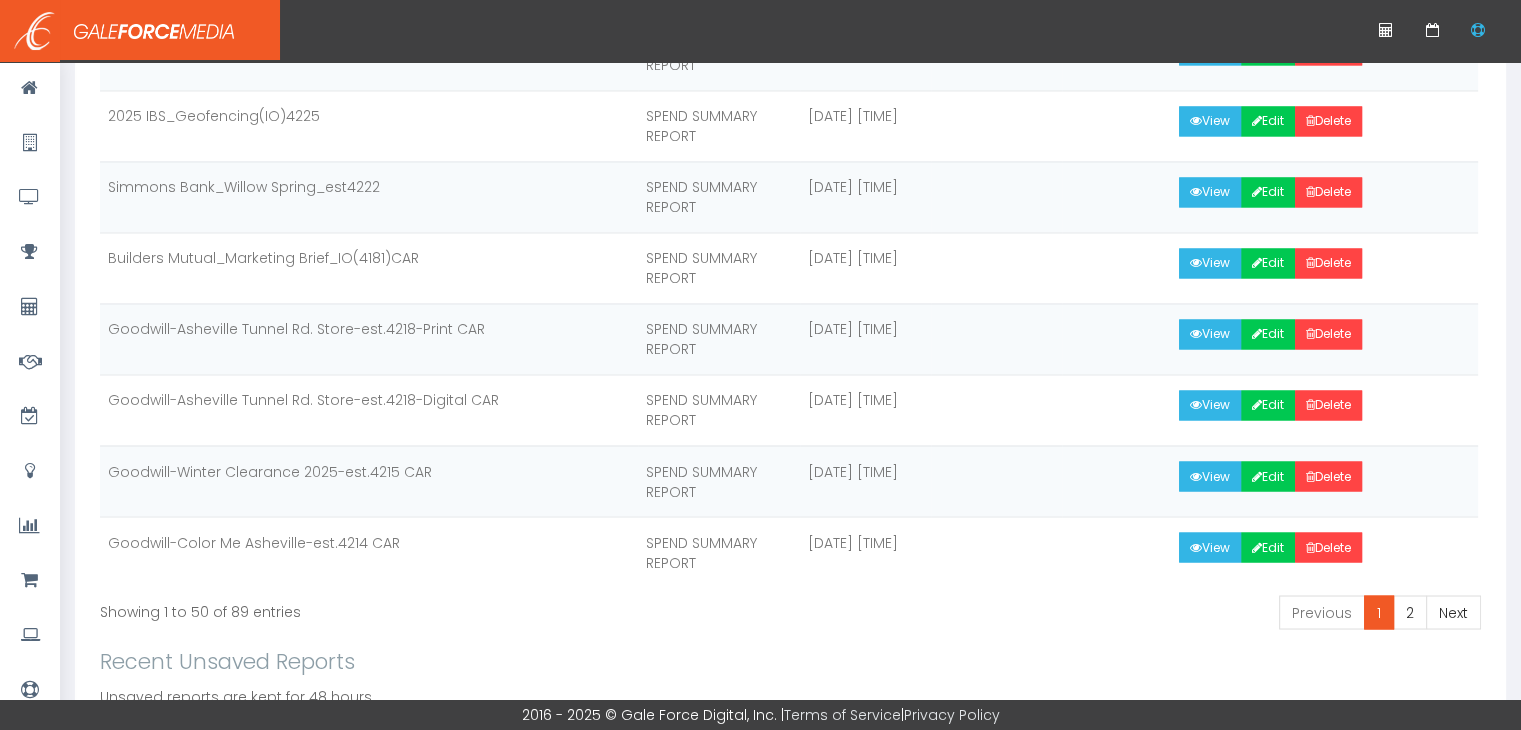 scroll, scrollTop: 3400, scrollLeft: 0, axis: vertical 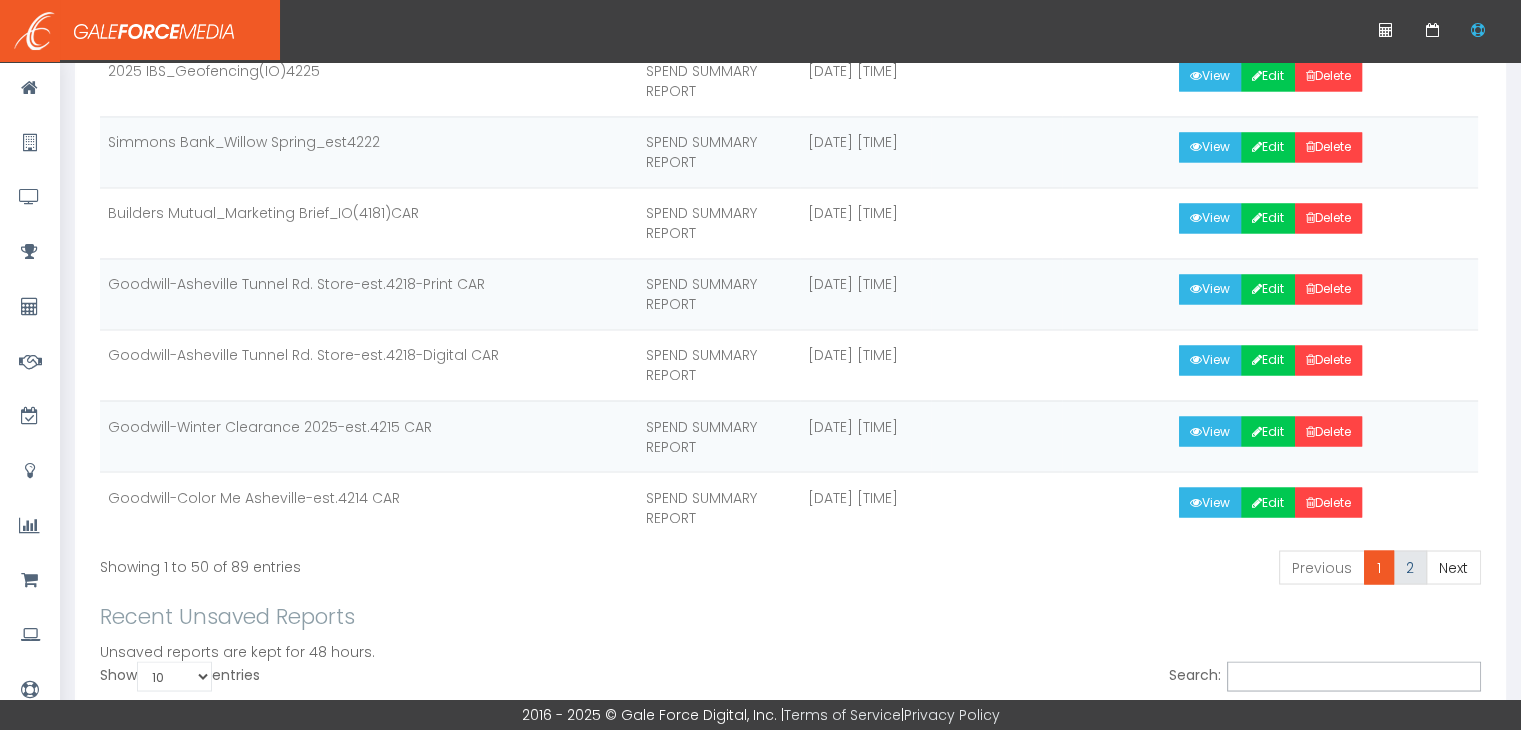 click on "2" at bounding box center [1379, 567] 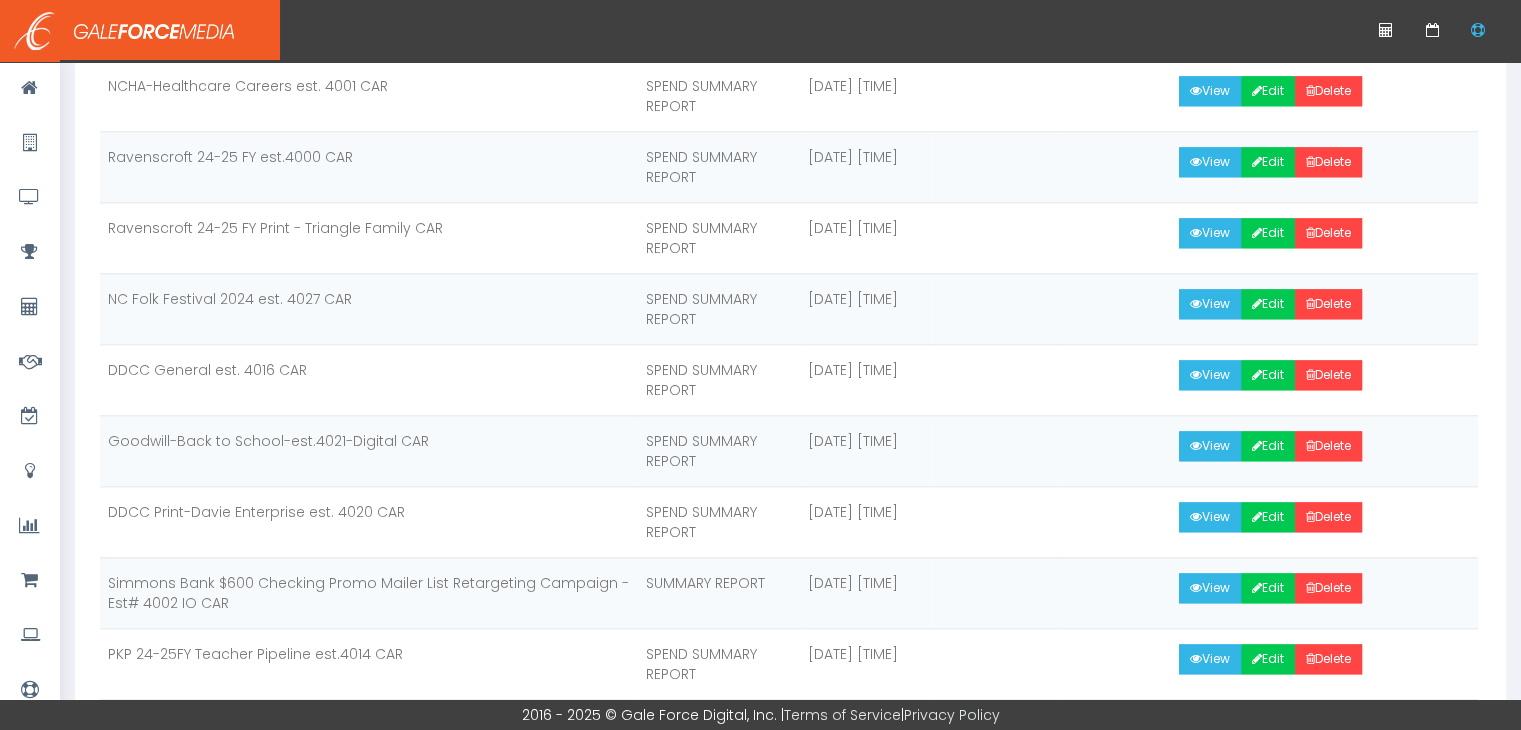 scroll, scrollTop: 2349, scrollLeft: 0, axis: vertical 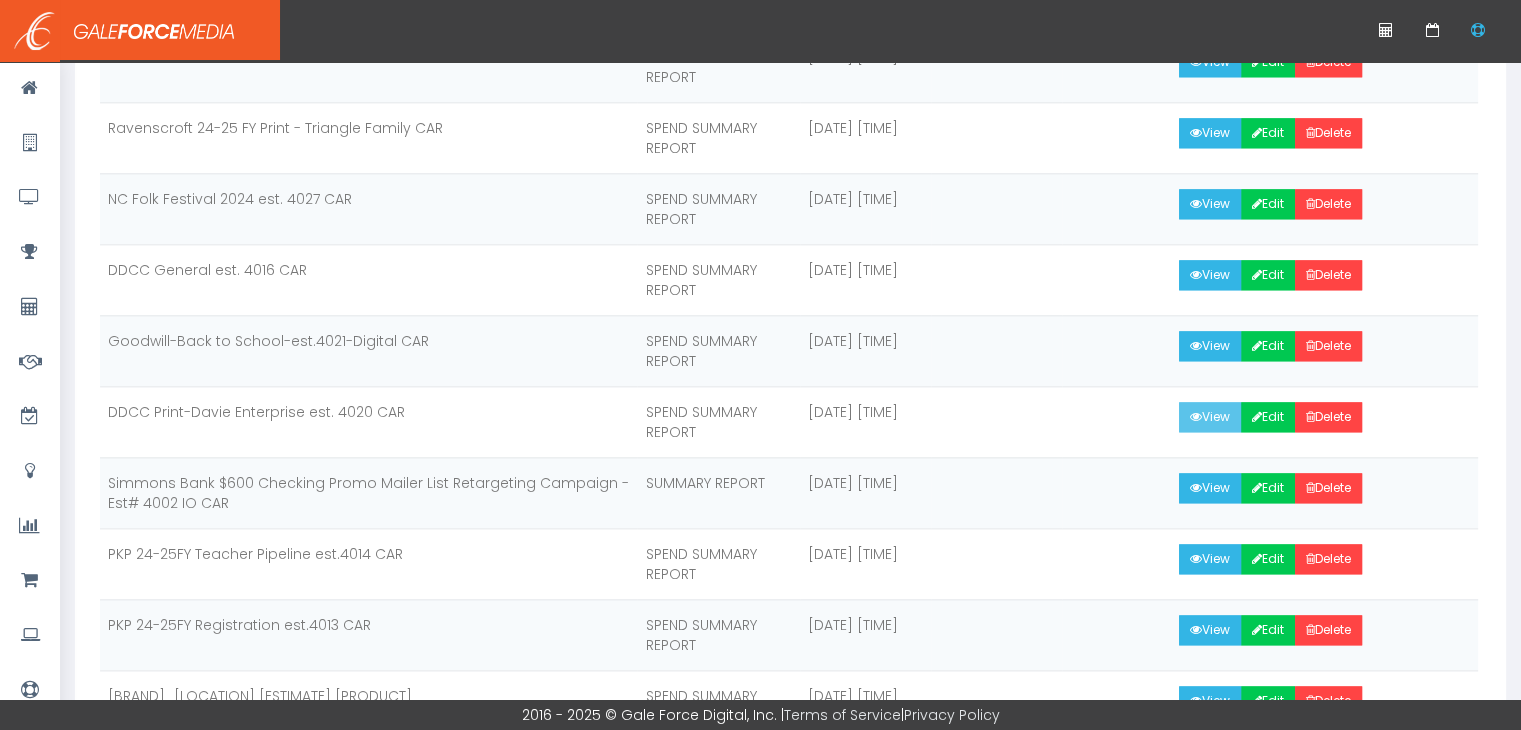 click on "View" at bounding box center (1210, 417) 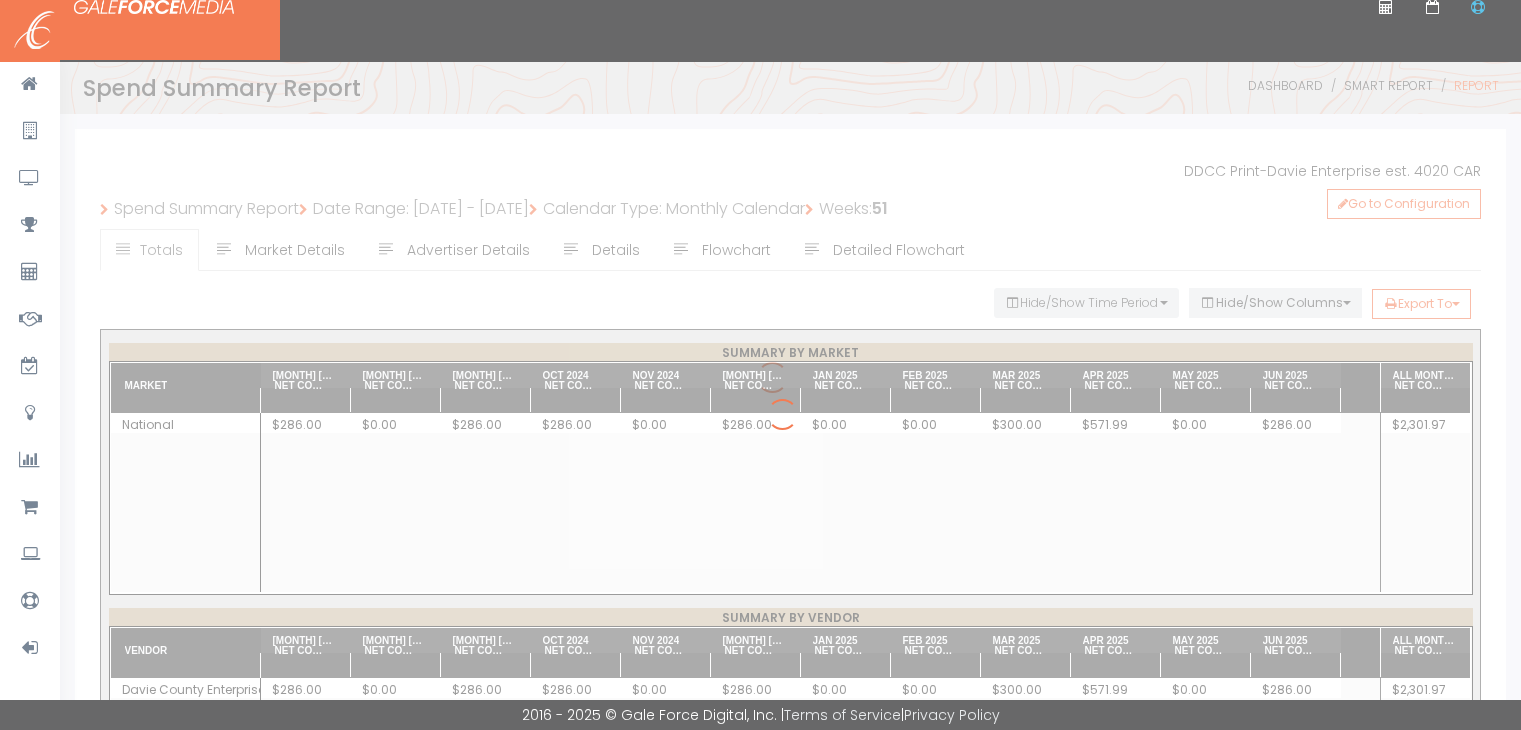 scroll, scrollTop: 0, scrollLeft: 0, axis: both 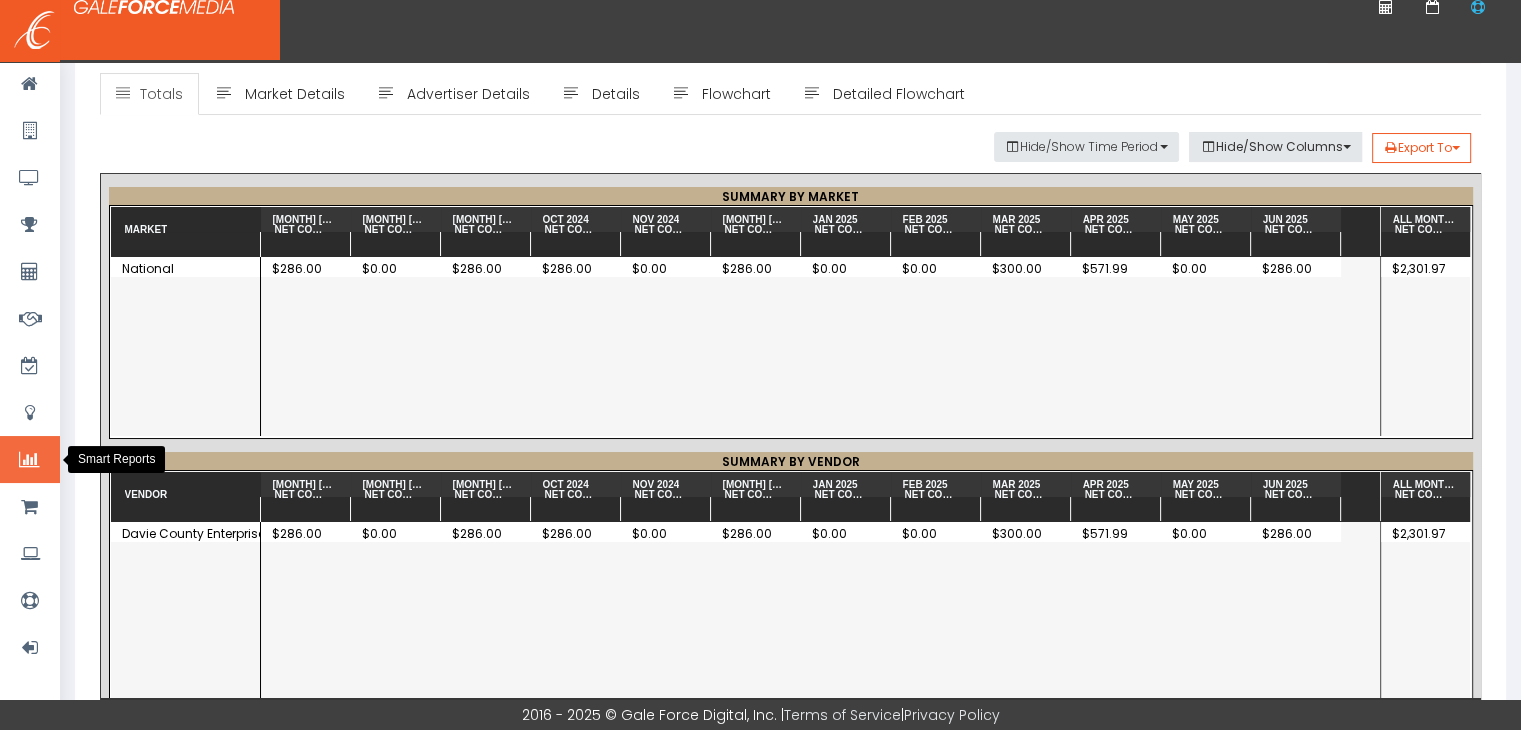 click at bounding box center [29, 460] 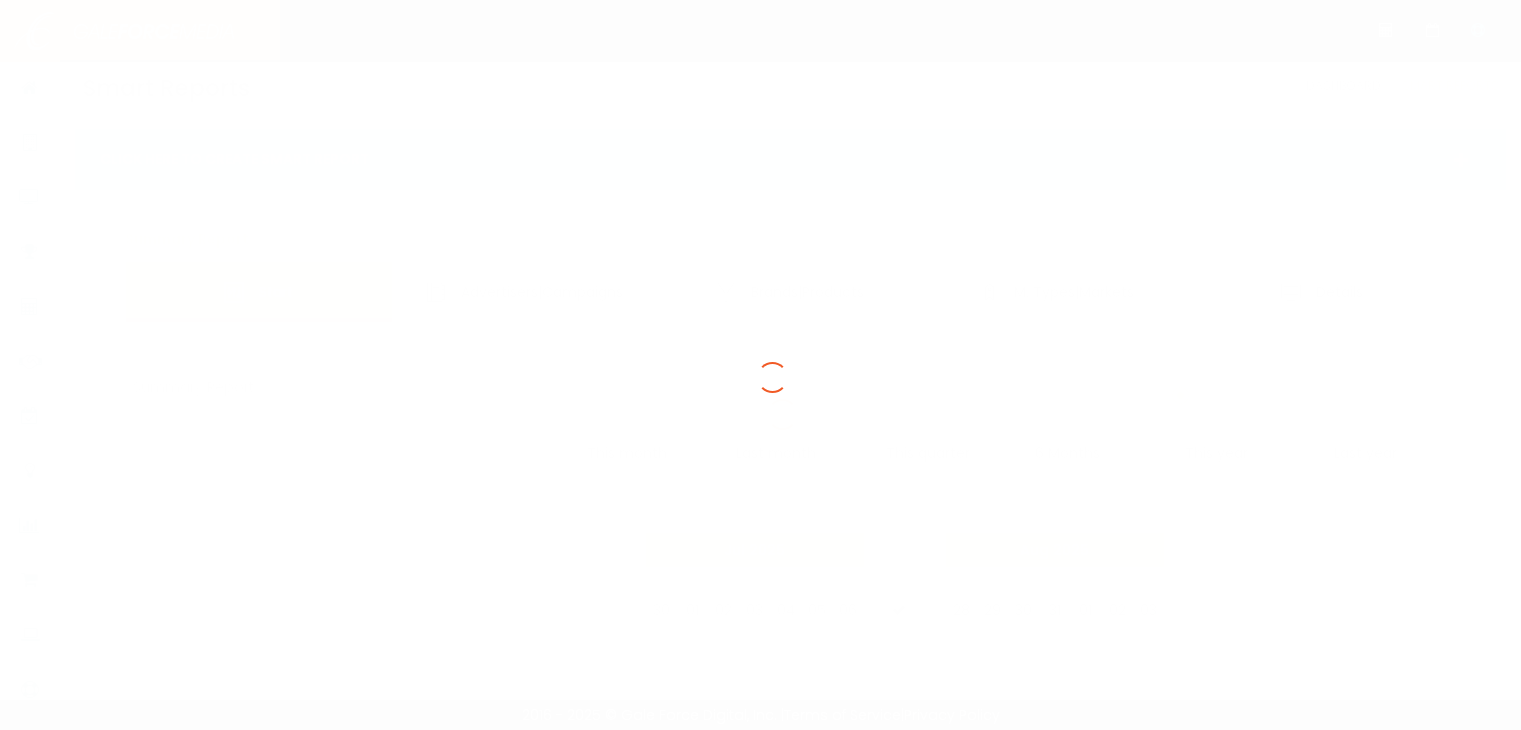 scroll, scrollTop: 0, scrollLeft: 0, axis: both 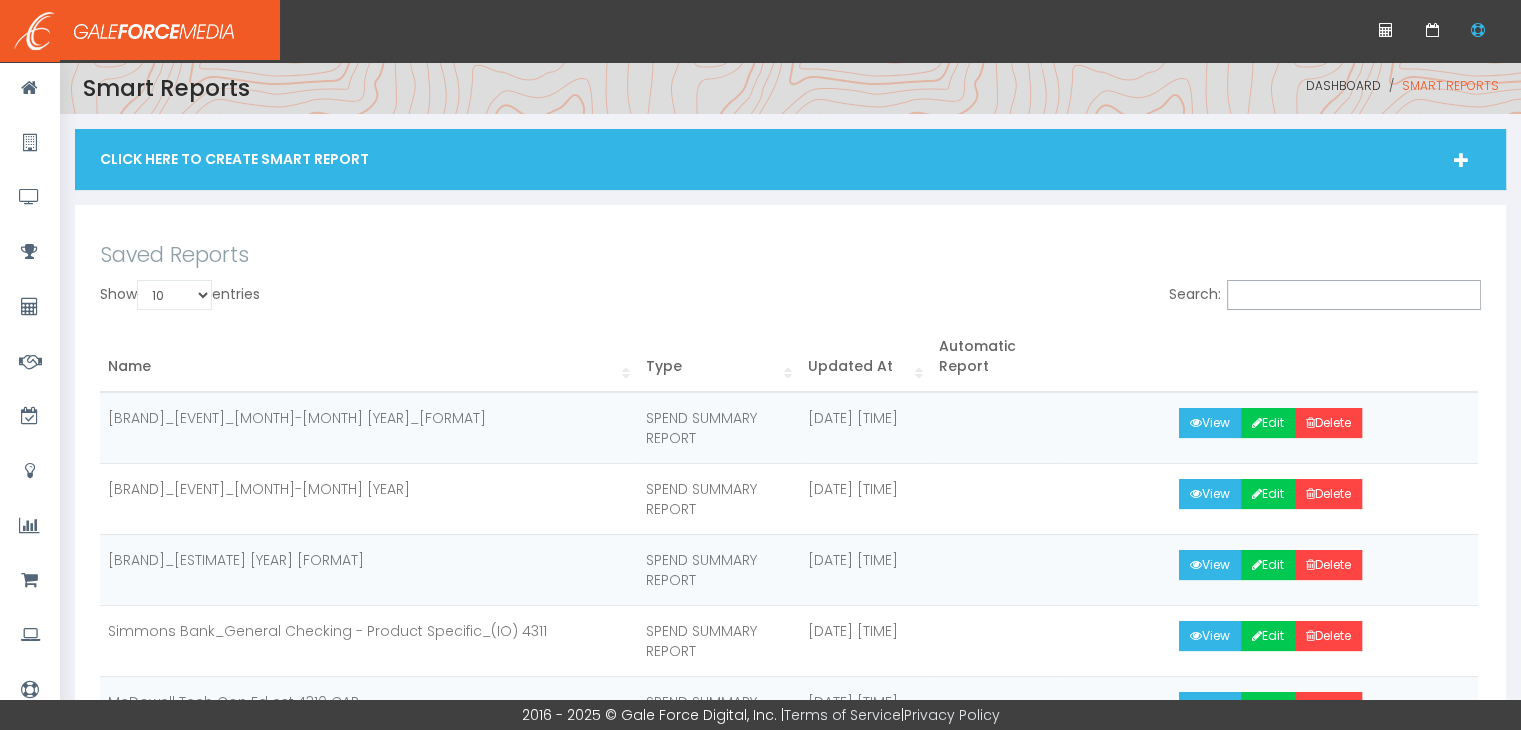 click at bounding box center (1461, 160) 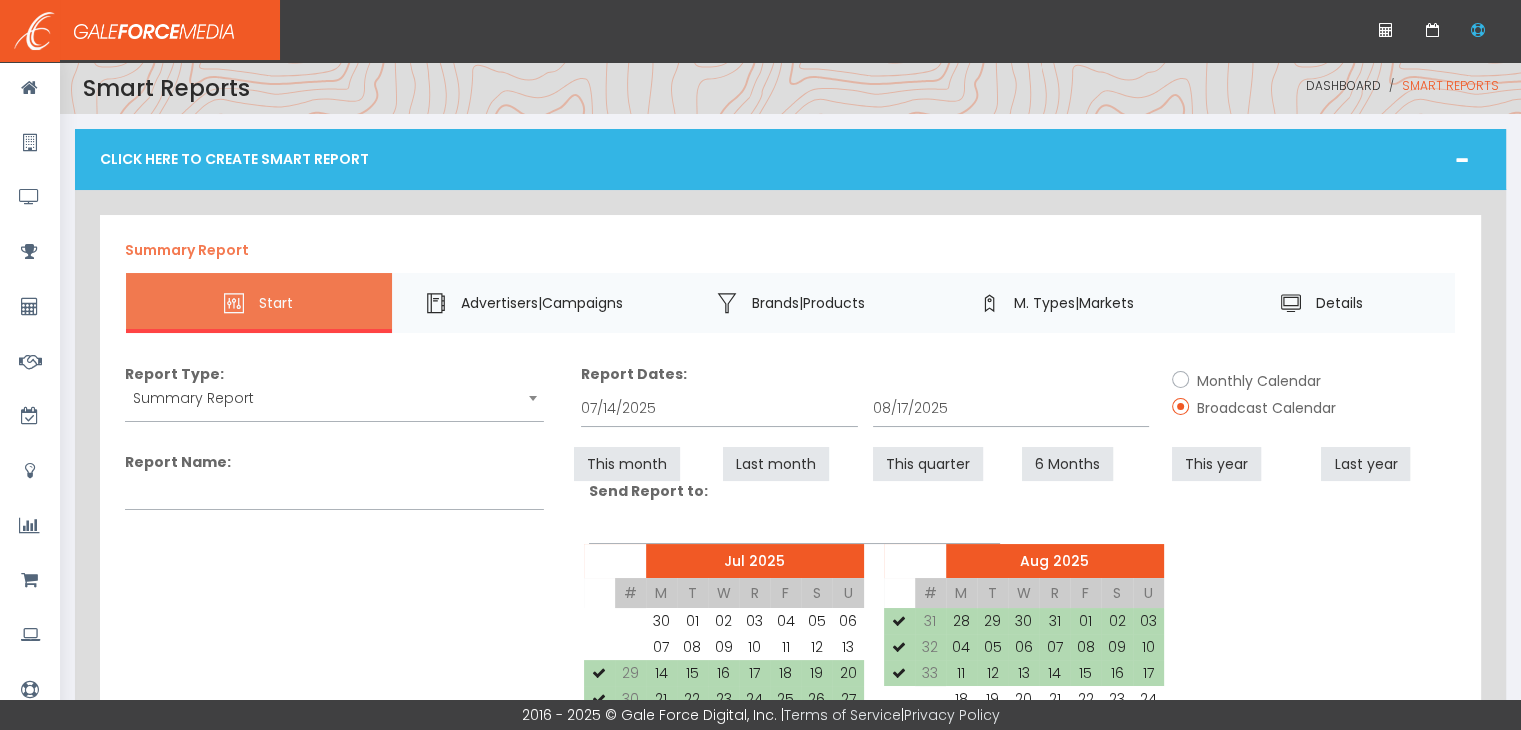 click at bounding box center [533, 398] 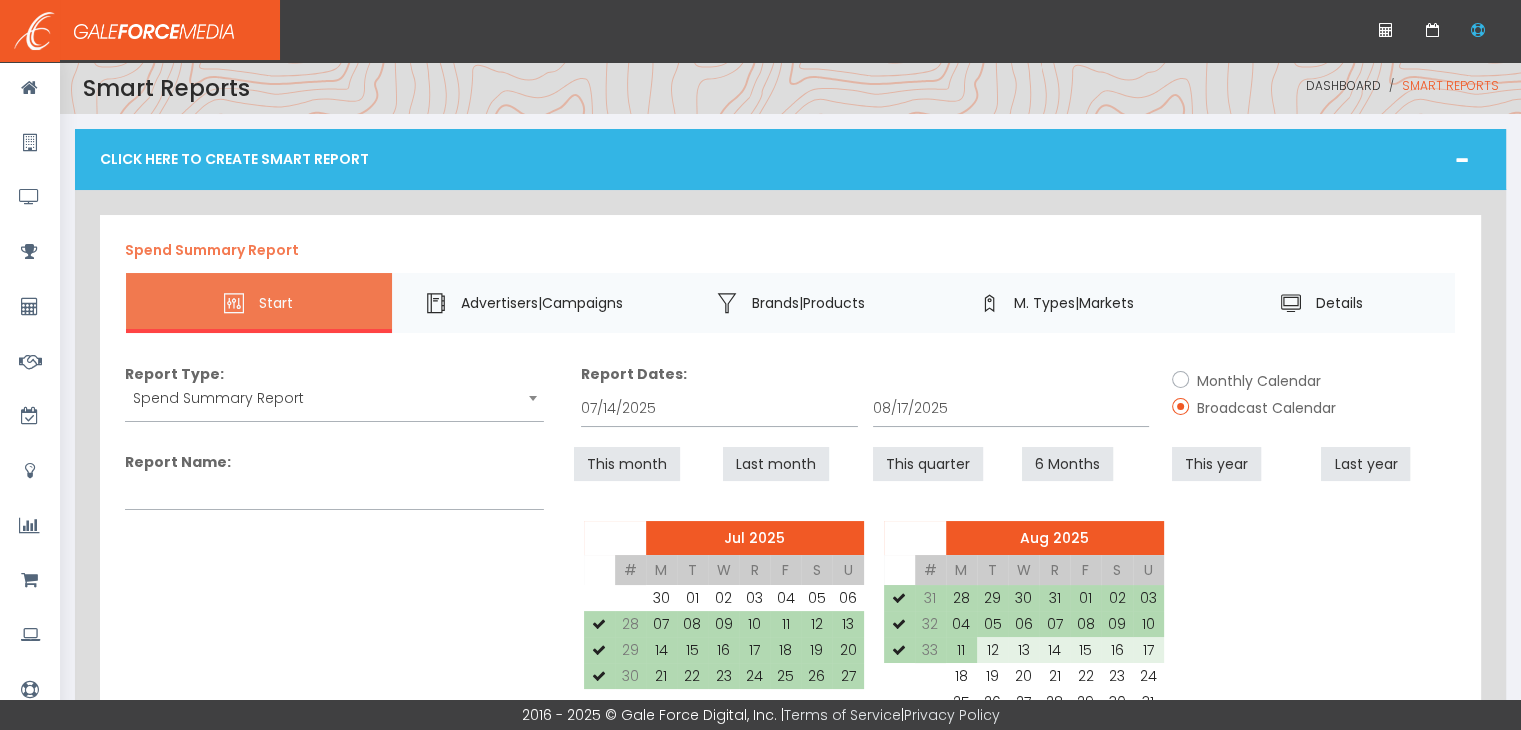 click on "Monthly Calendar" at bounding box center (1256, 381) 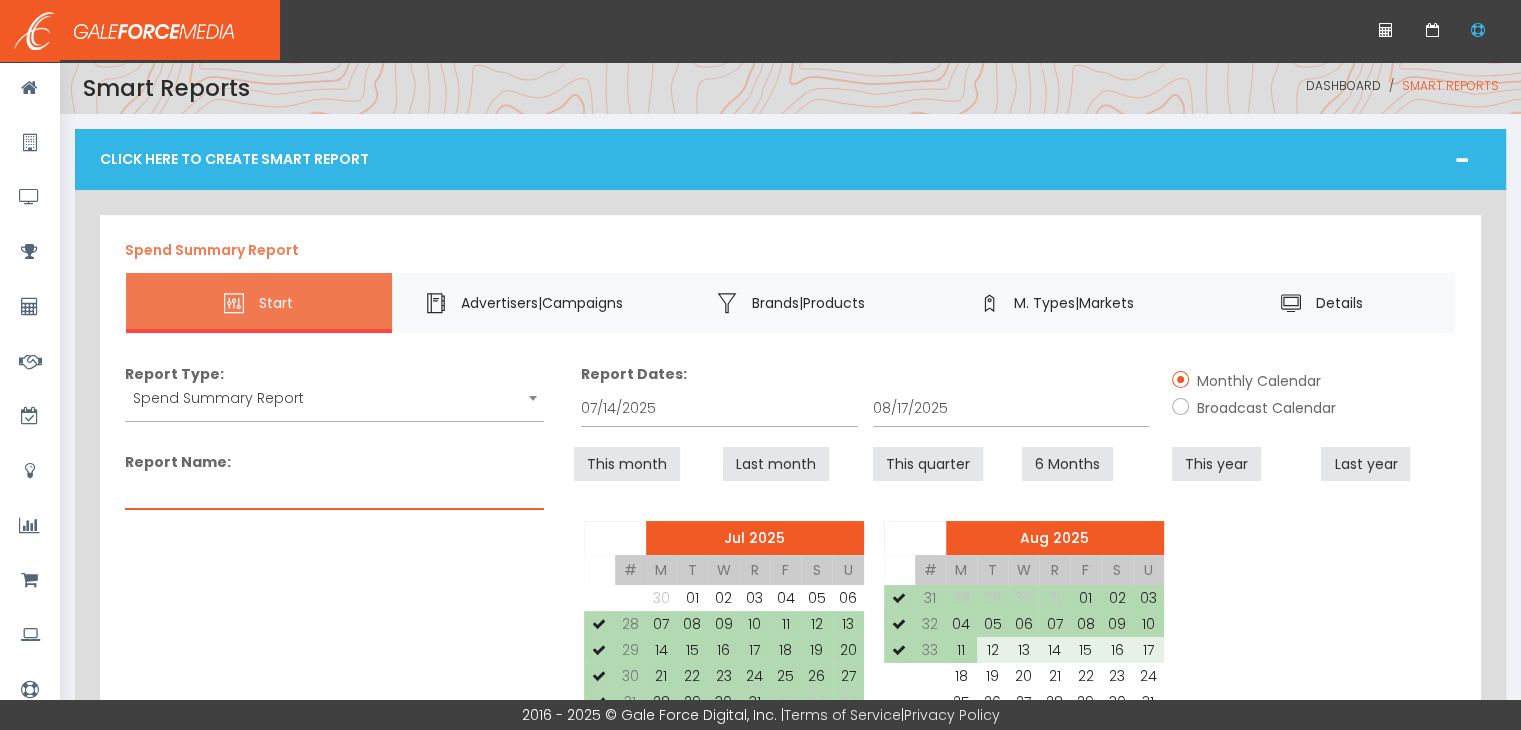 click on "Report Name:" at bounding box center [334, 491] 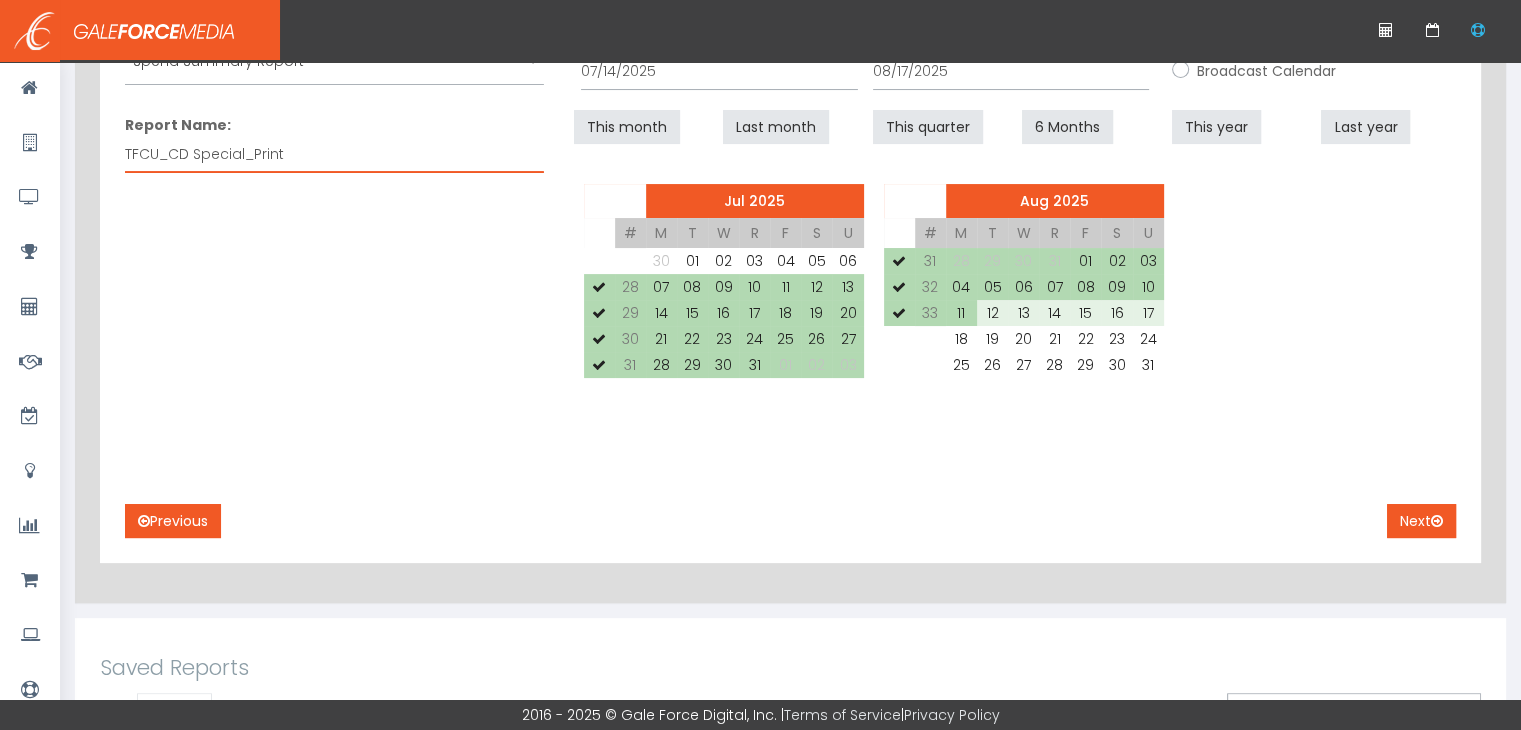 scroll, scrollTop: 400, scrollLeft: 0, axis: vertical 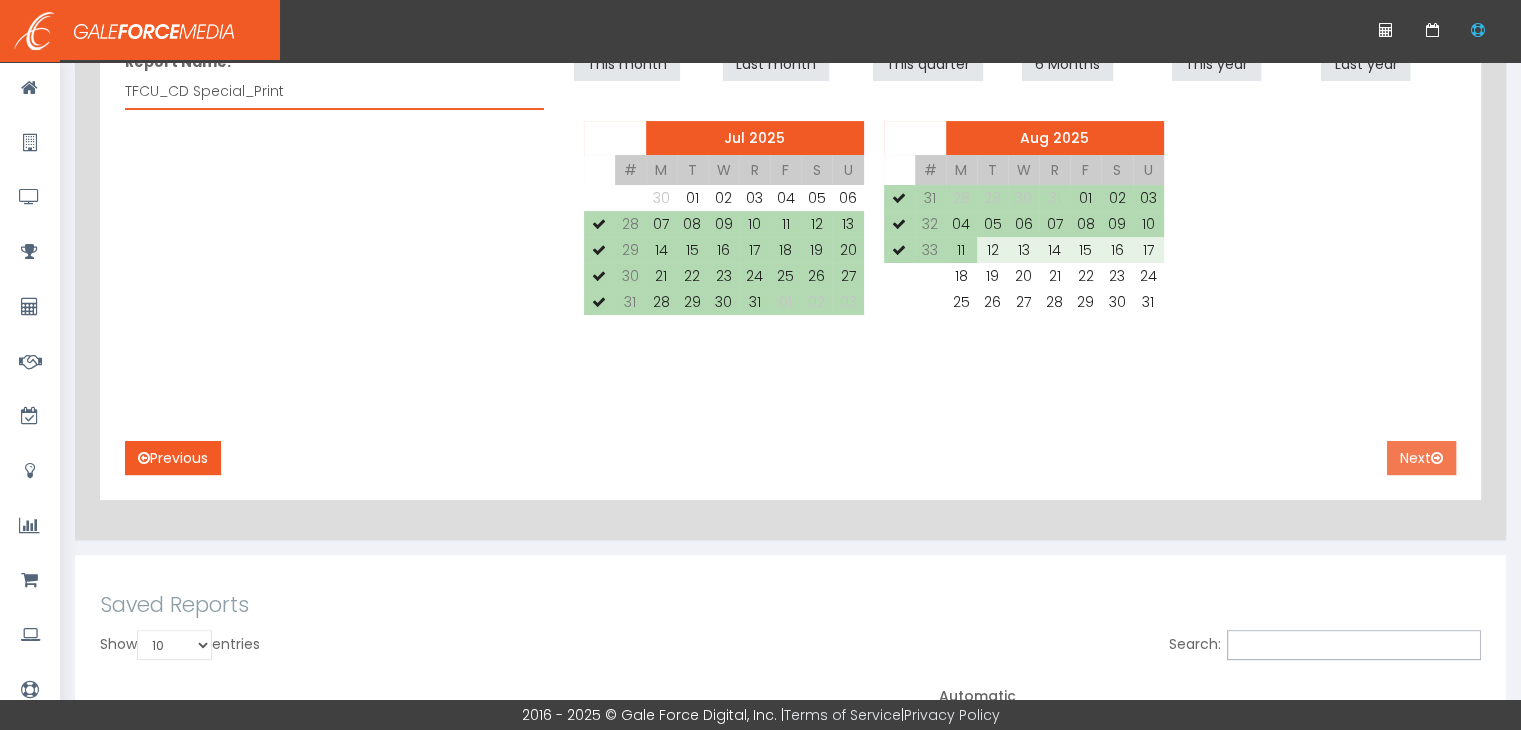 type on "TFCU_CD Special_Print" 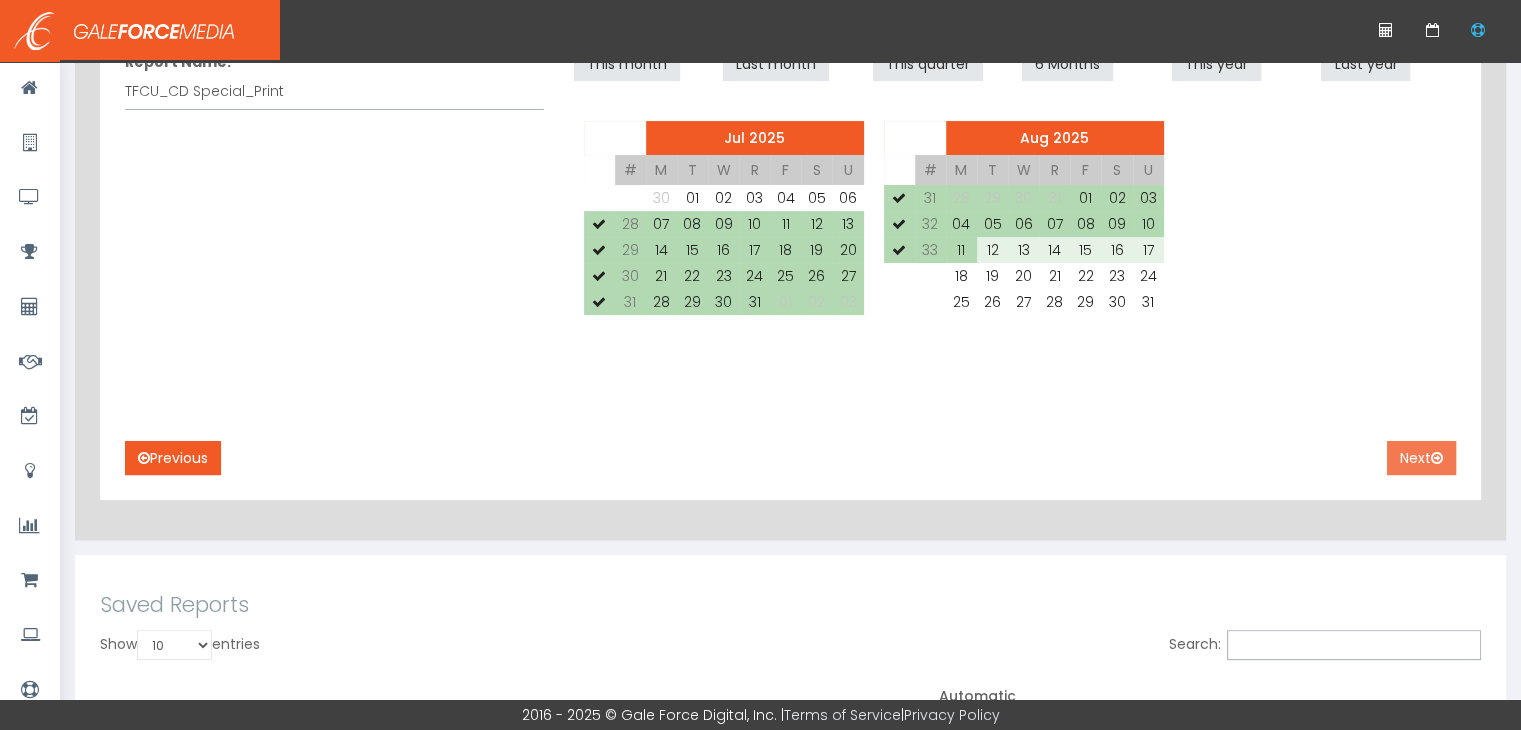 click on "Next" at bounding box center (1421, 458) 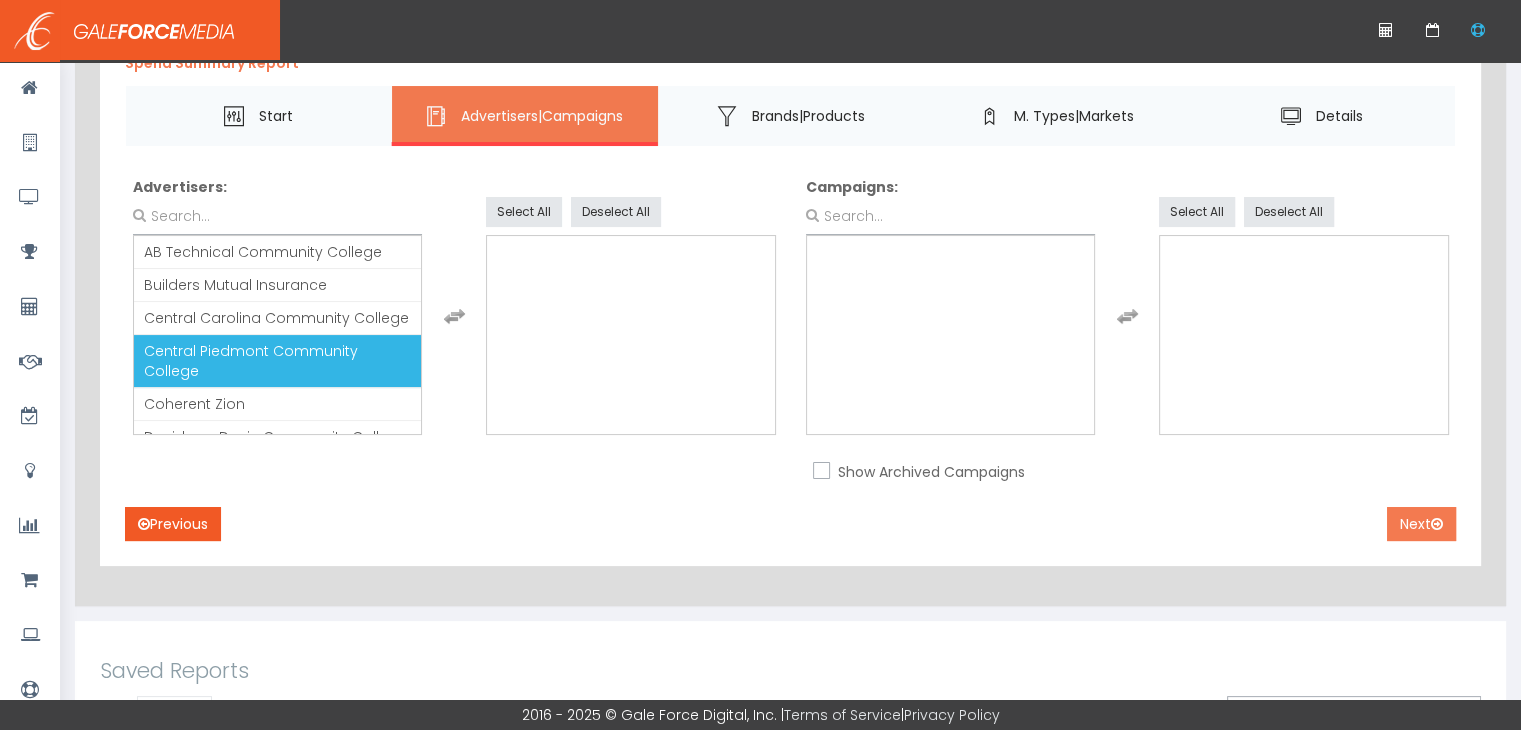 scroll, scrollTop: 0, scrollLeft: 0, axis: both 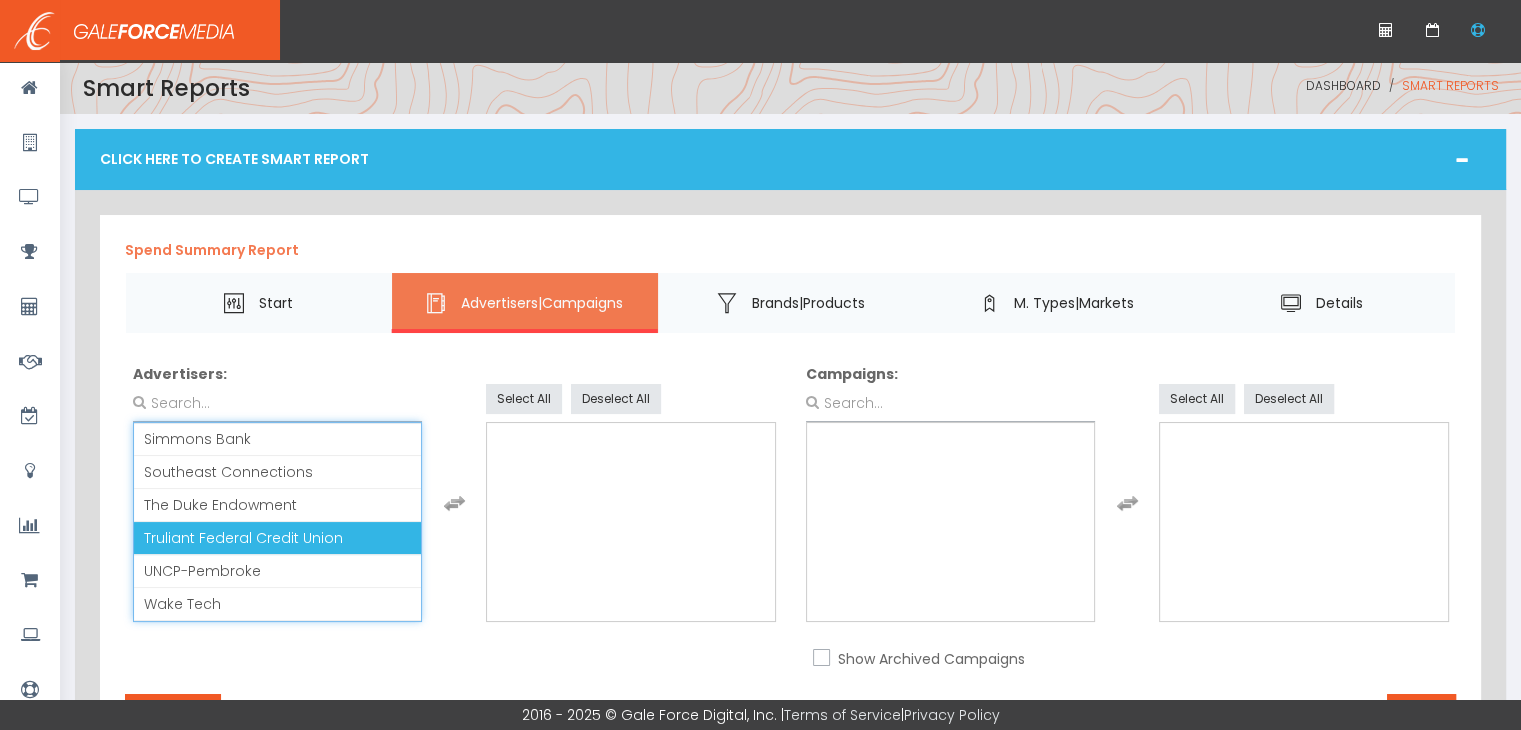 click on "Truliant Federal Credit Union" at bounding box center (243, 538) 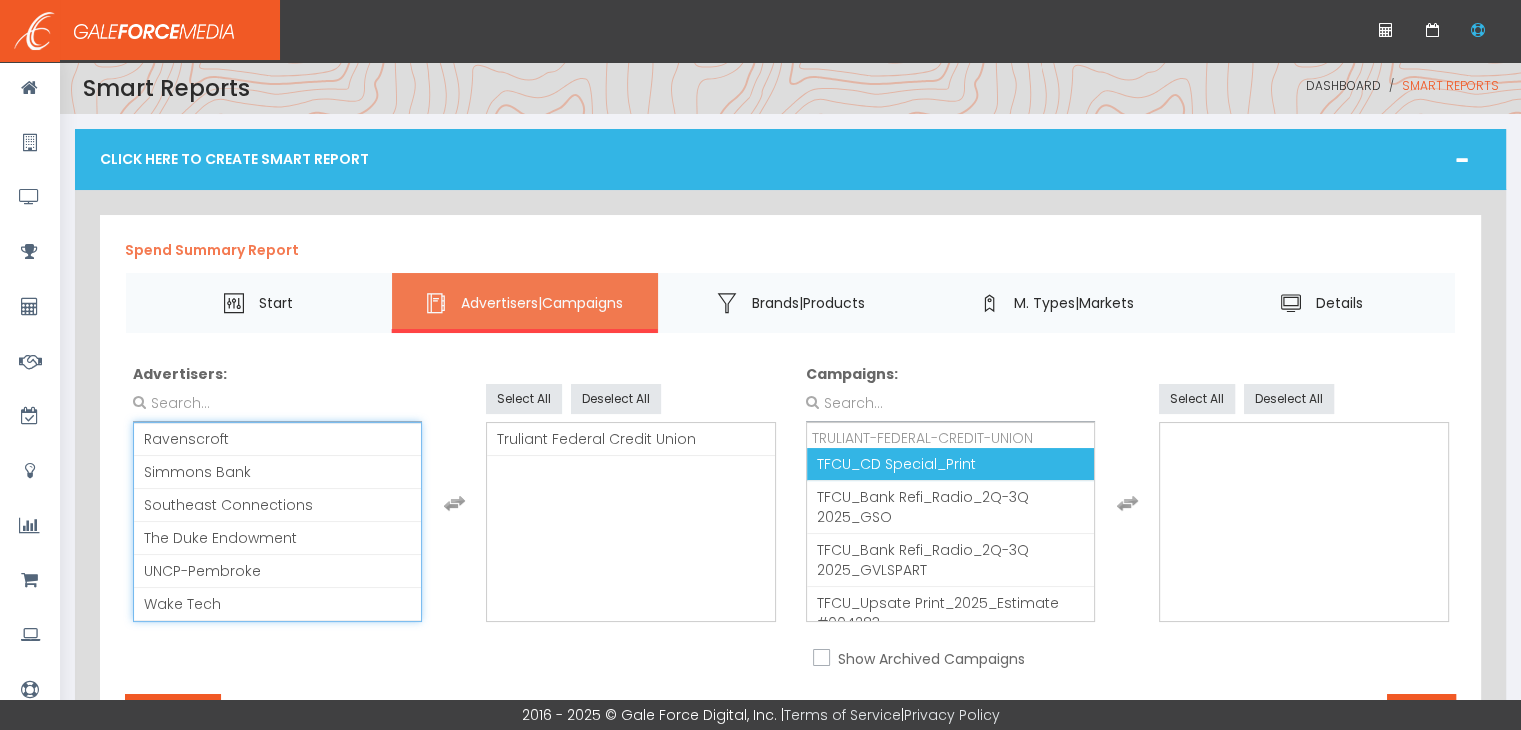 click on "TFCU_CD Special_Print" at bounding box center [896, 464] 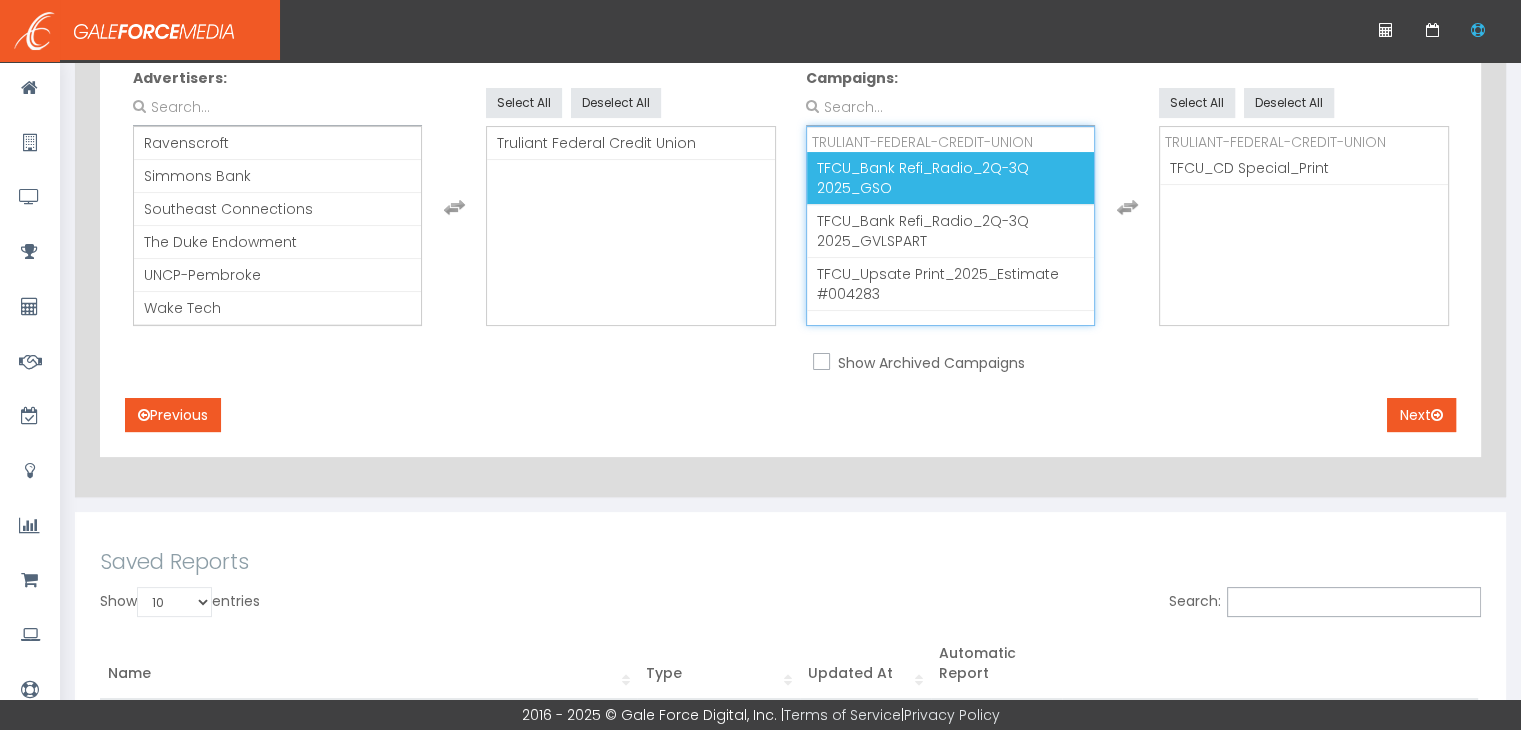 scroll, scrollTop: 300, scrollLeft: 0, axis: vertical 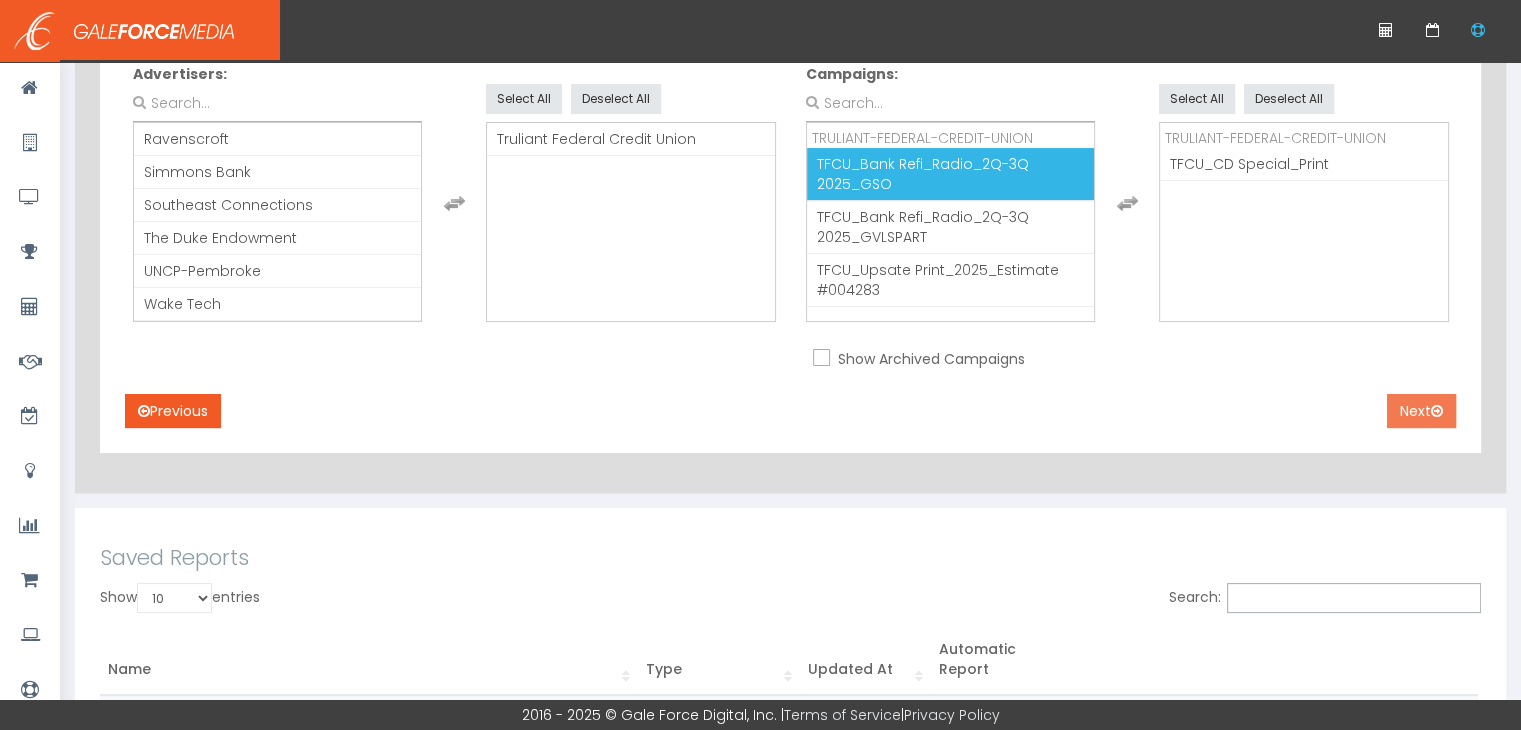click on "Next" at bounding box center [1421, 411] 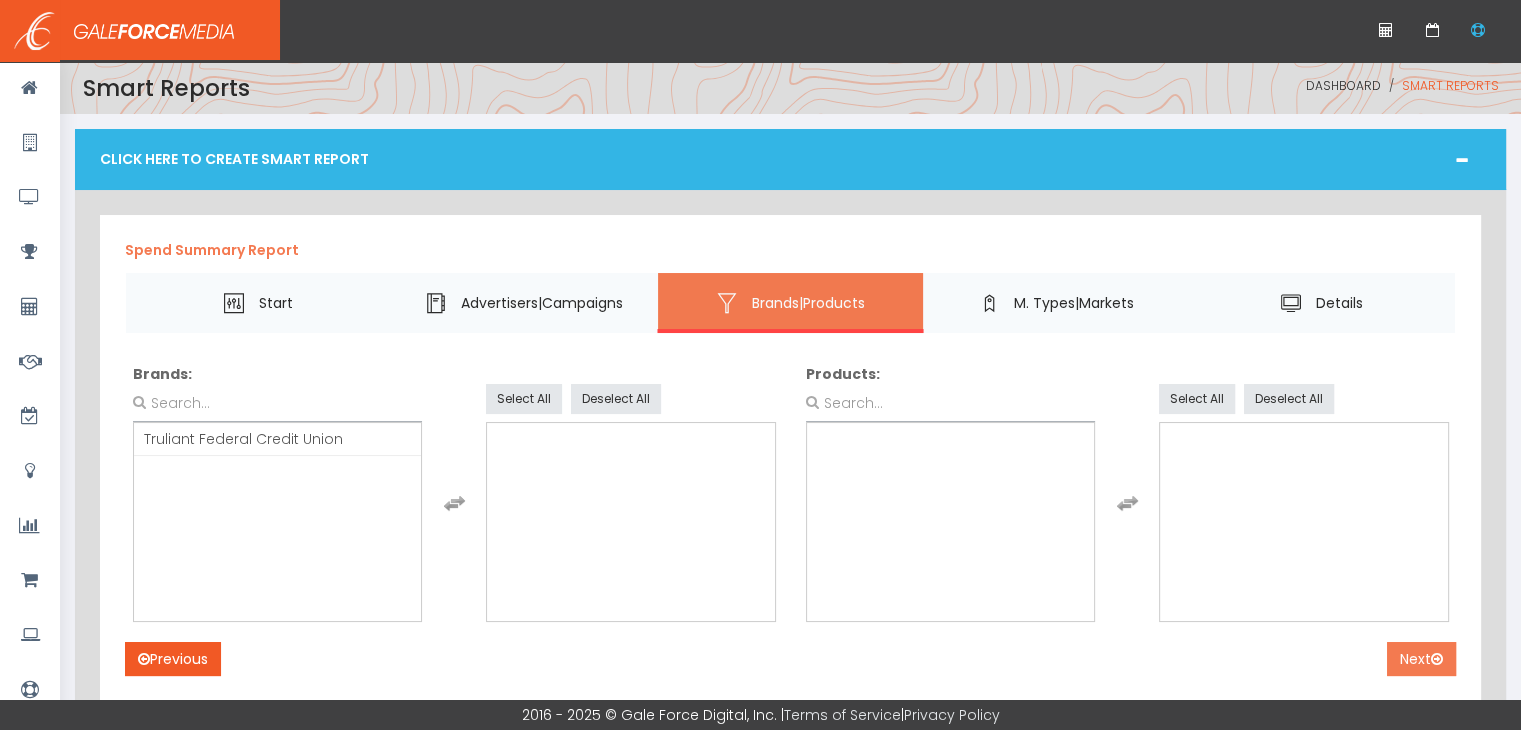scroll, scrollTop: 0, scrollLeft: 0, axis: both 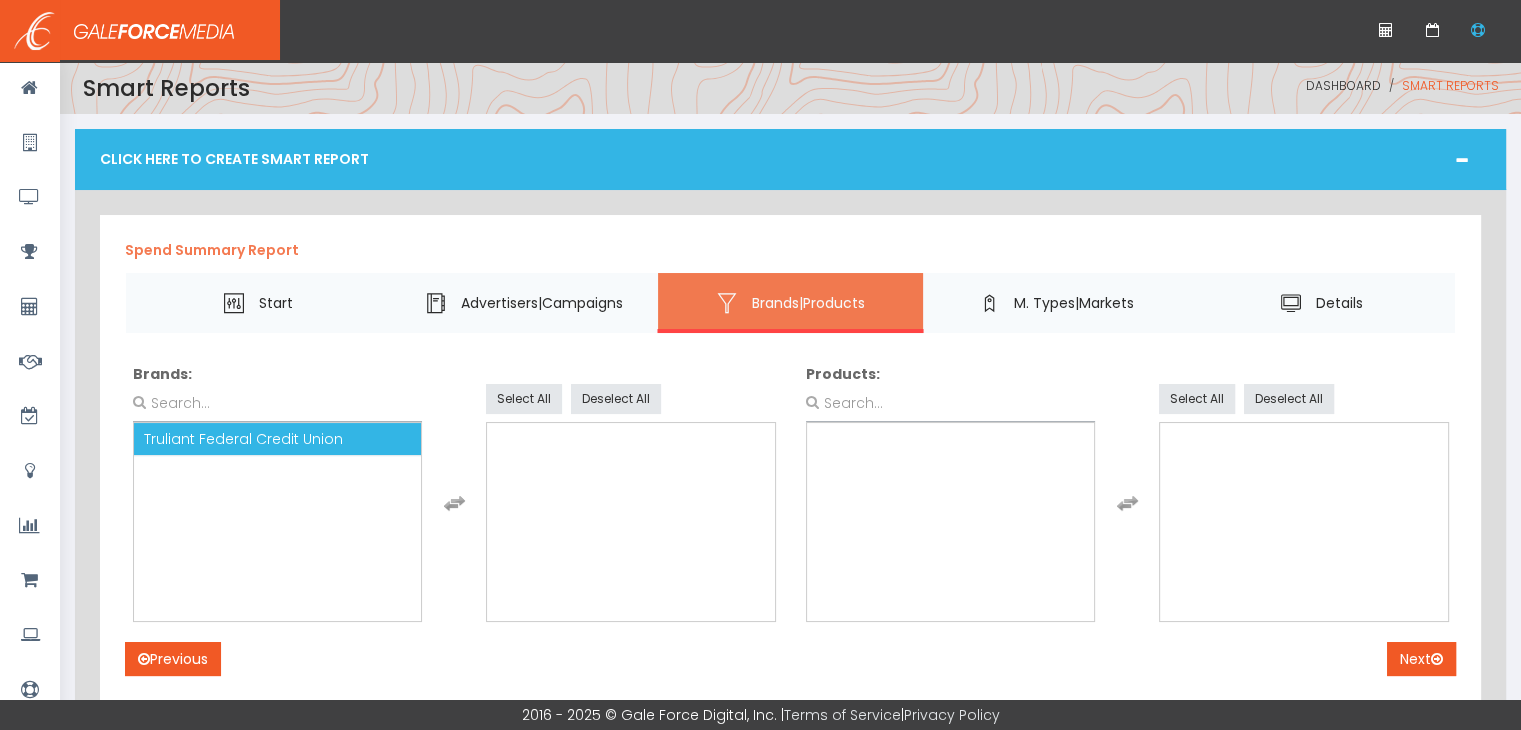 click on "Truliant Federal Credit Union" at bounding box center (243, 439) 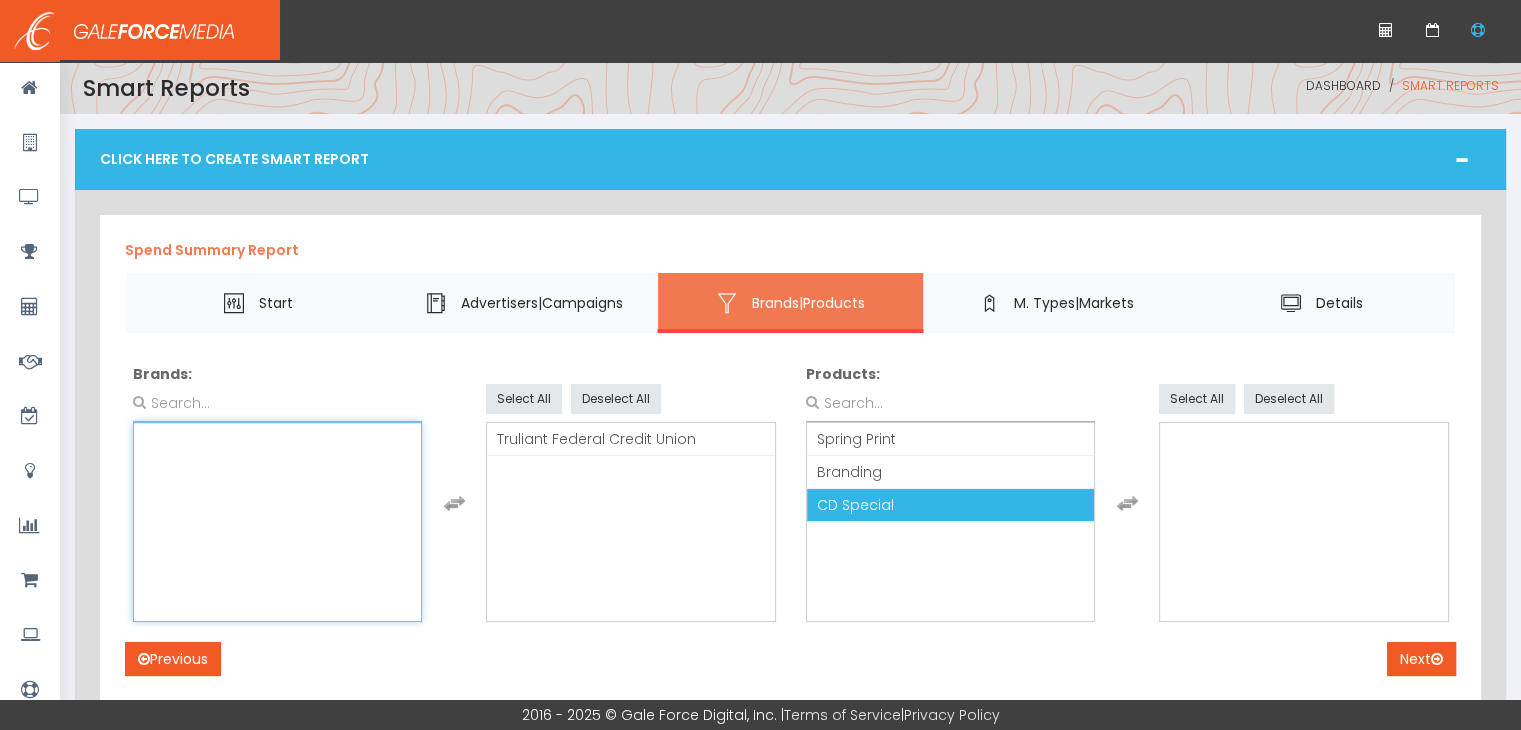 click on "CD Special" at bounding box center [855, 505] 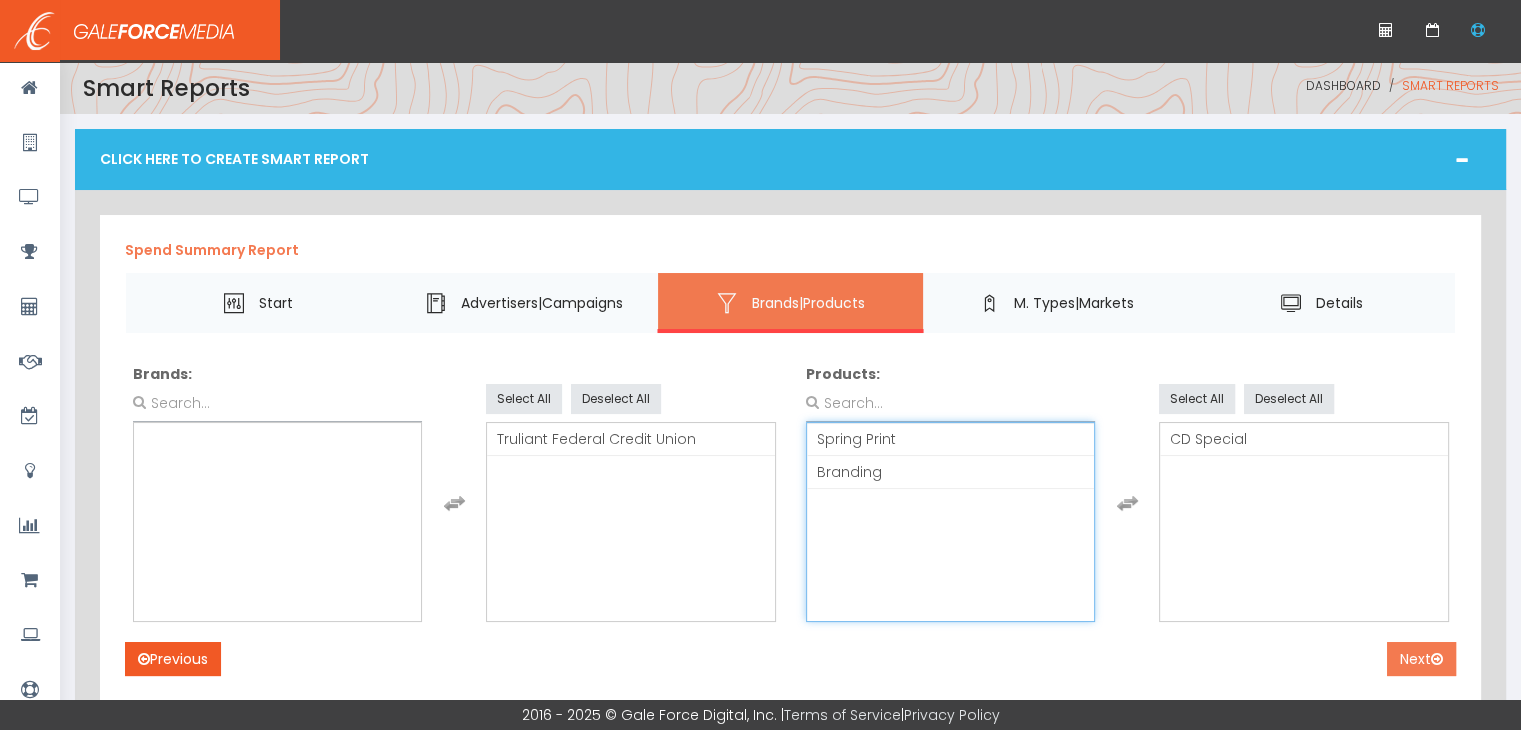 click on "Next" at bounding box center (1421, 659) 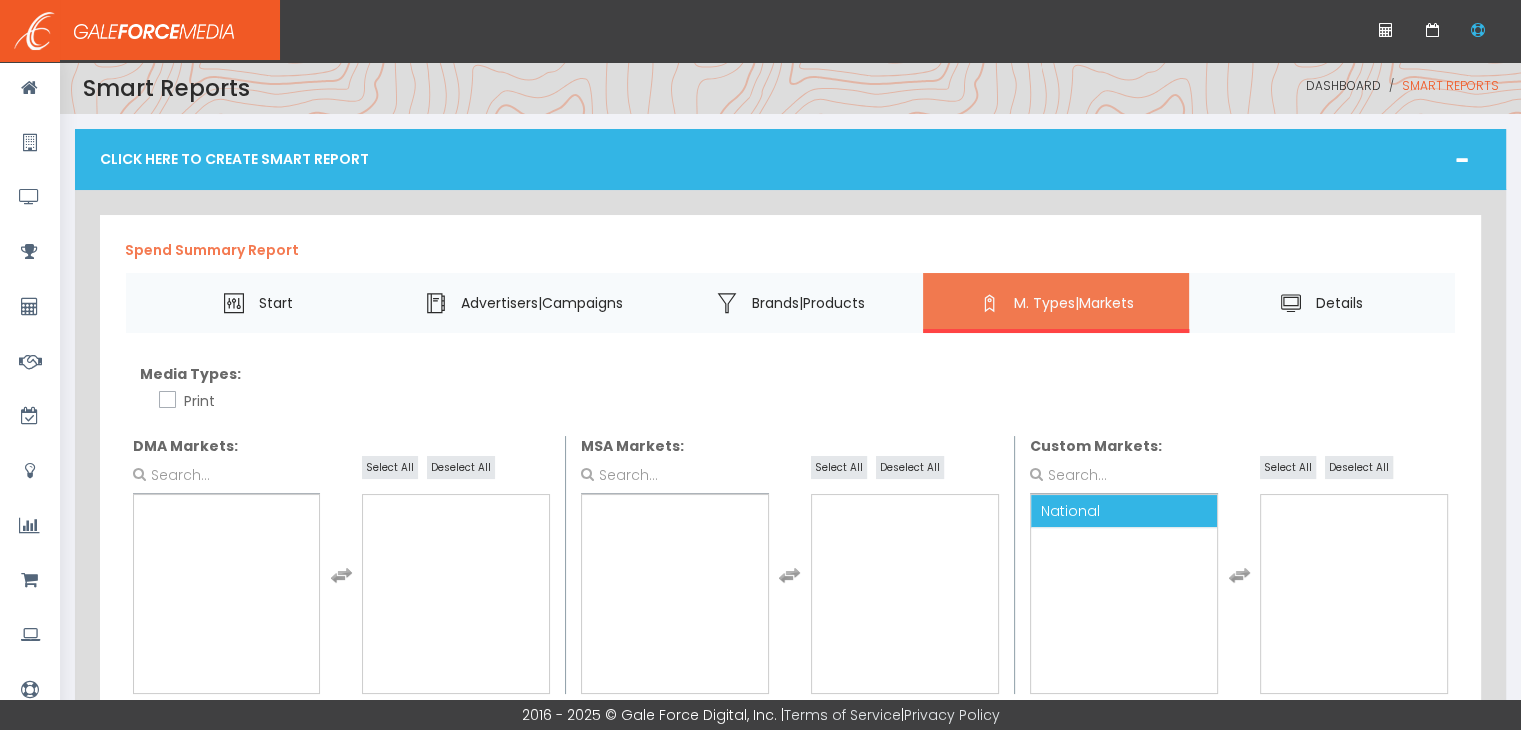 click on "National" at bounding box center [1070, 511] 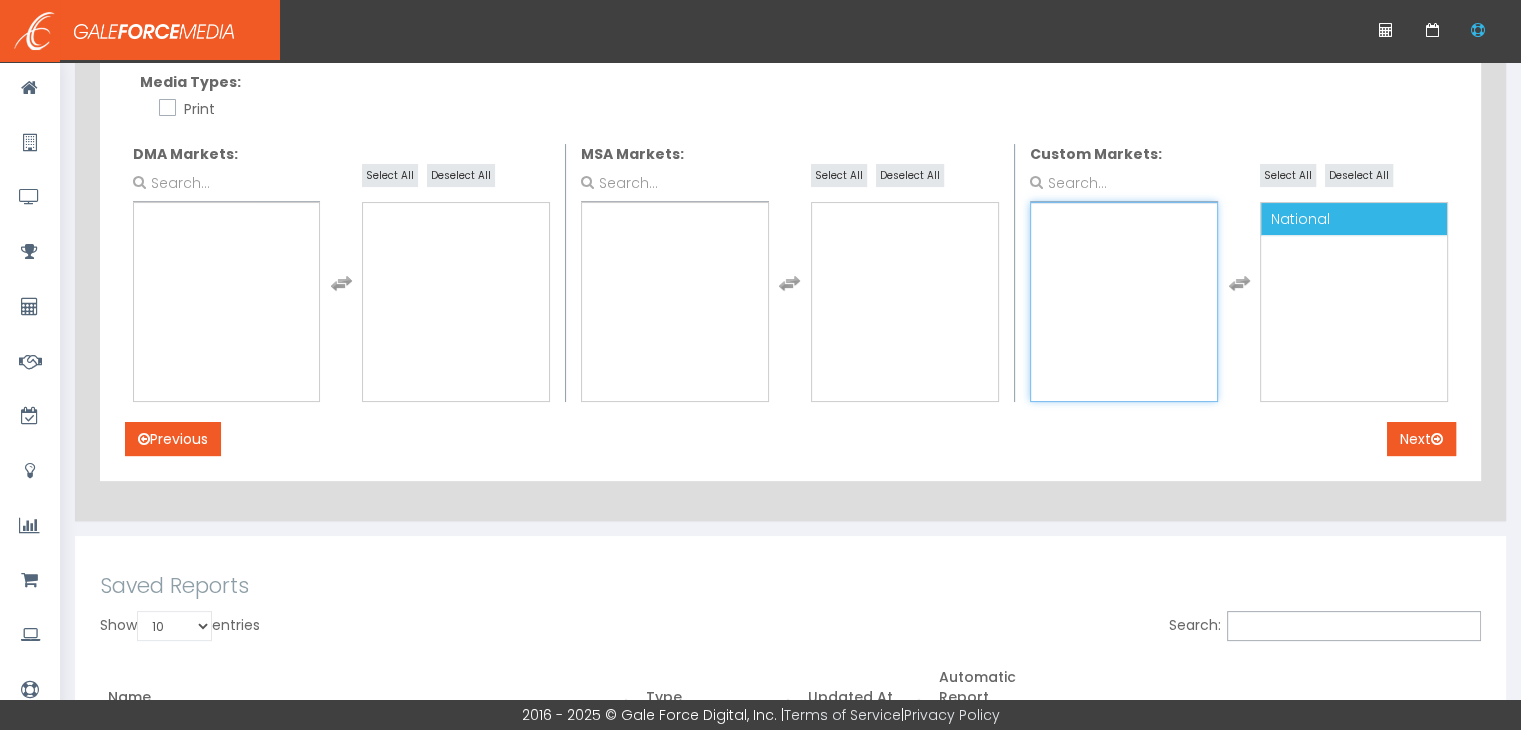 scroll, scrollTop: 300, scrollLeft: 0, axis: vertical 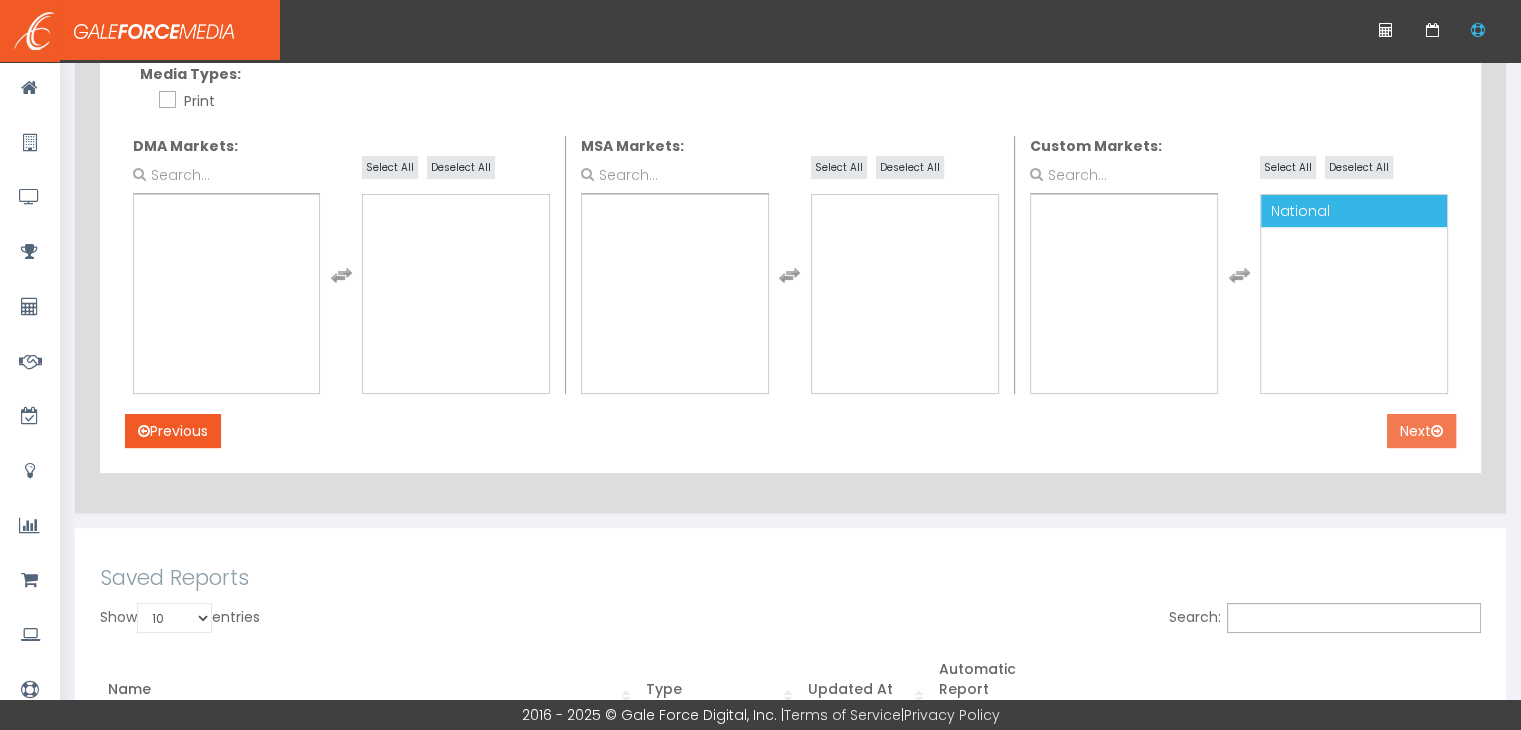 click on "Next" at bounding box center (1421, 431) 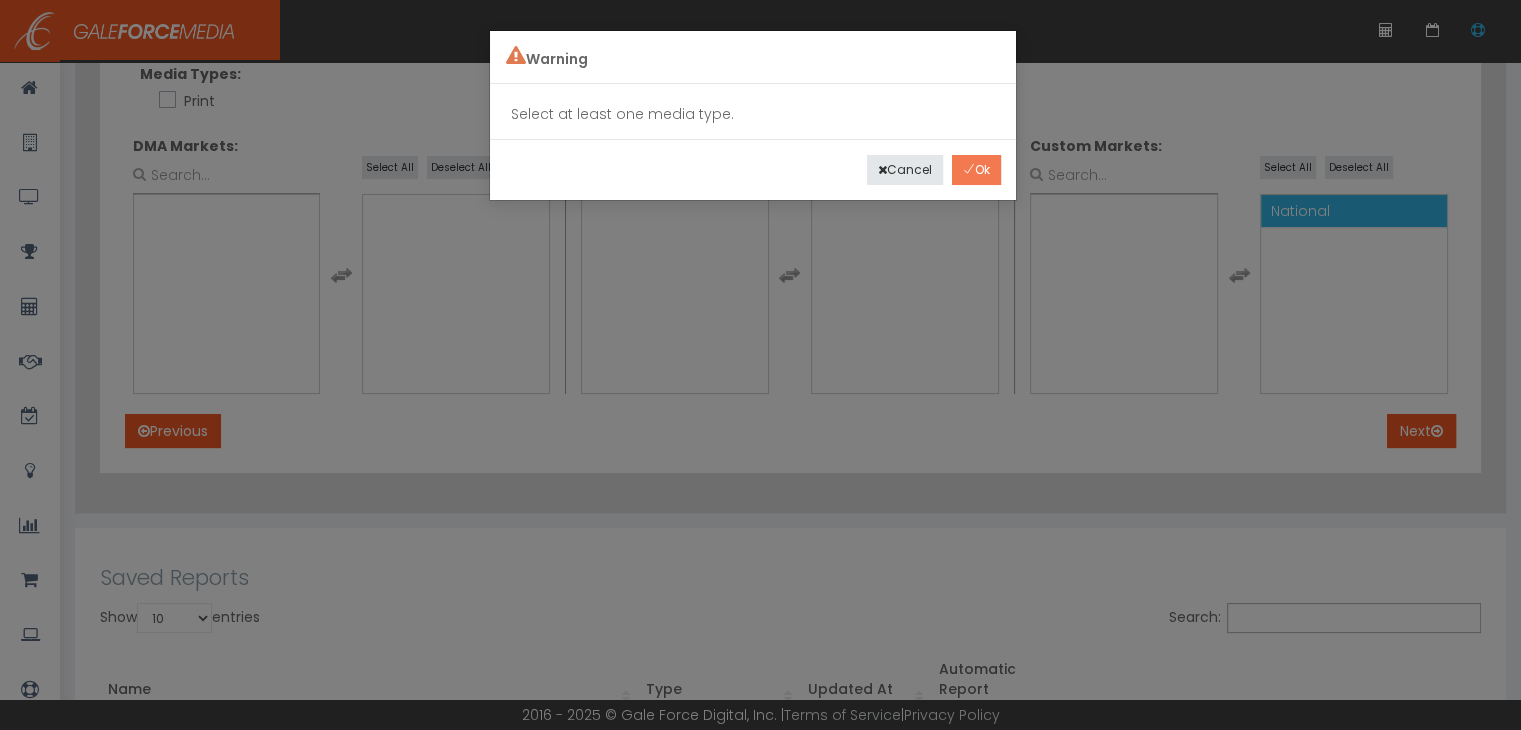 click on "Ok" at bounding box center [976, 170] 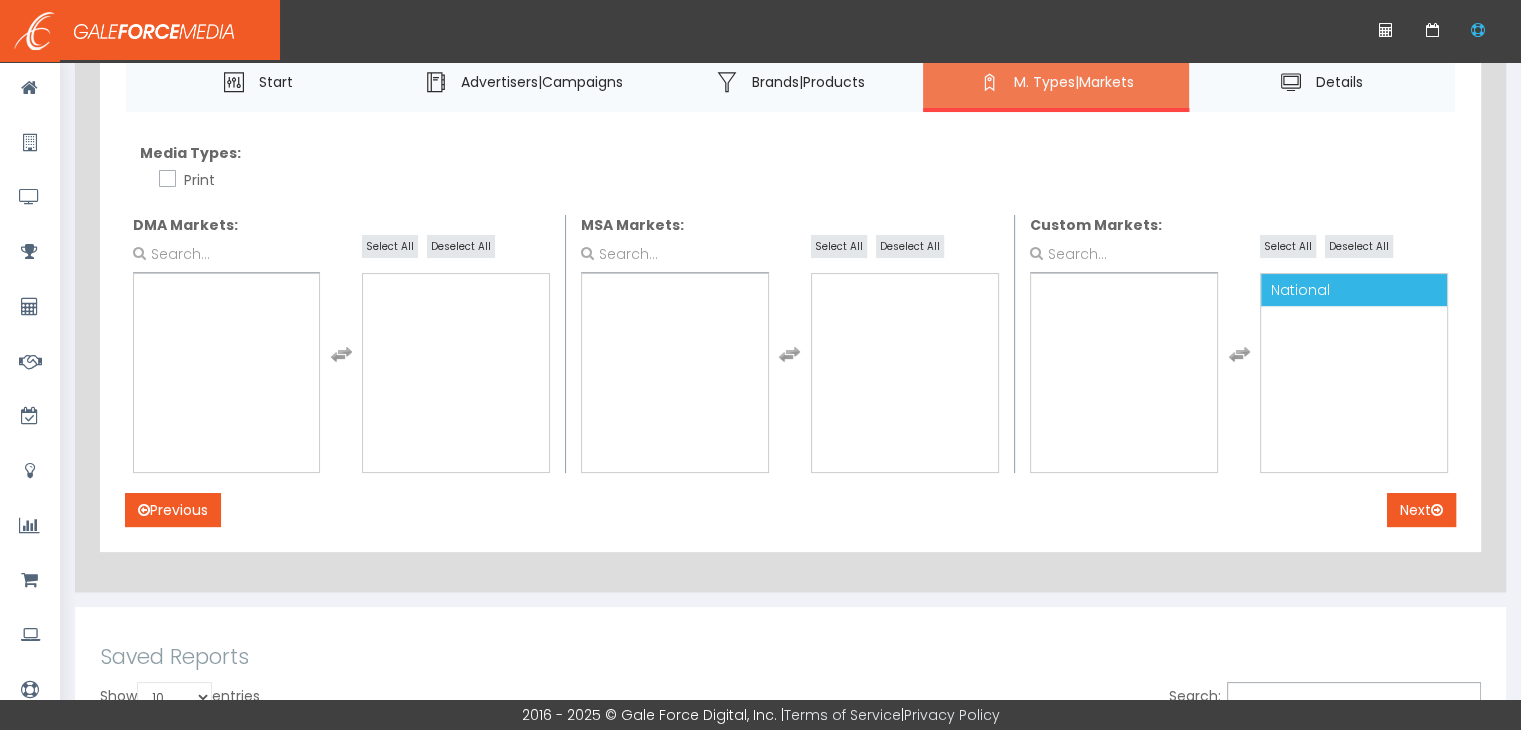 scroll, scrollTop: 100, scrollLeft: 0, axis: vertical 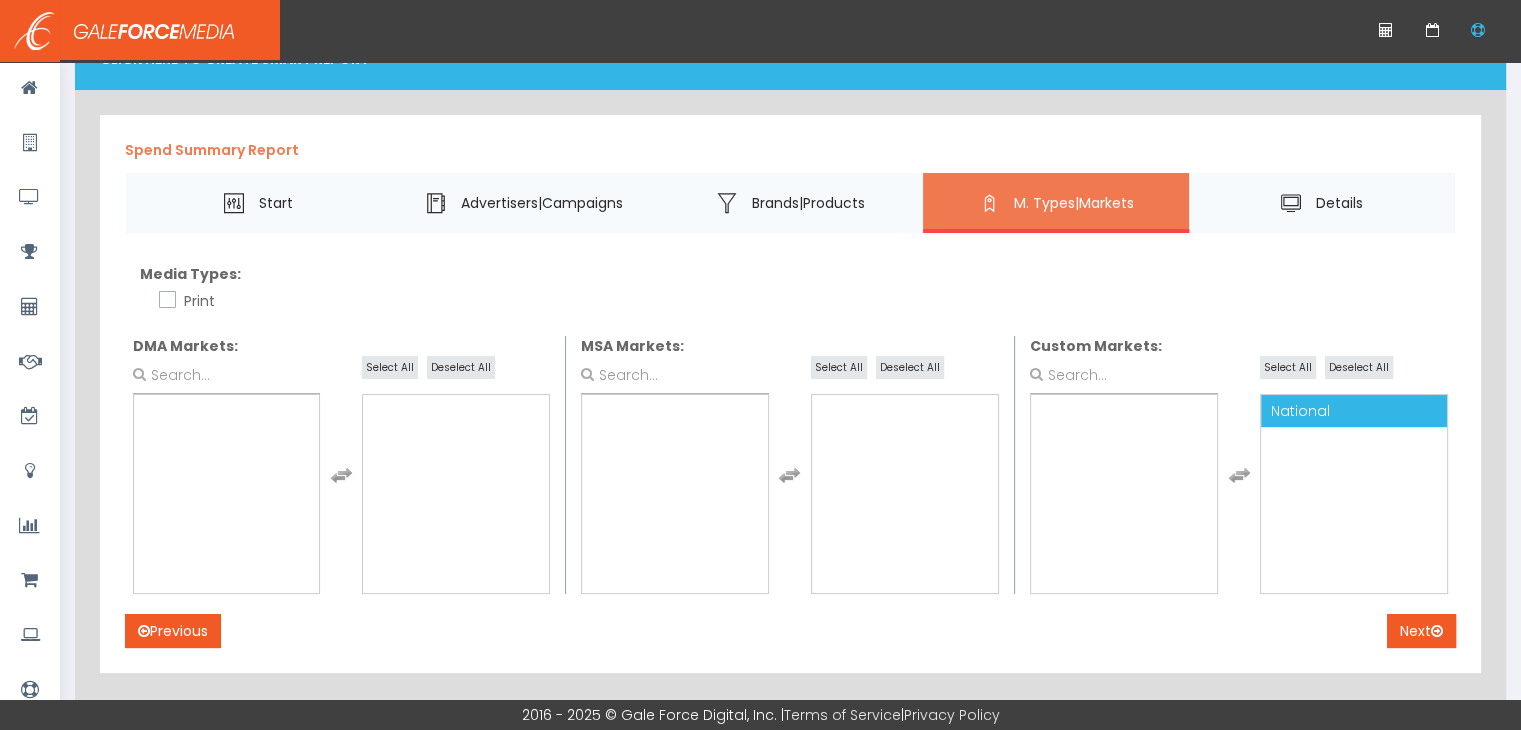 click on "Print" at bounding box center (165, 301) 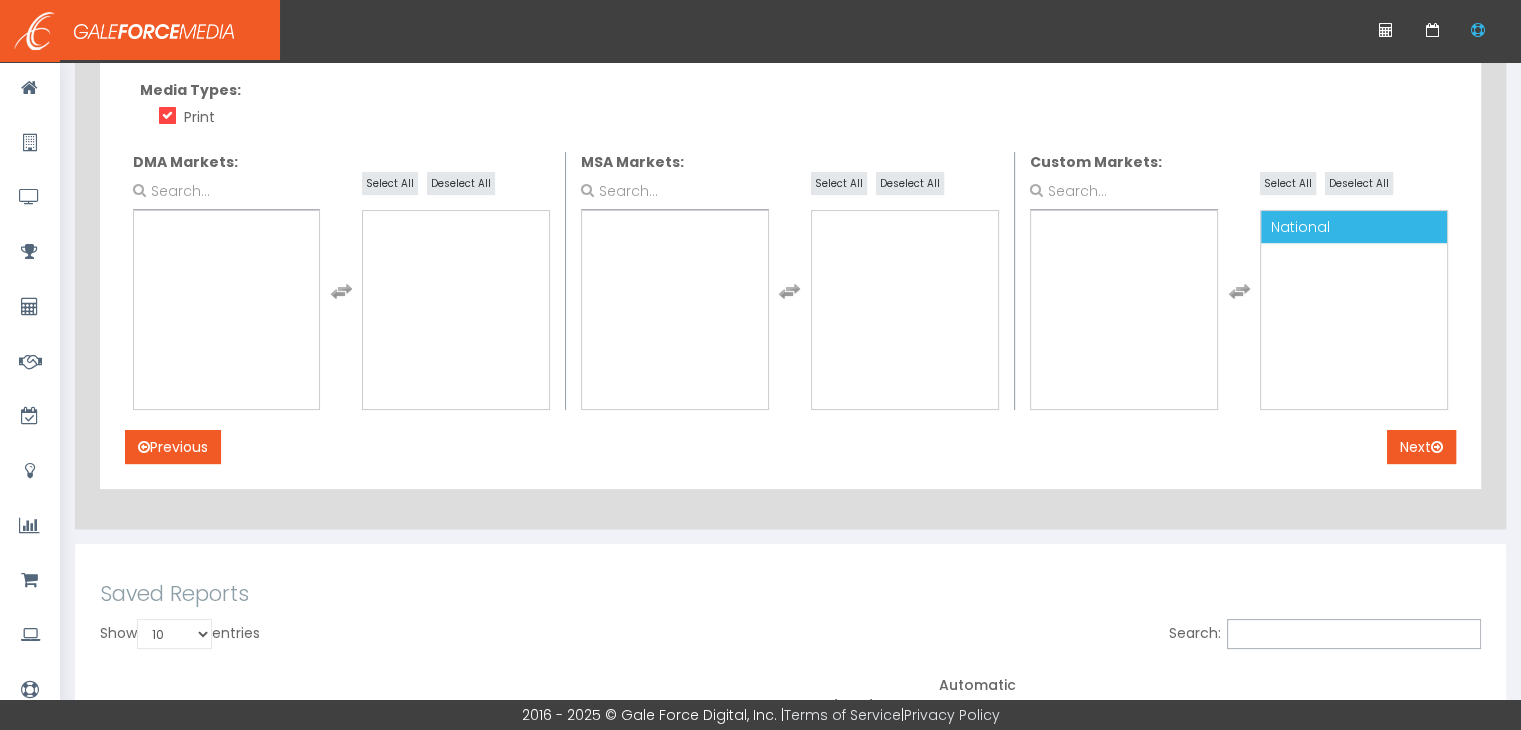 scroll, scrollTop: 300, scrollLeft: 0, axis: vertical 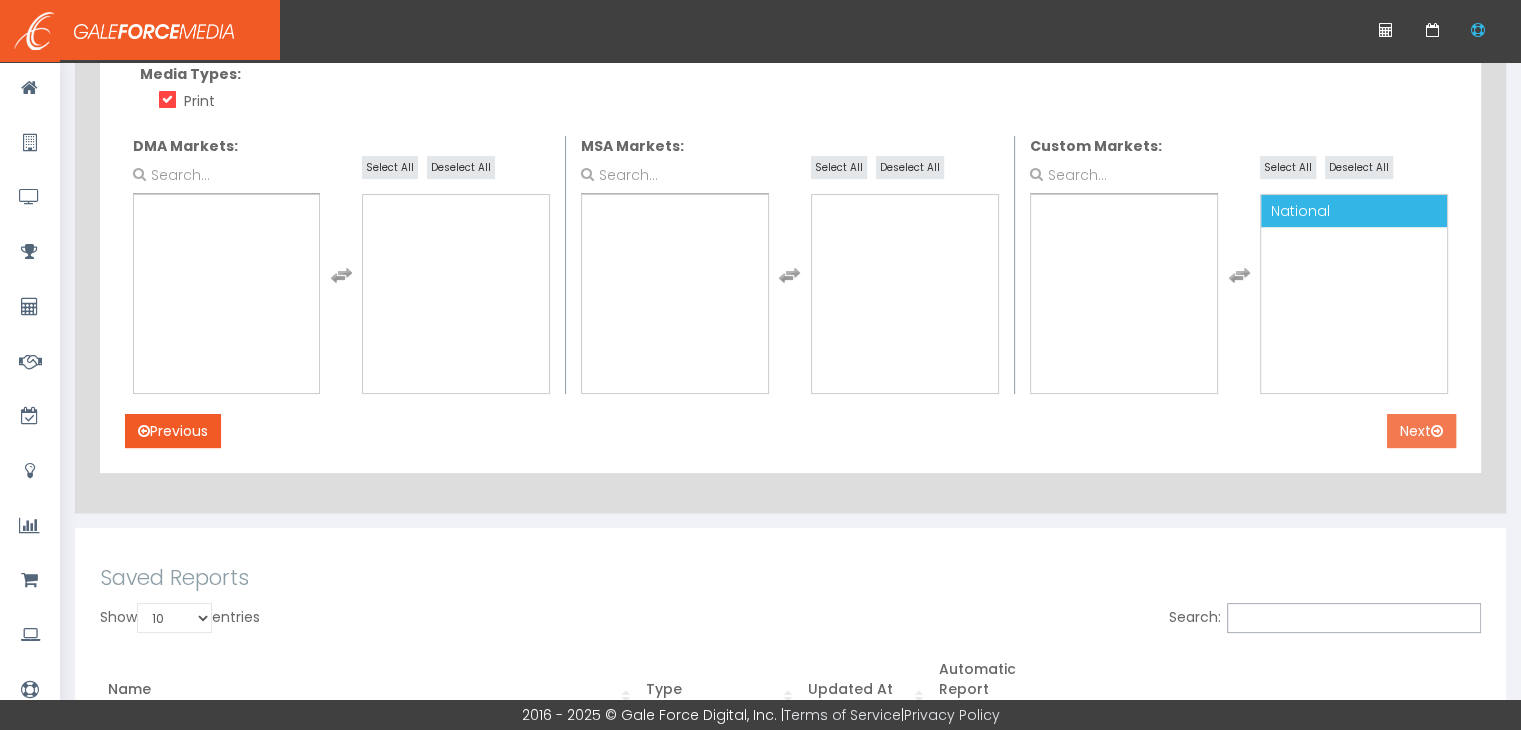 click on "Next" at bounding box center [1421, 431] 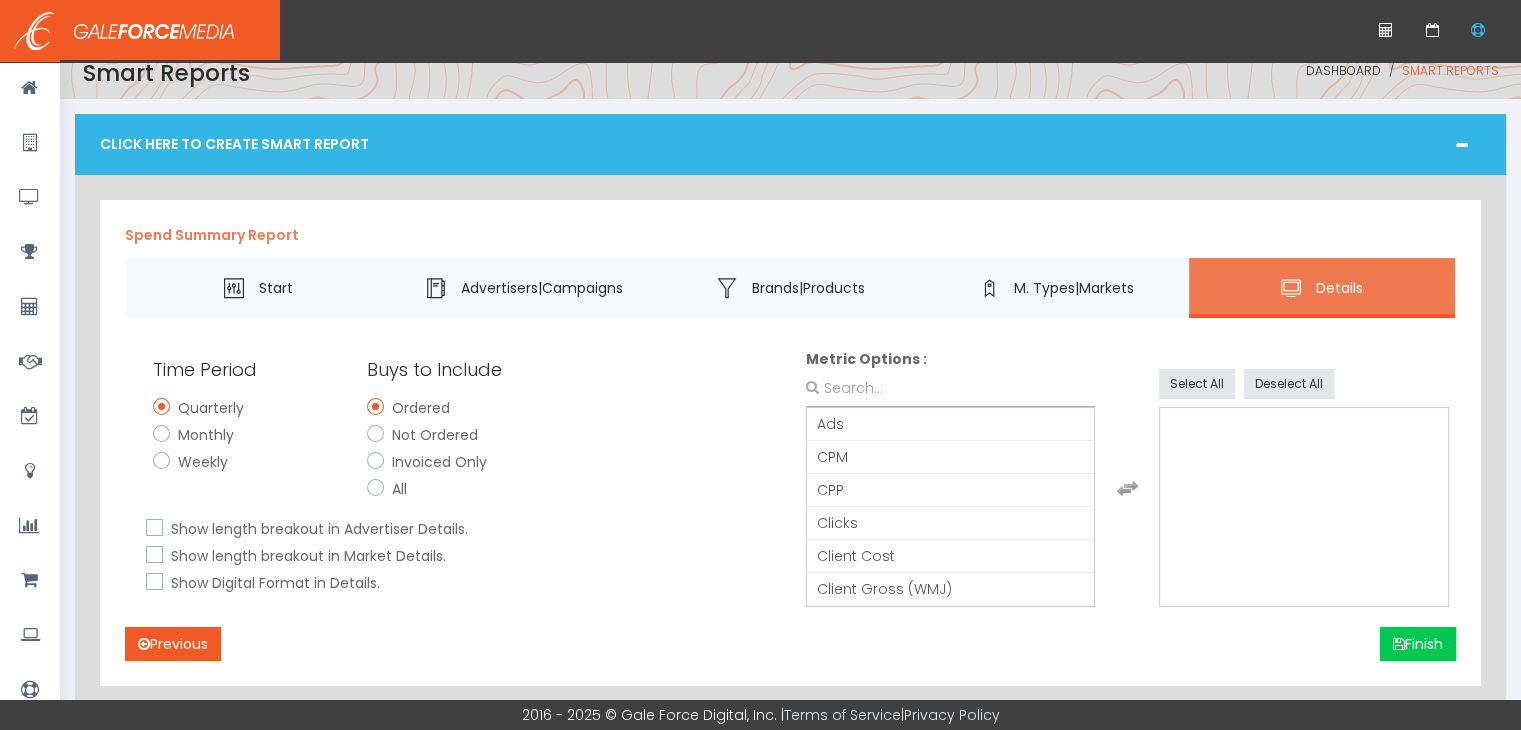 scroll, scrollTop: 0, scrollLeft: 0, axis: both 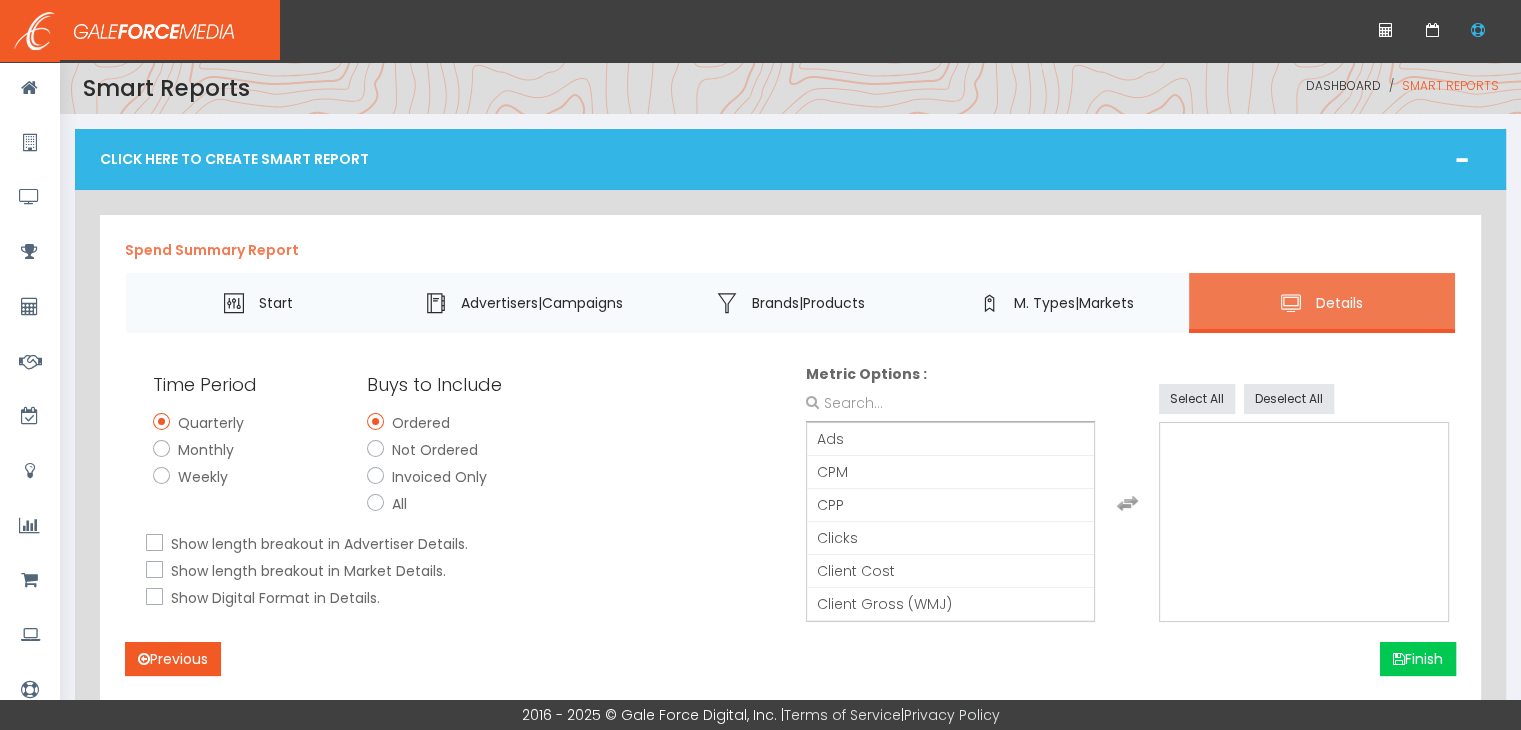 click on "Monthly" at bounding box center (159, 450) 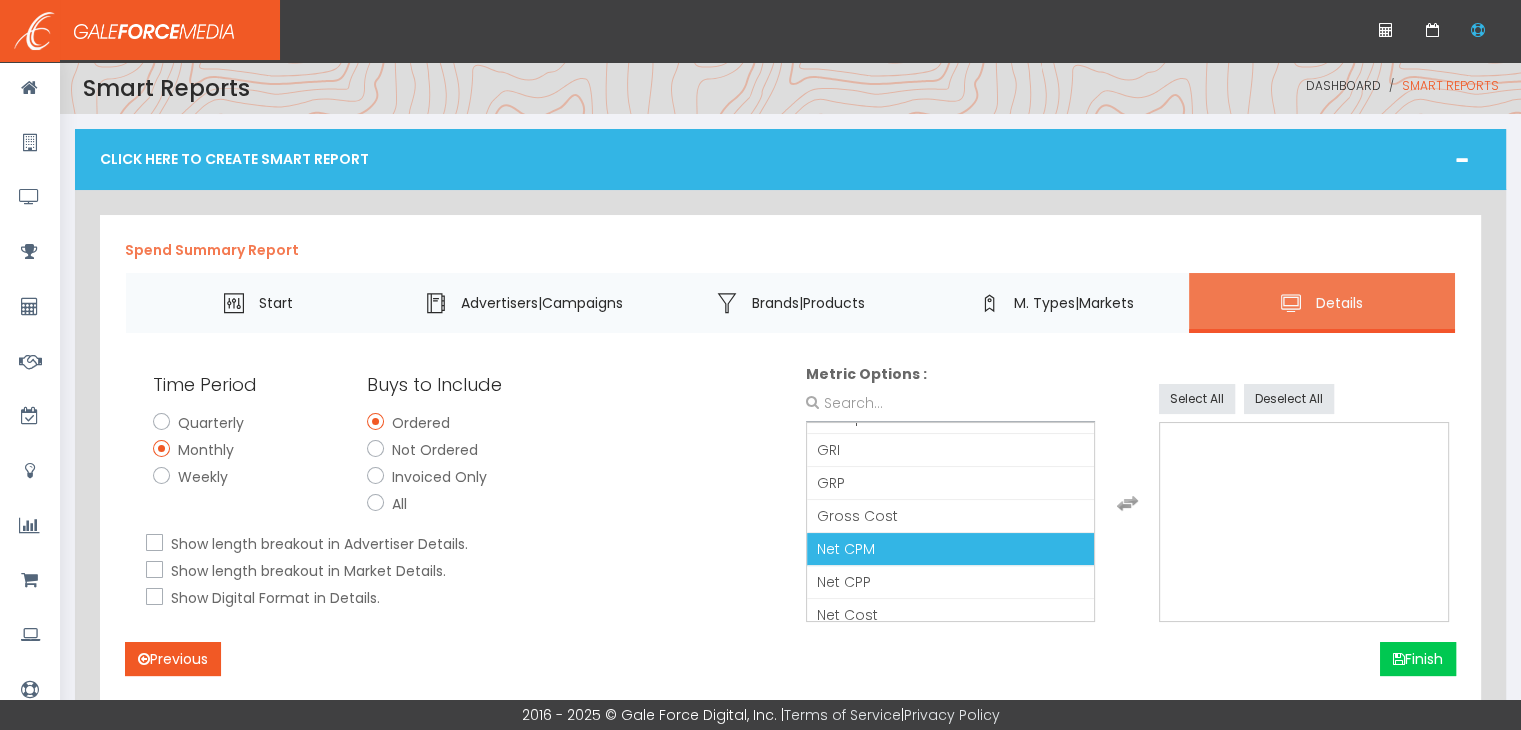 scroll, scrollTop: 228, scrollLeft: 0, axis: vertical 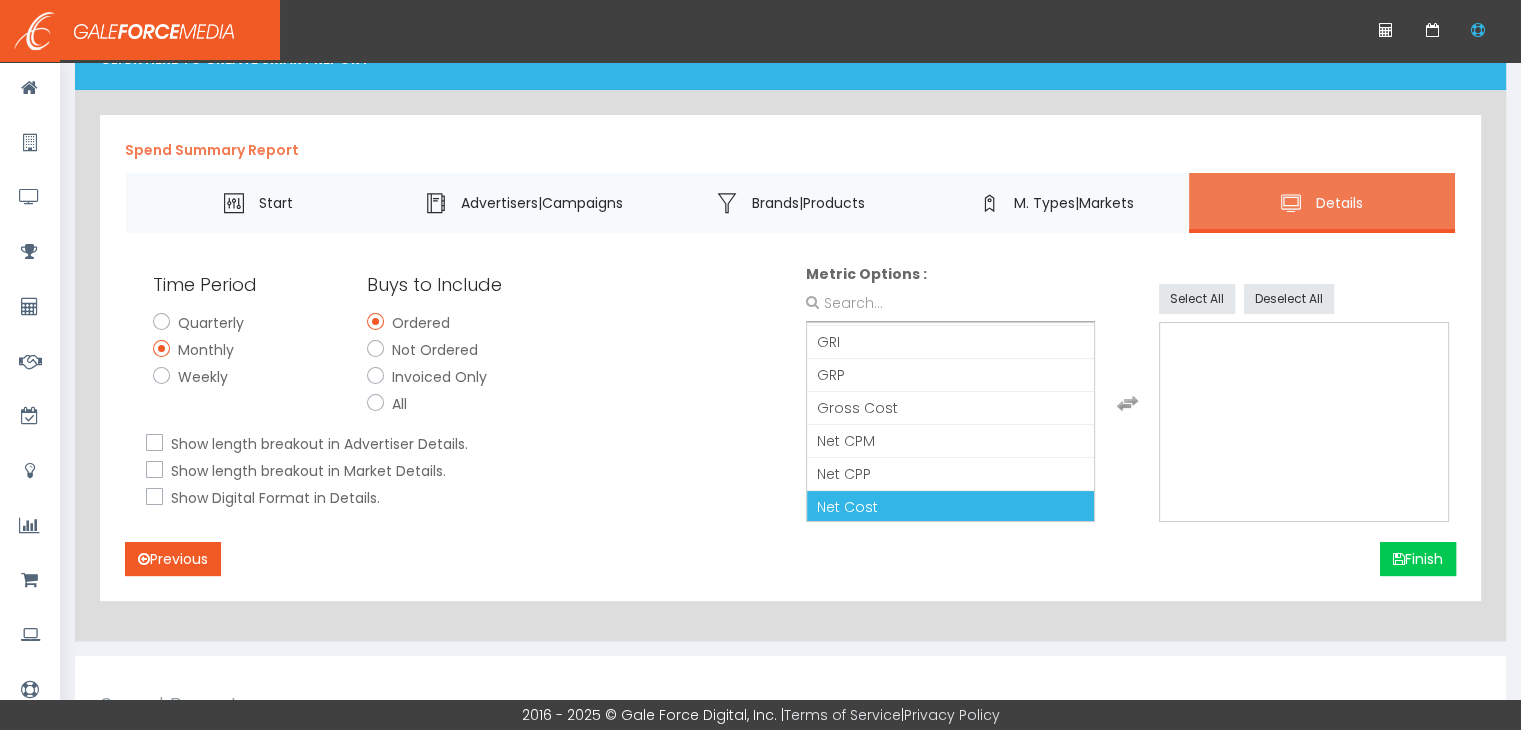 click on "Net Cost" at bounding box center (847, 507) 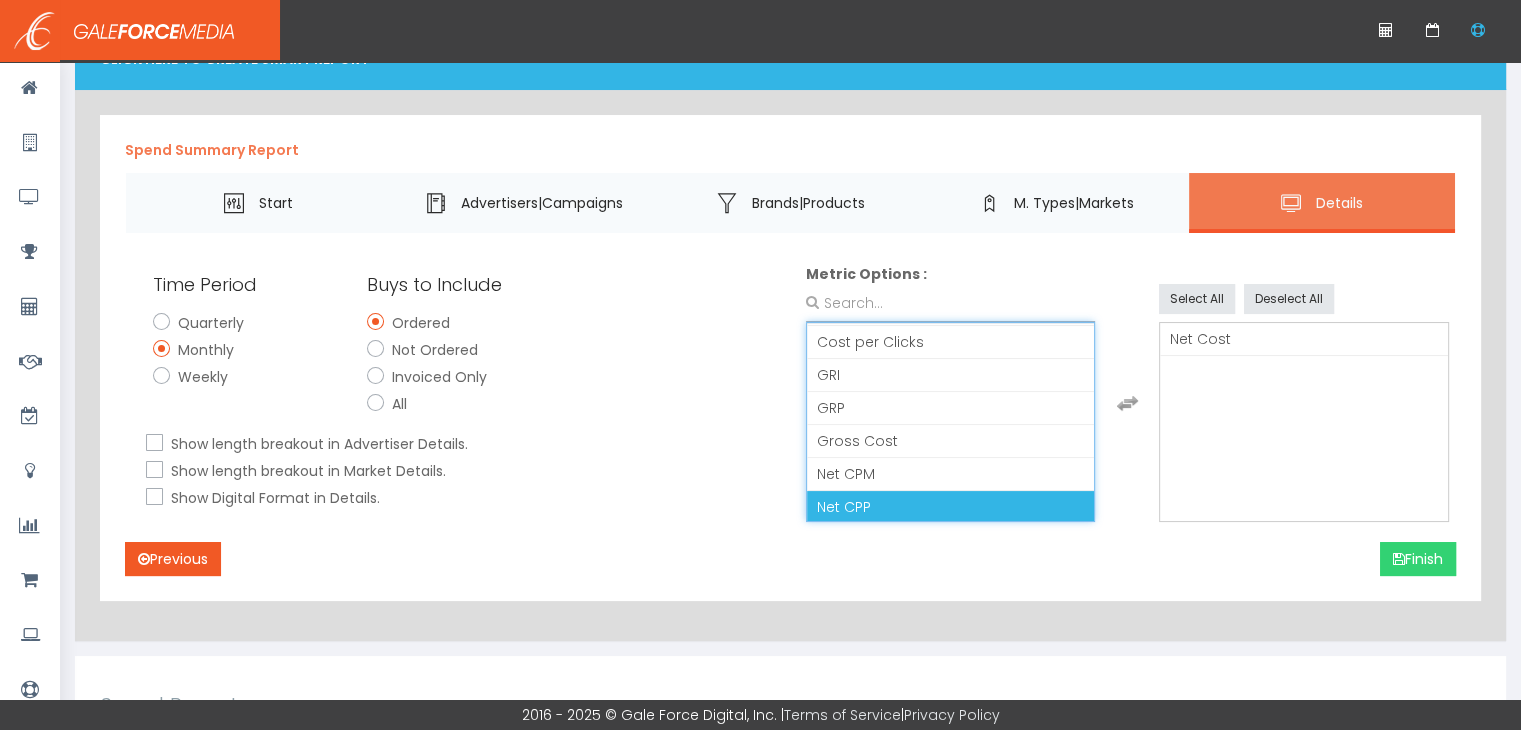 click on "Finish" at bounding box center (1418, 559) 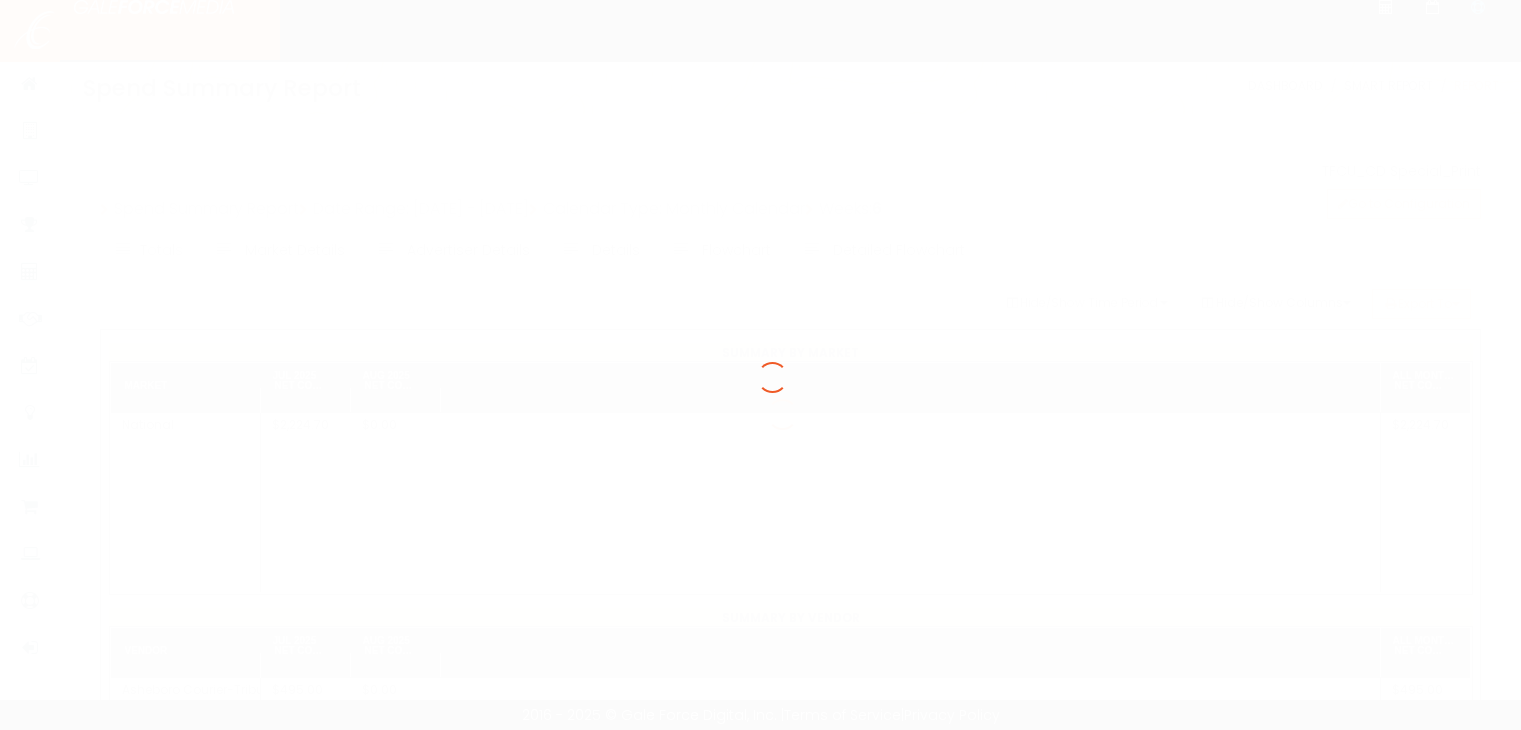 scroll, scrollTop: 0, scrollLeft: 0, axis: both 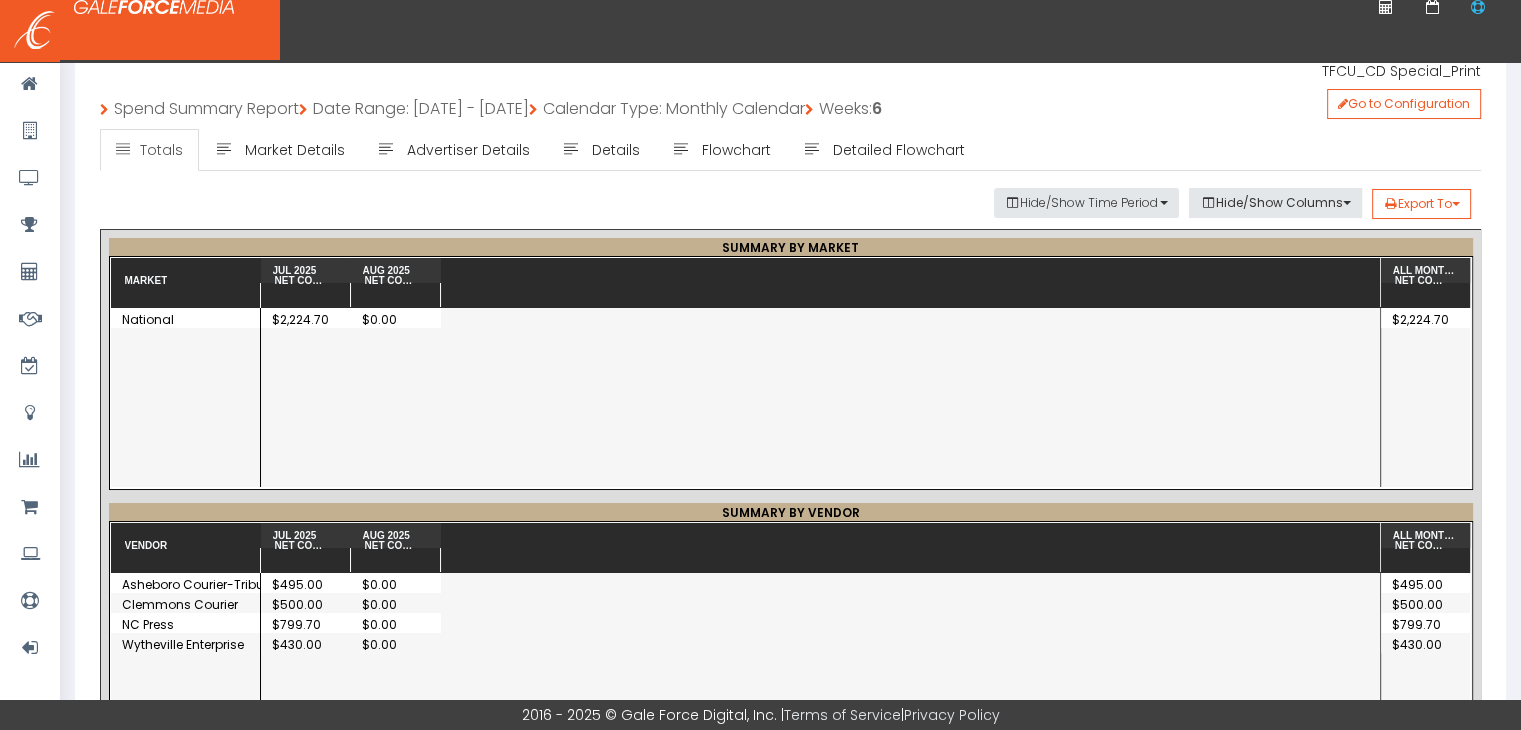 click on "Wytheville Enterprise" at bounding box center [186, 644] 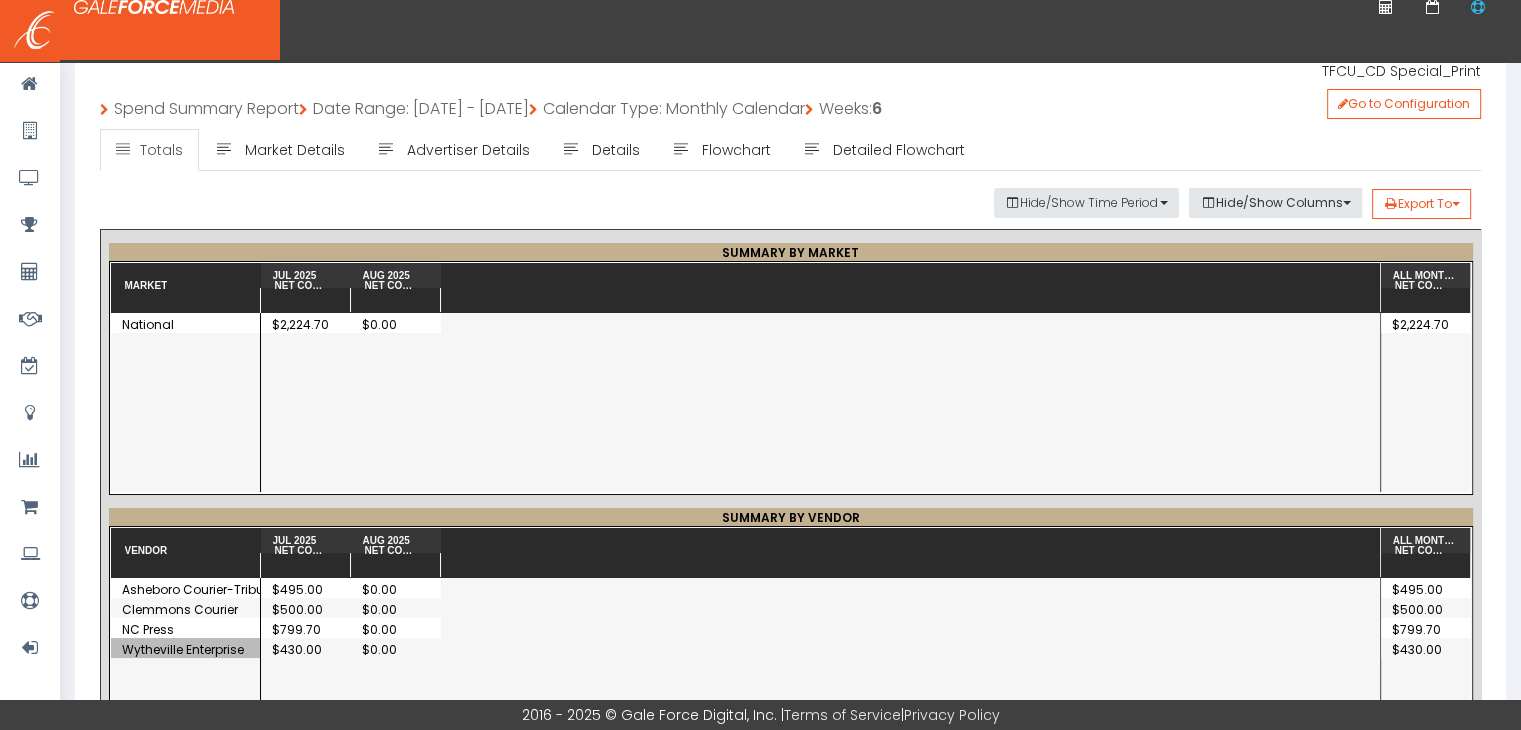 scroll, scrollTop: 0, scrollLeft: 0, axis: both 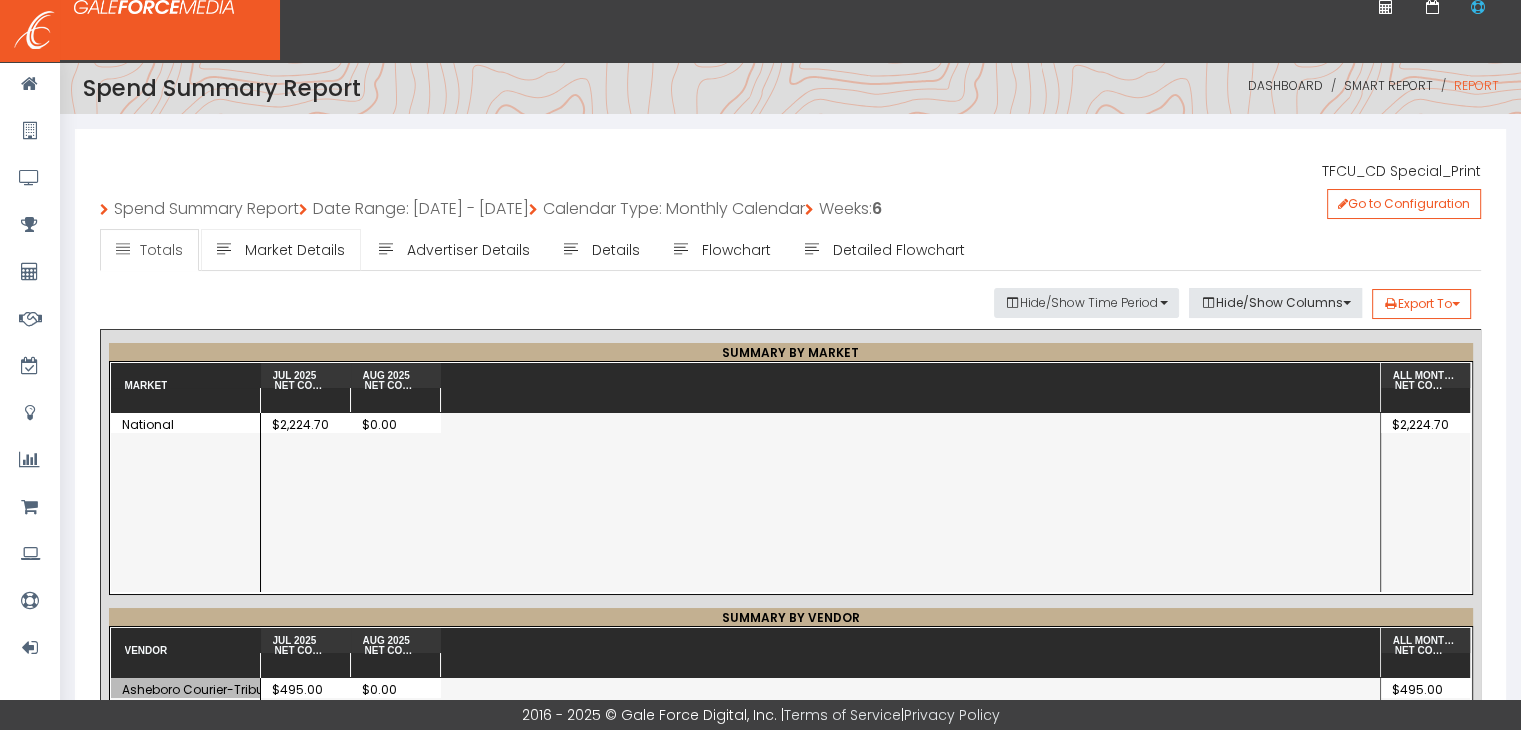 click on "Market Details" at bounding box center (295, 250) 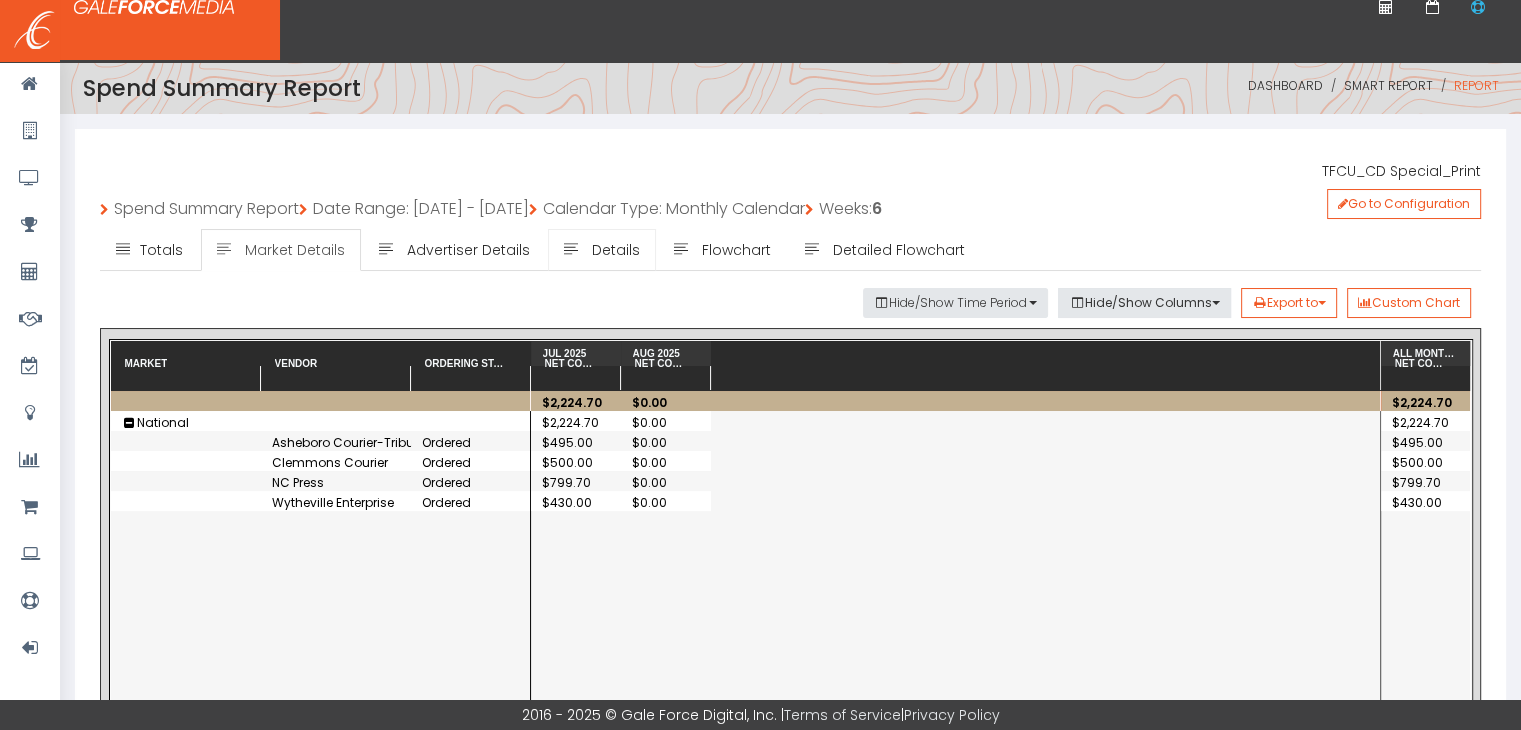 click on "Details" at bounding box center (616, 250) 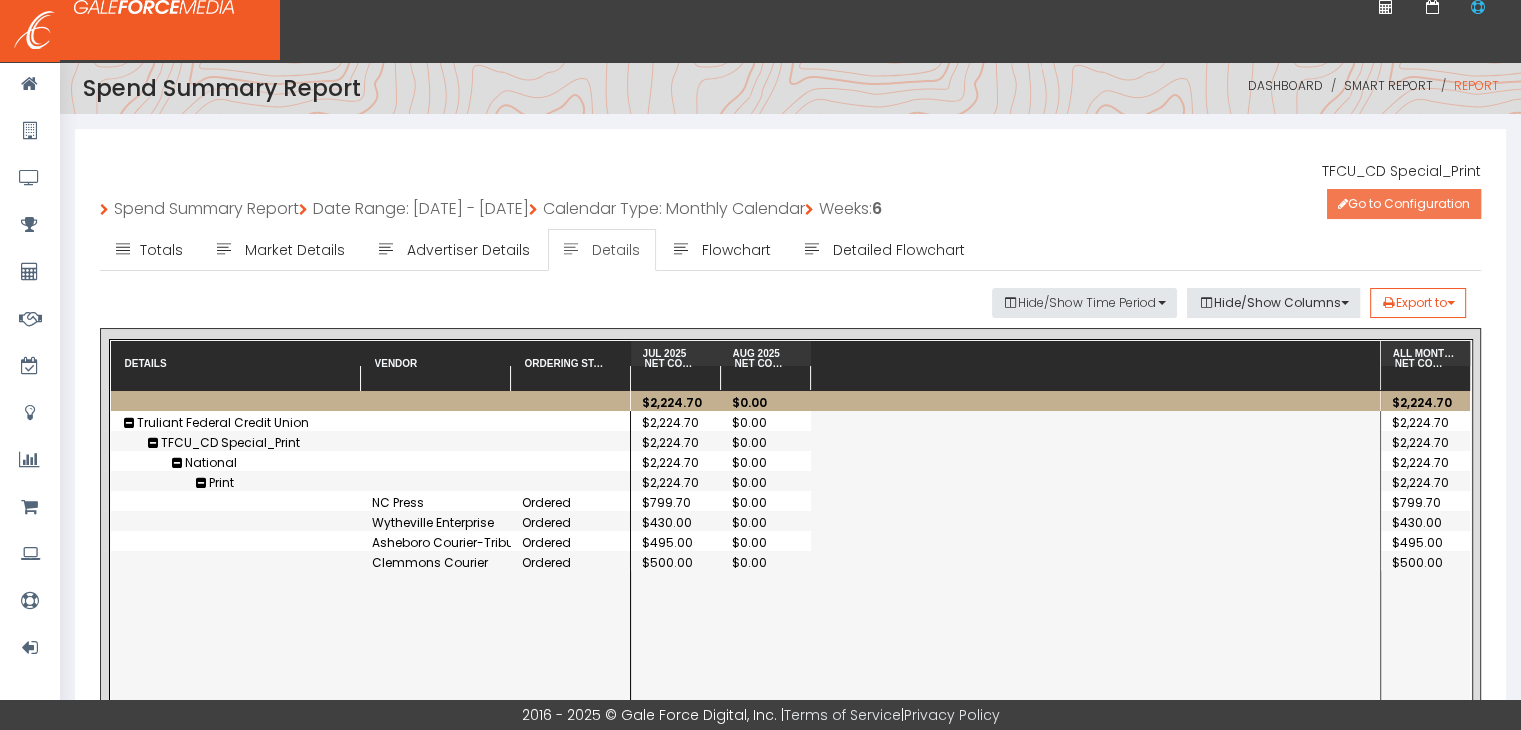 click on "Go to Configuration" at bounding box center (1404, 204) 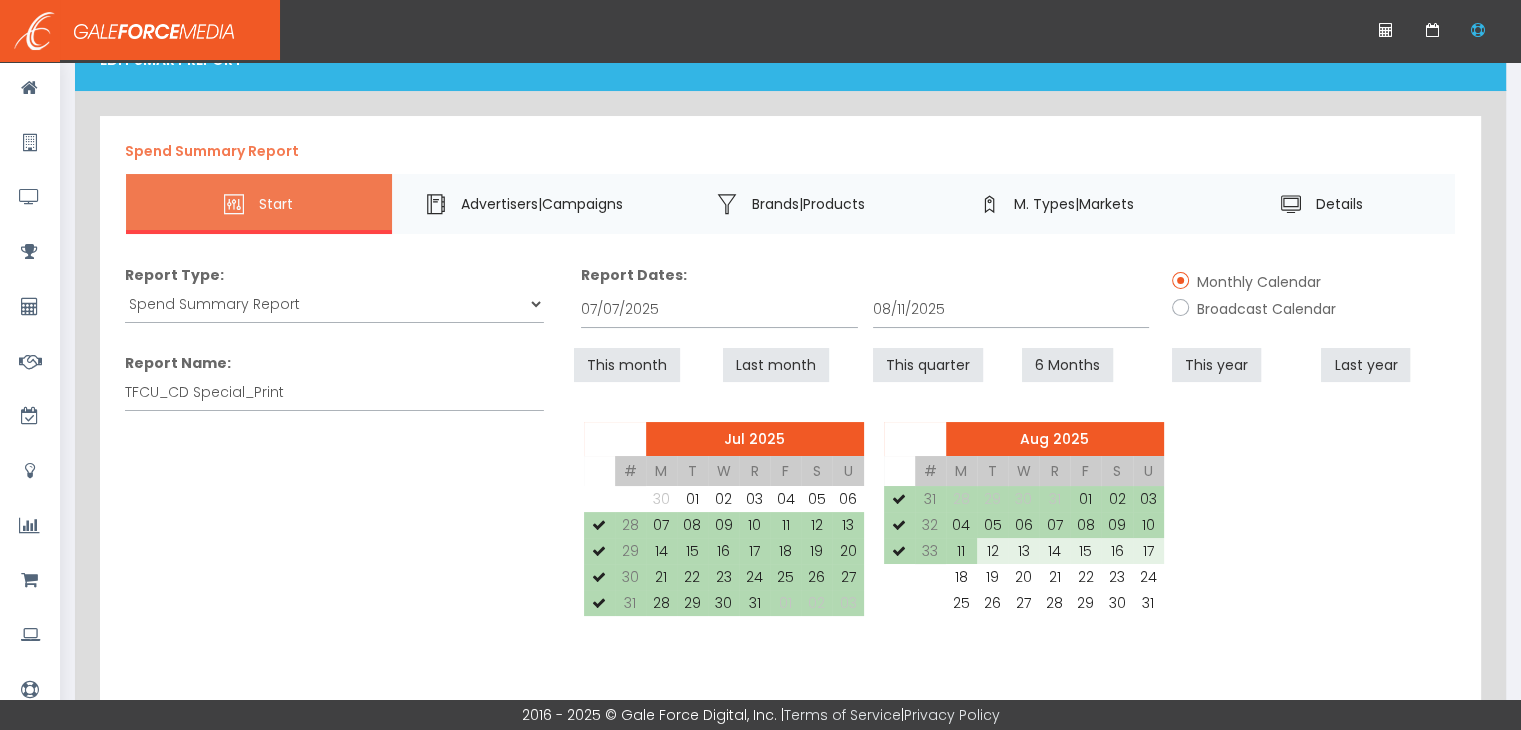 scroll, scrollTop: 100, scrollLeft: 0, axis: vertical 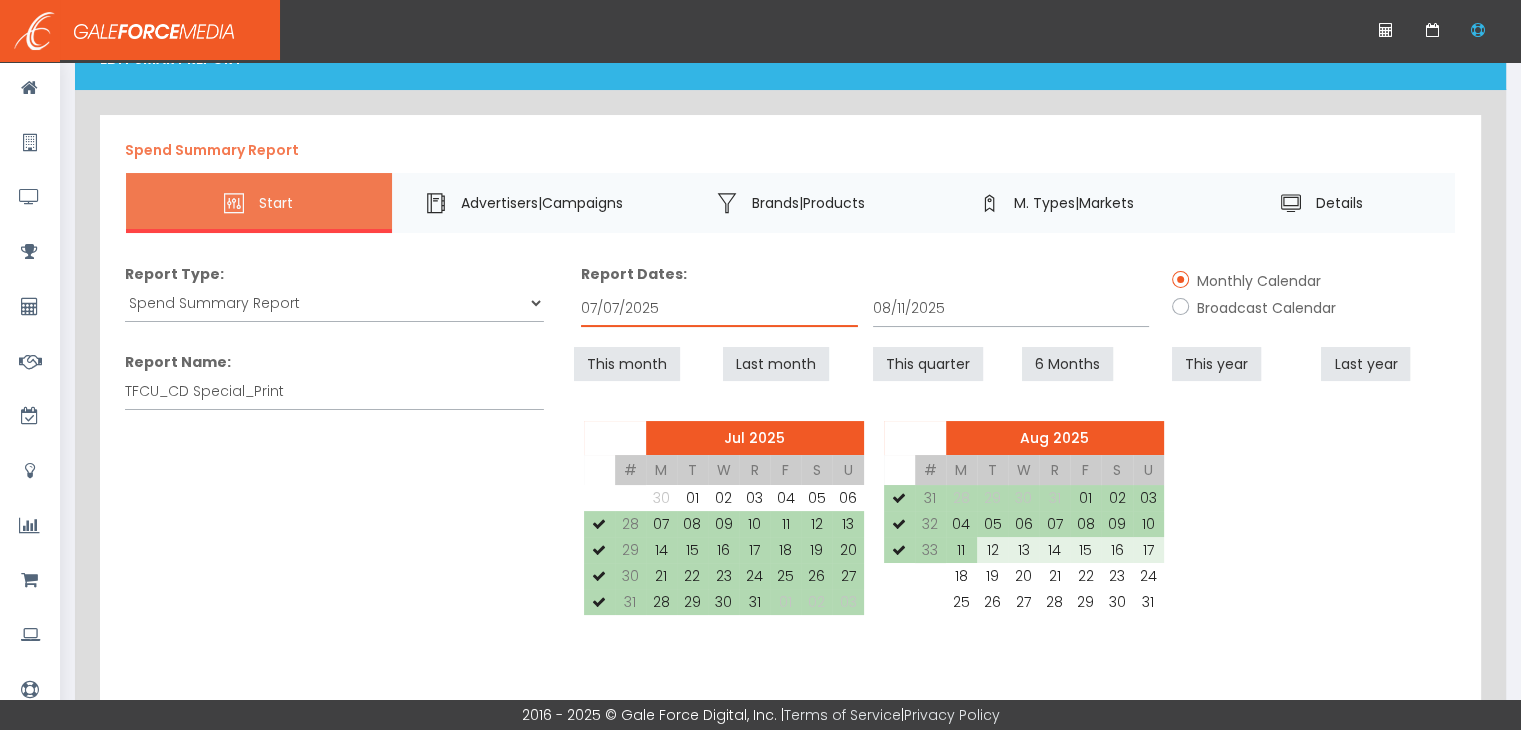 click on "07/07/2025" at bounding box center [719, 308] 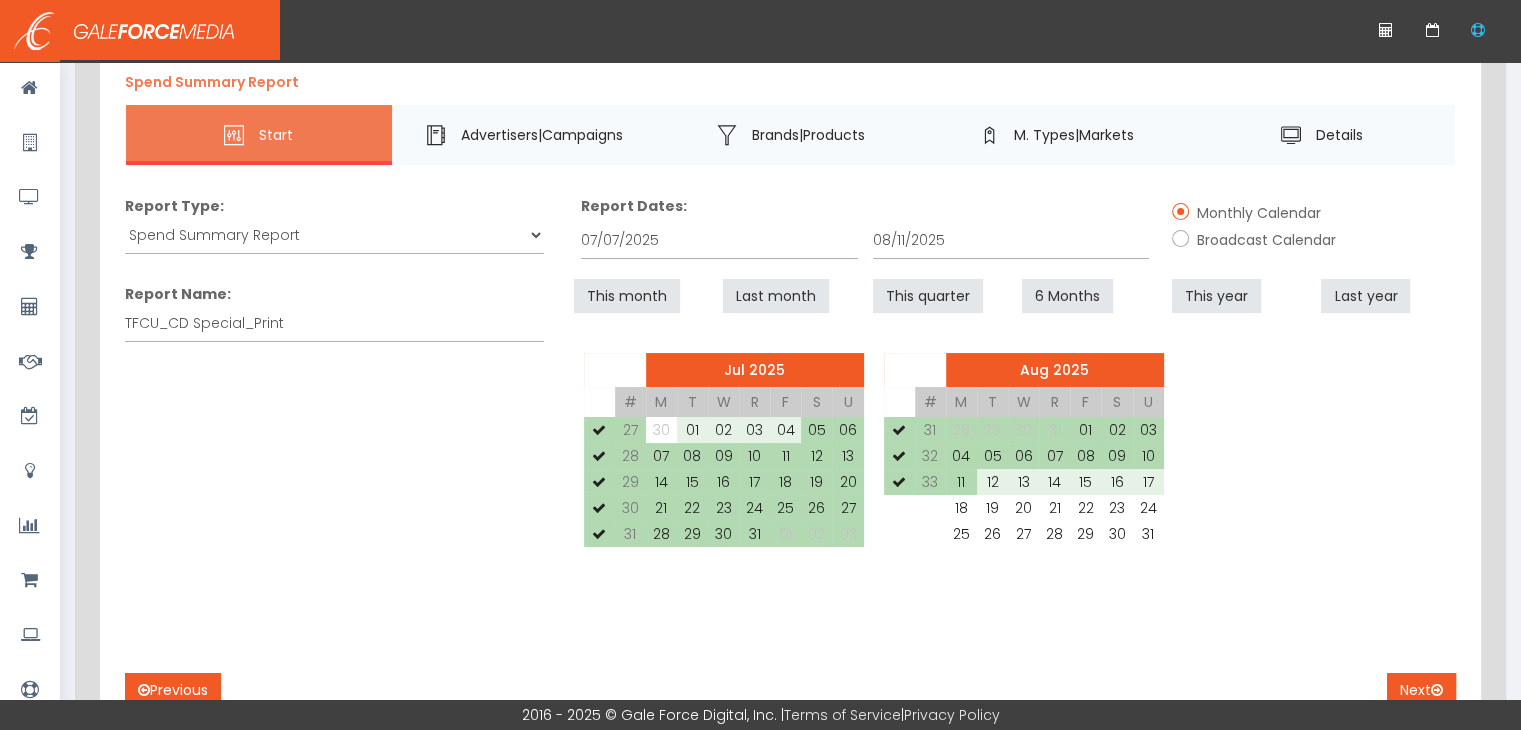 scroll, scrollTop: 299, scrollLeft: 0, axis: vertical 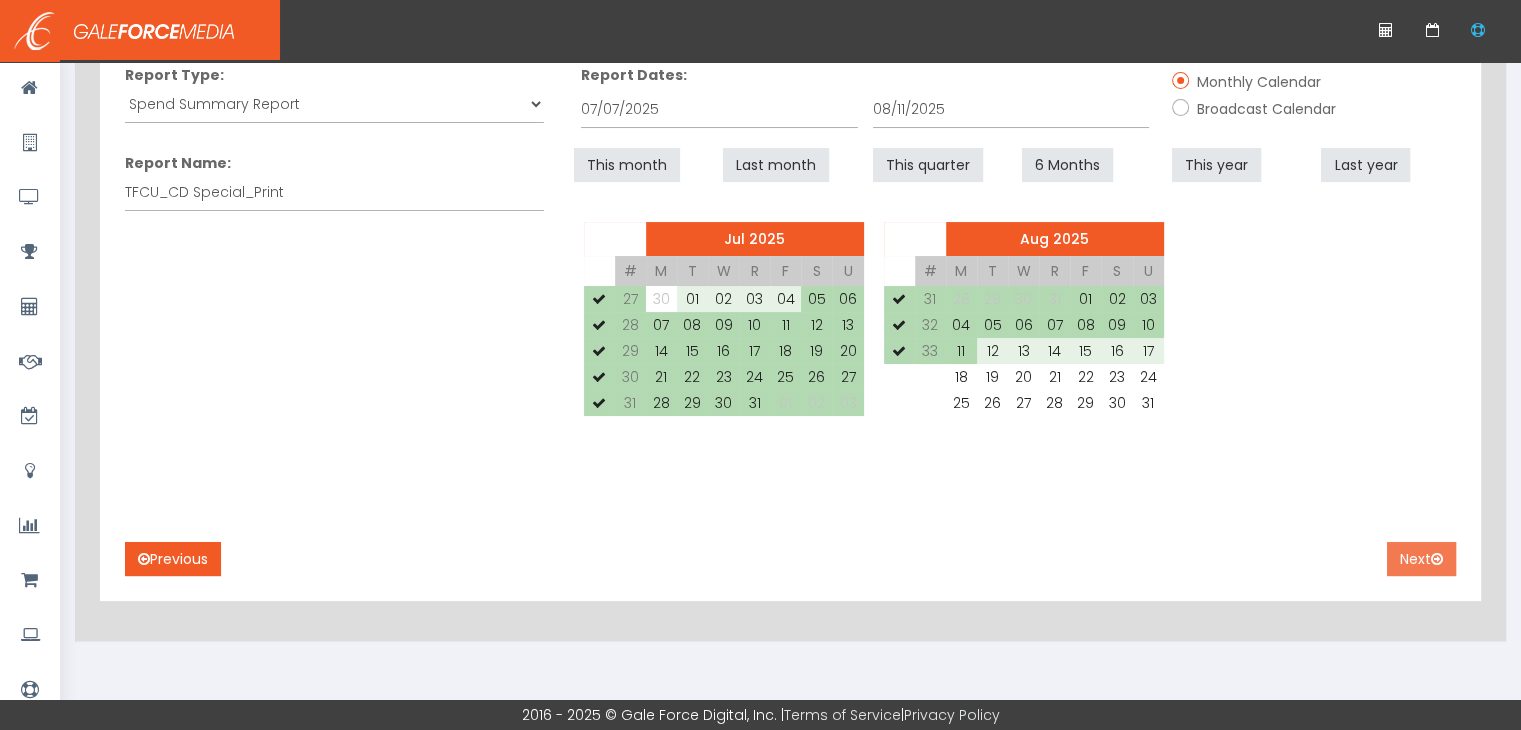 click on "Next" at bounding box center [1421, 559] 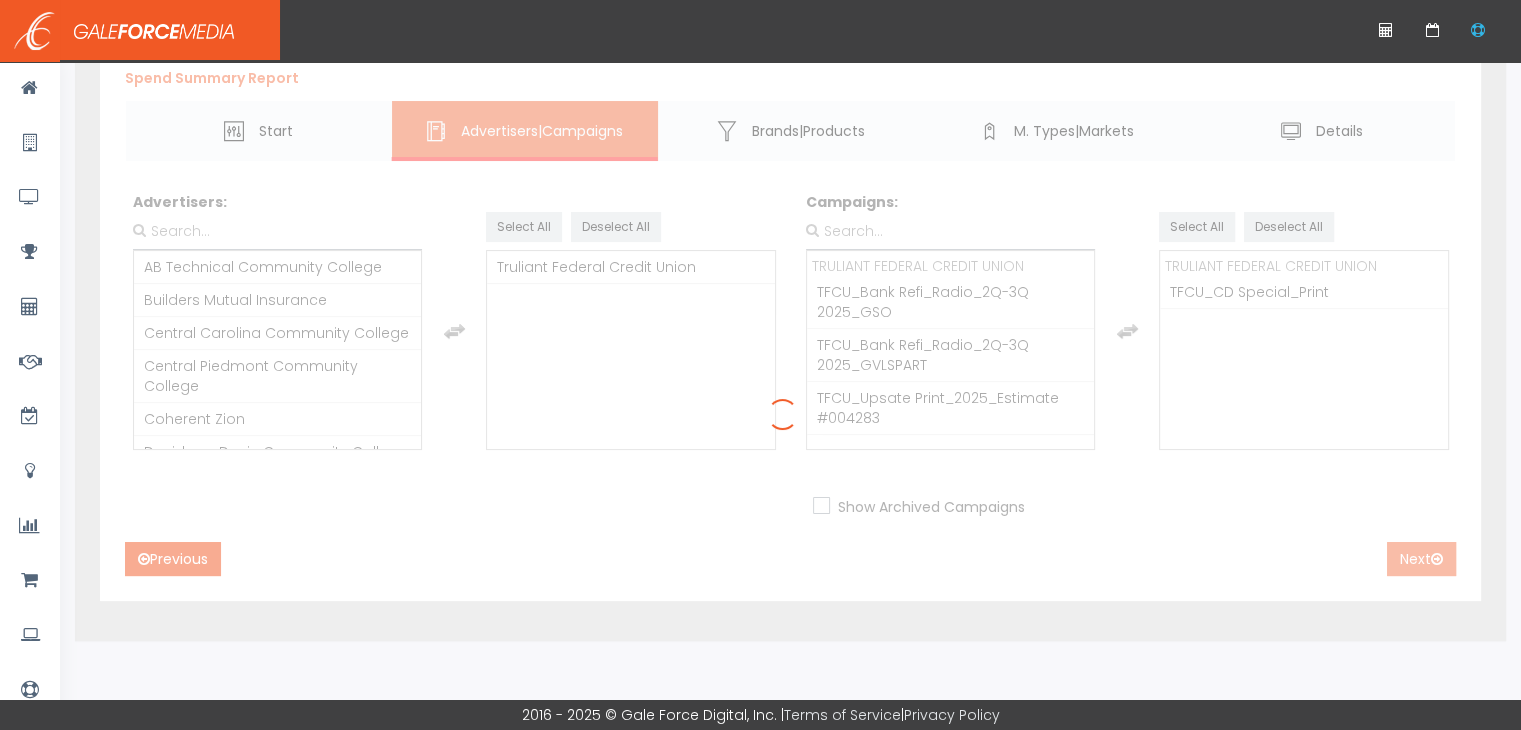 scroll, scrollTop: 261, scrollLeft: 0, axis: vertical 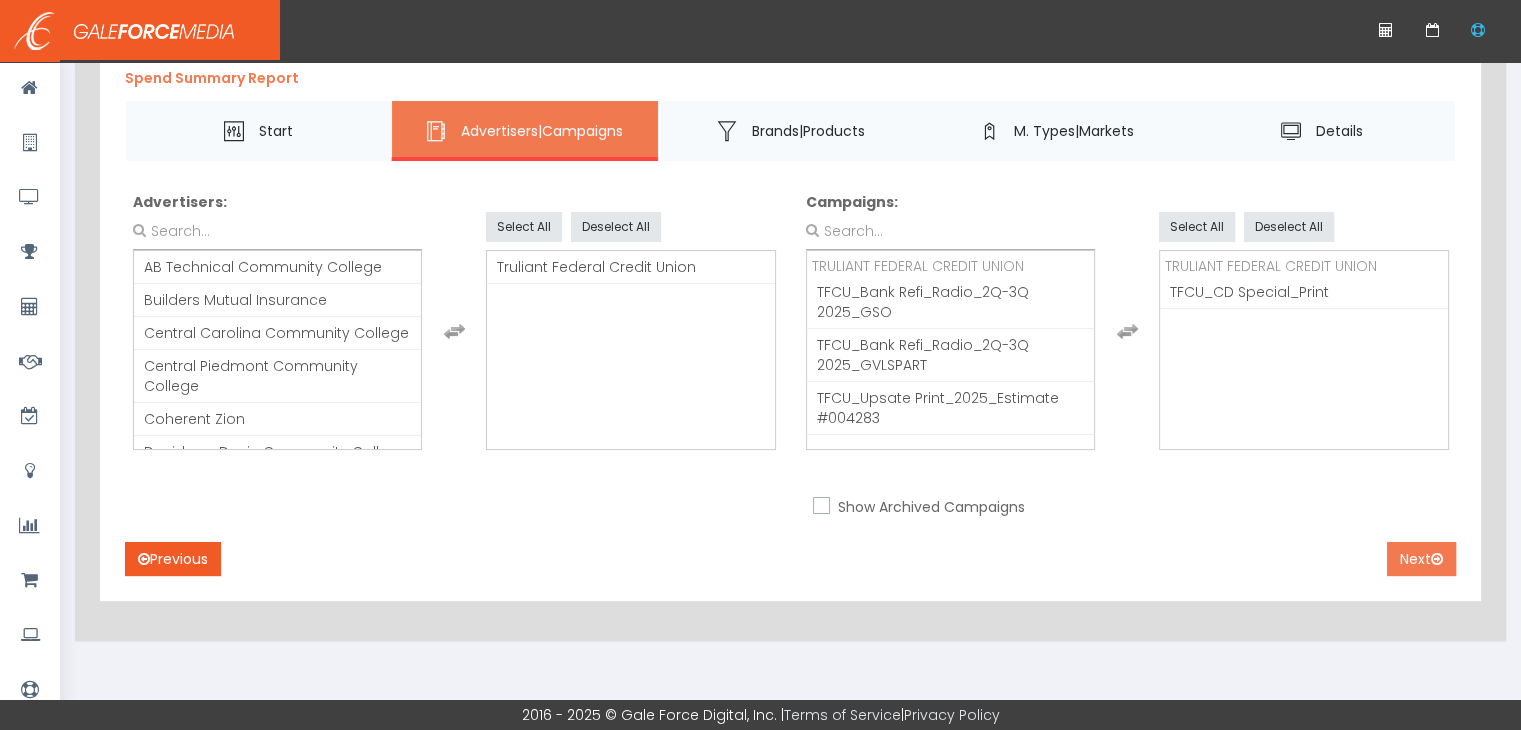 click on "Next" at bounding box center [1421, 559] 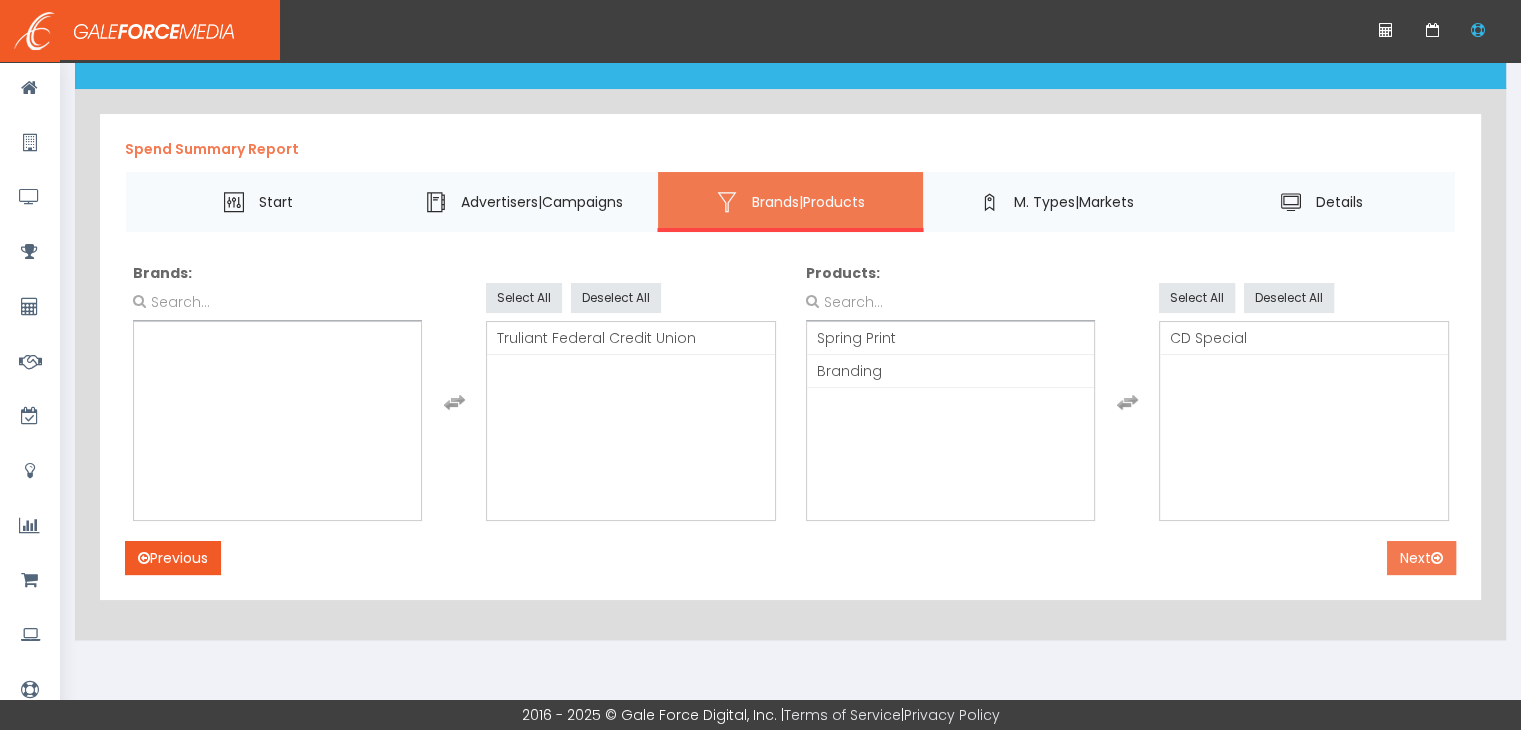 scroll, scrollTop: 100, scrollLeft: 0, axis: vertical 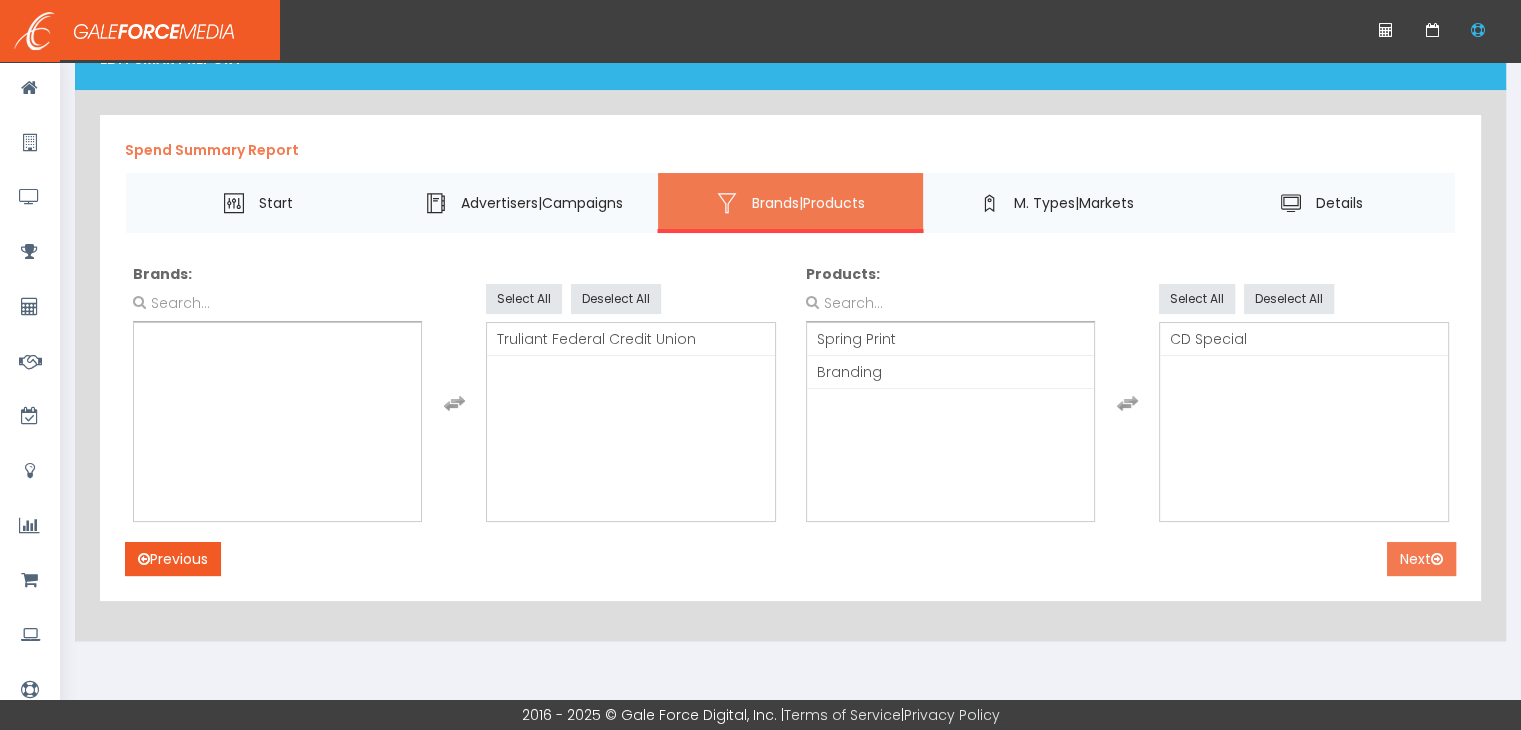 click on "Next" at bounding box center (1421, 559) 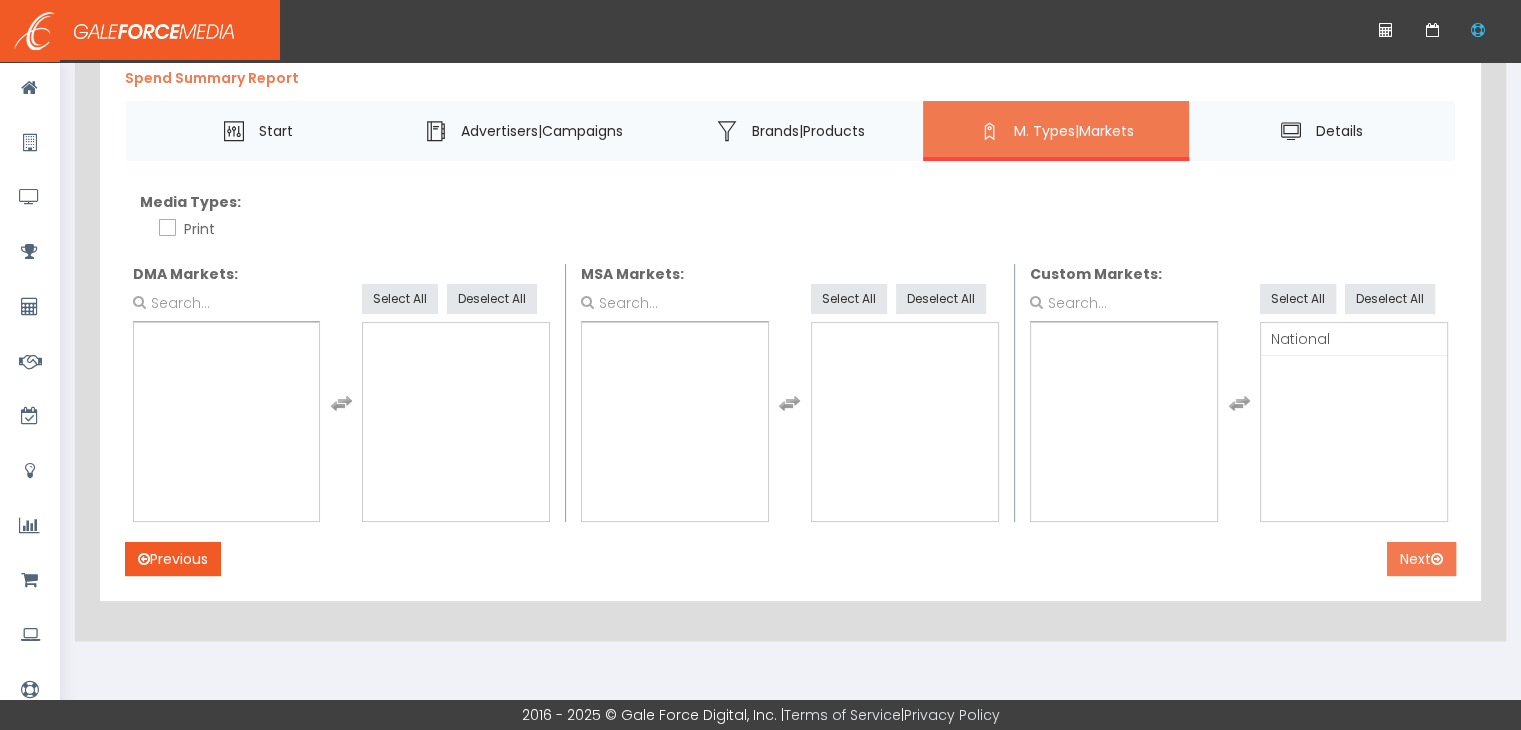click on "Next" at bounding box center (1421, 559) 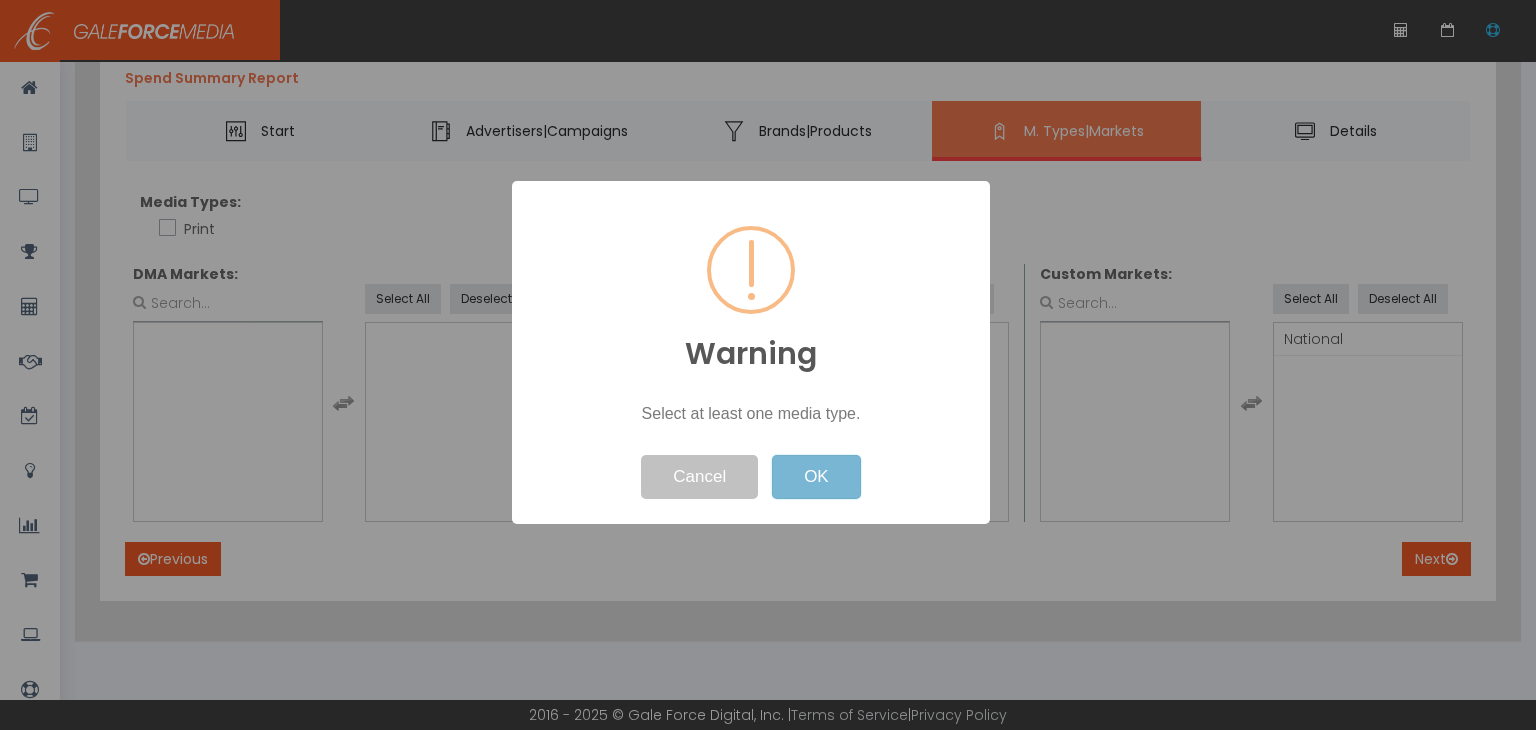 click on "OK" at bounding box center (816, 477) 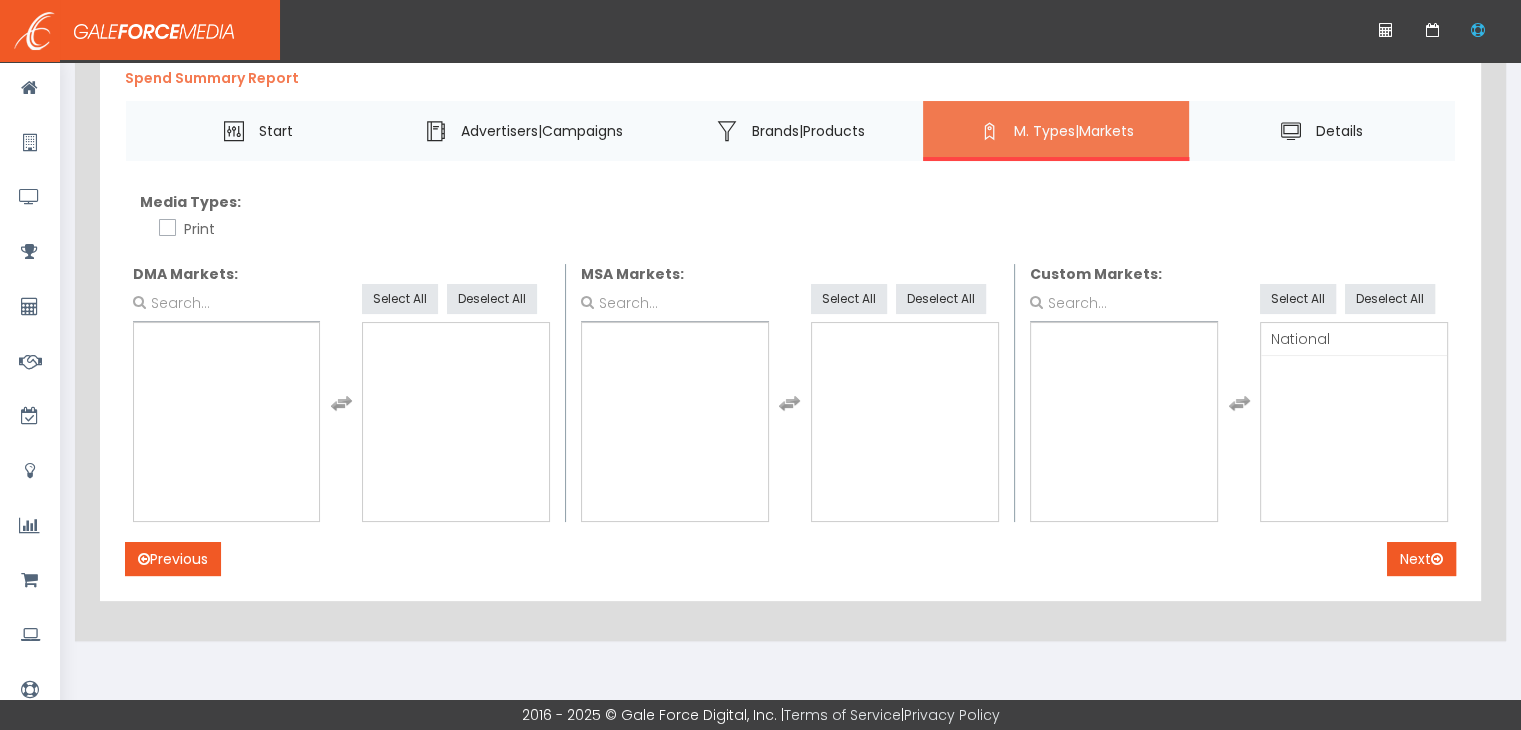 click on "Print" at bounding box center [165, 229] 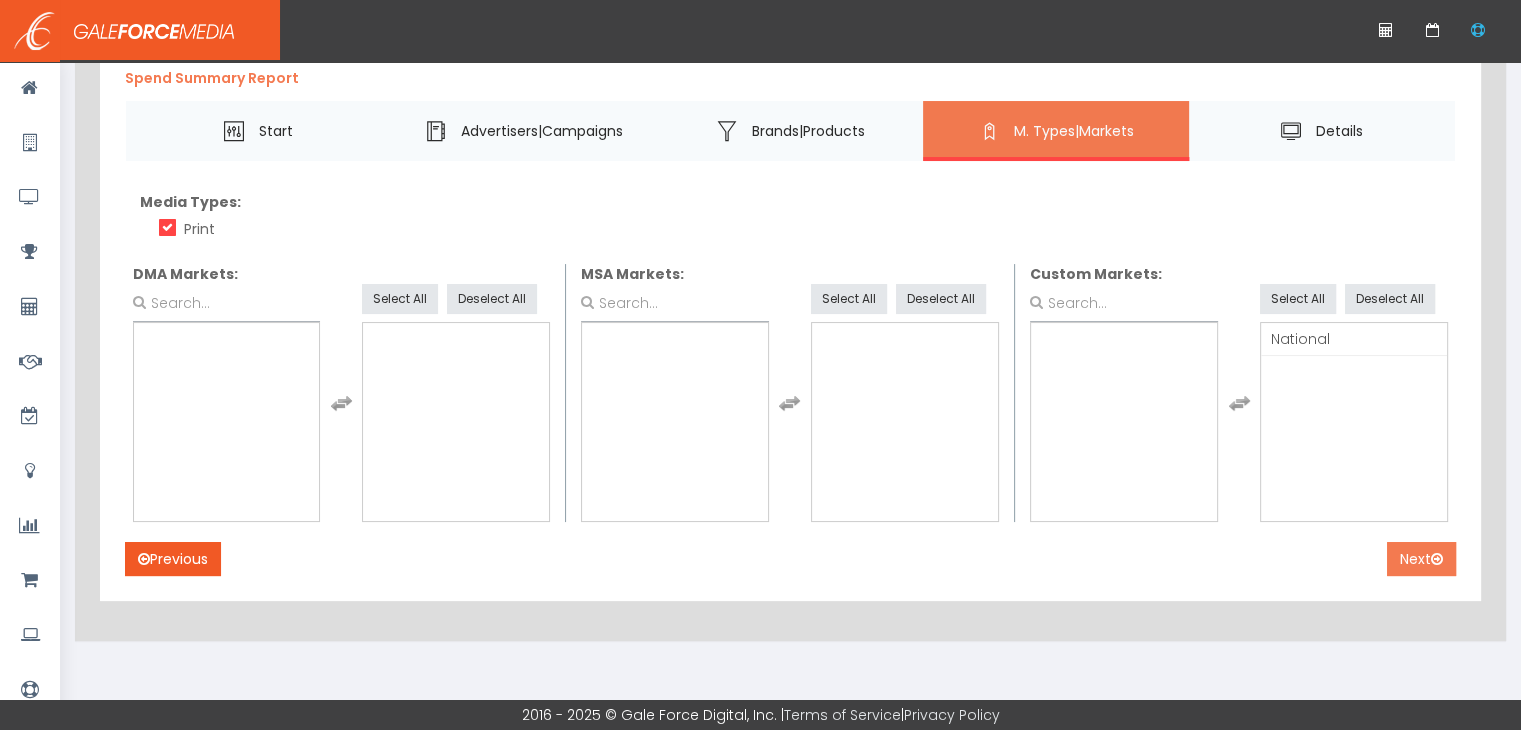 click on "Next" at bounding box center [1421, 559] 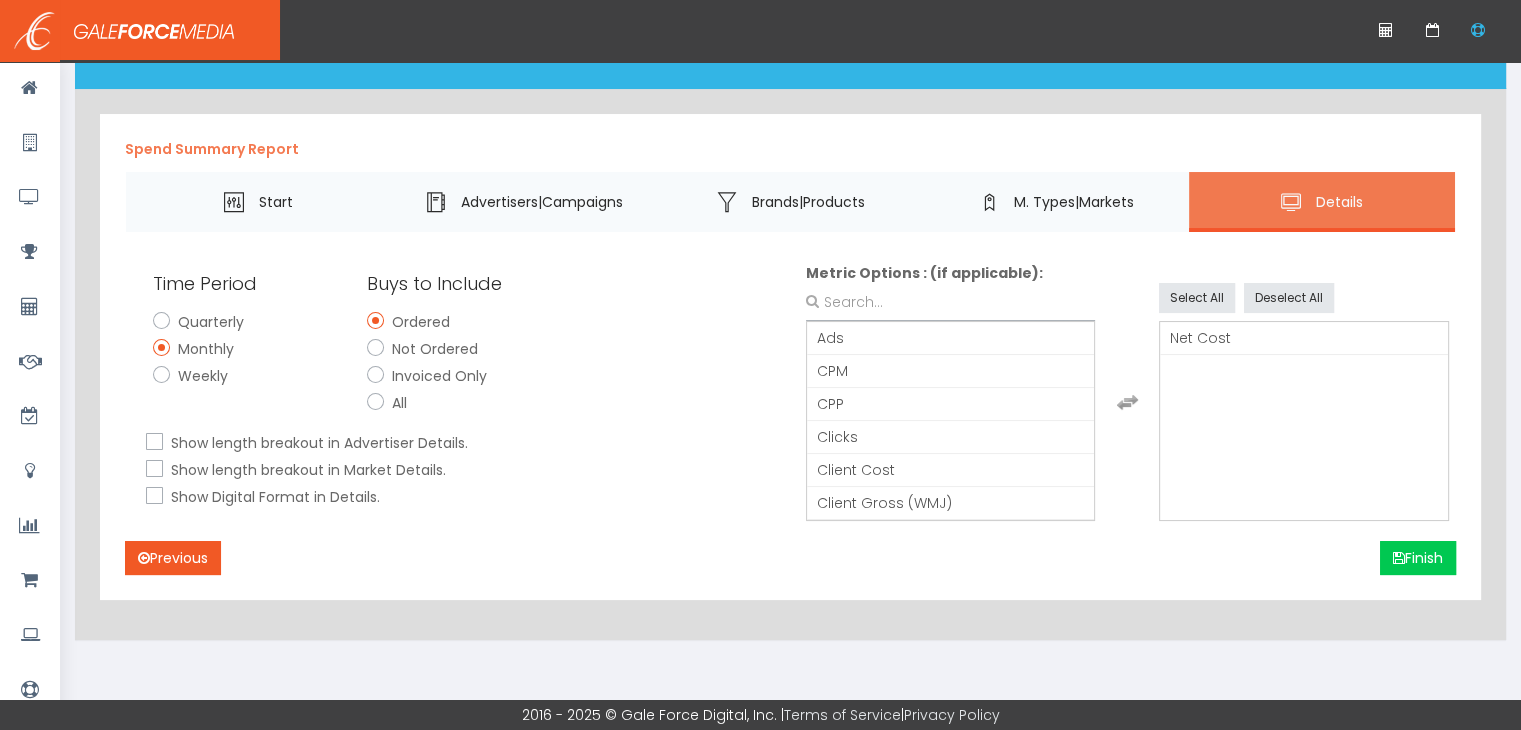 scroll, scrollTop: 100, scrollLeft: 0, axis: vertical 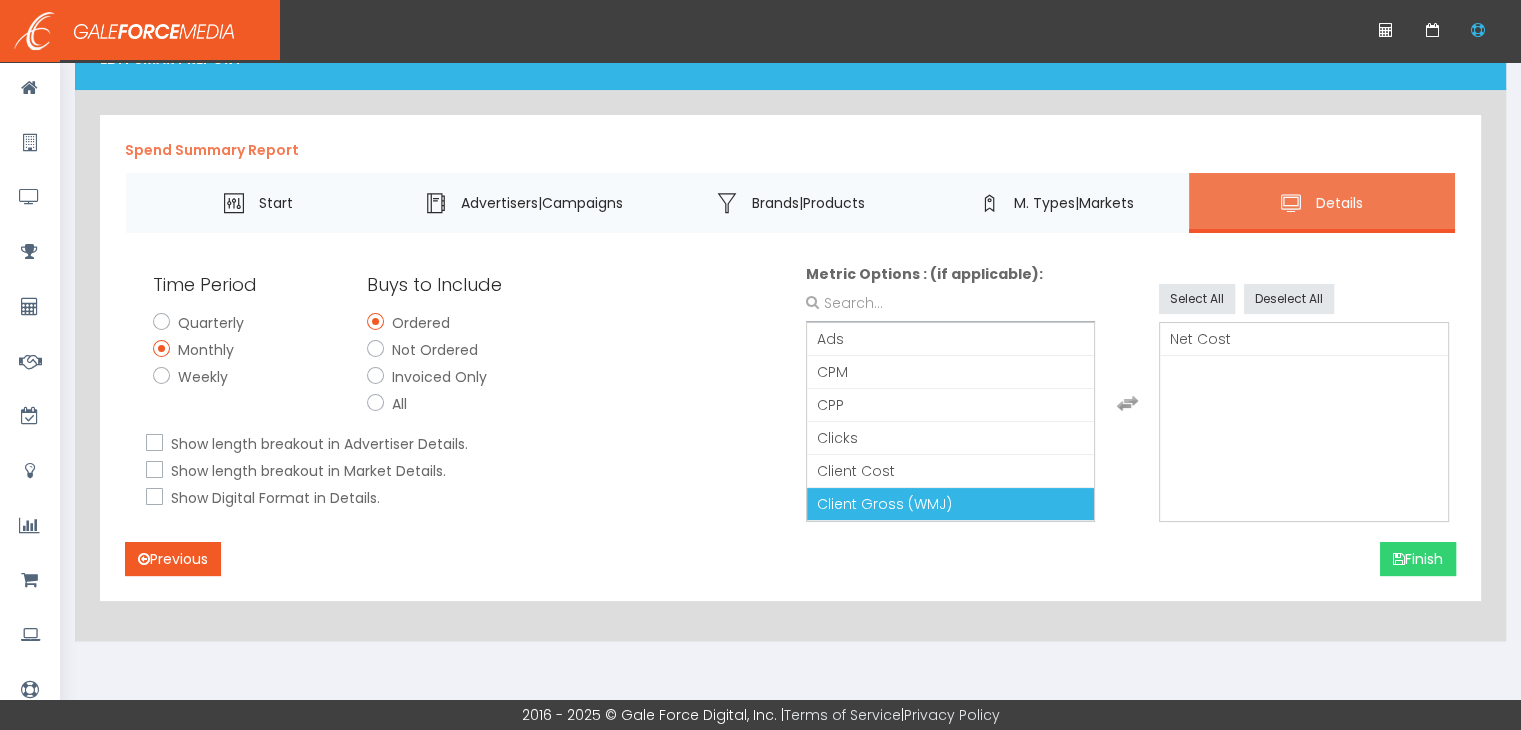 click on "Finish" at bounding box center [1418, 559] 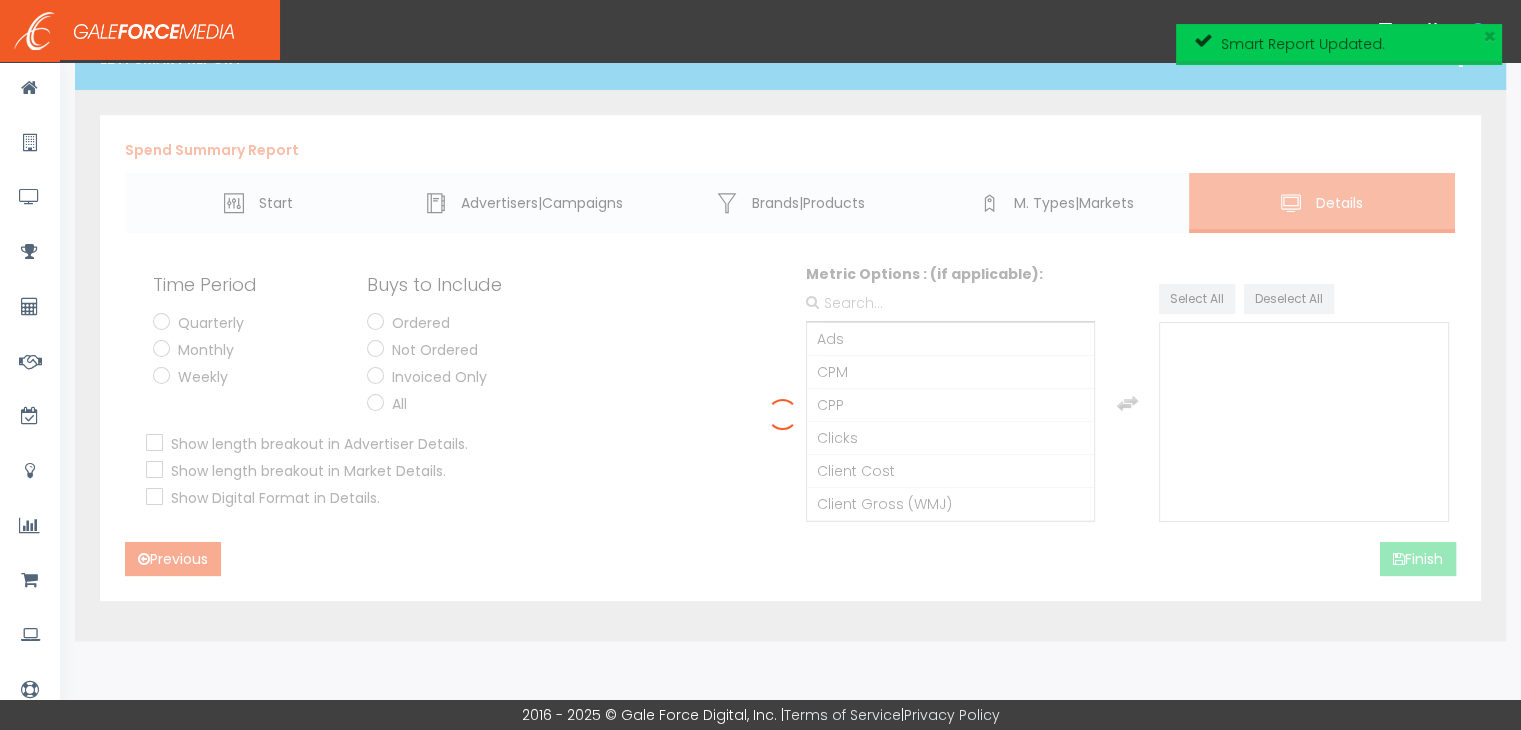 scroll, scrollTop: 88, scrollLeft: 0, axis: vertical 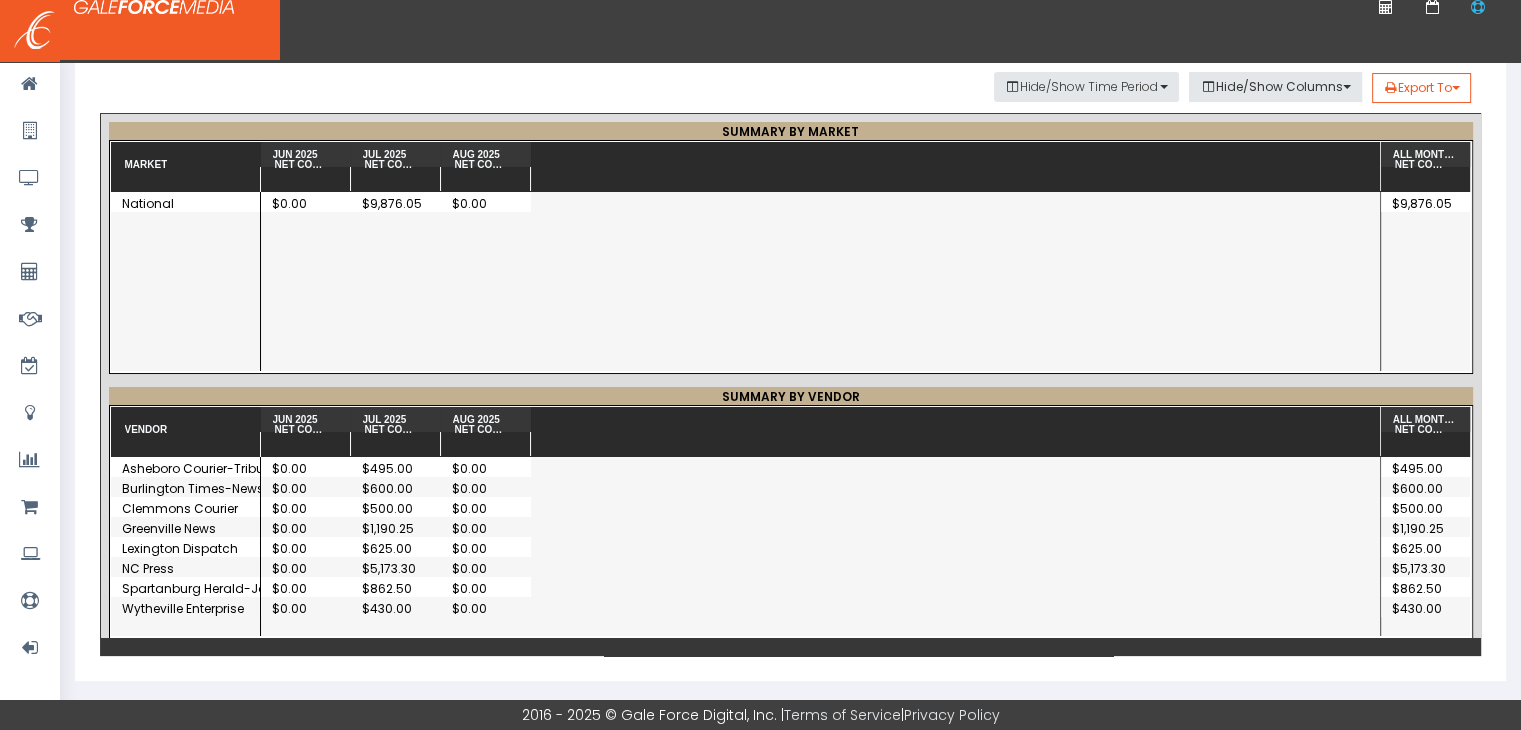 click on "NC Press" at bounding box center (186, 488) 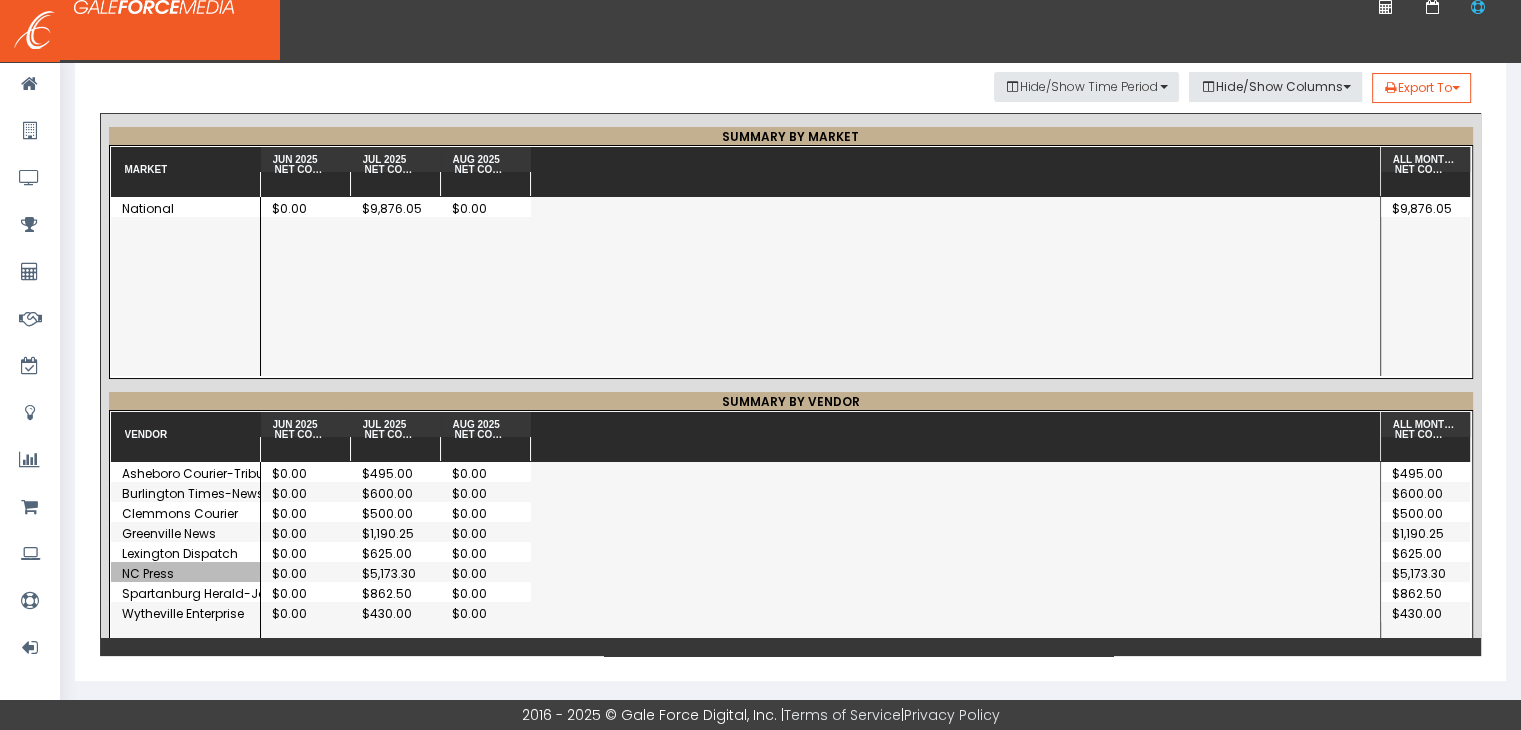 scroll, scrollTop: 0, scrollLeft: 0, axis: both 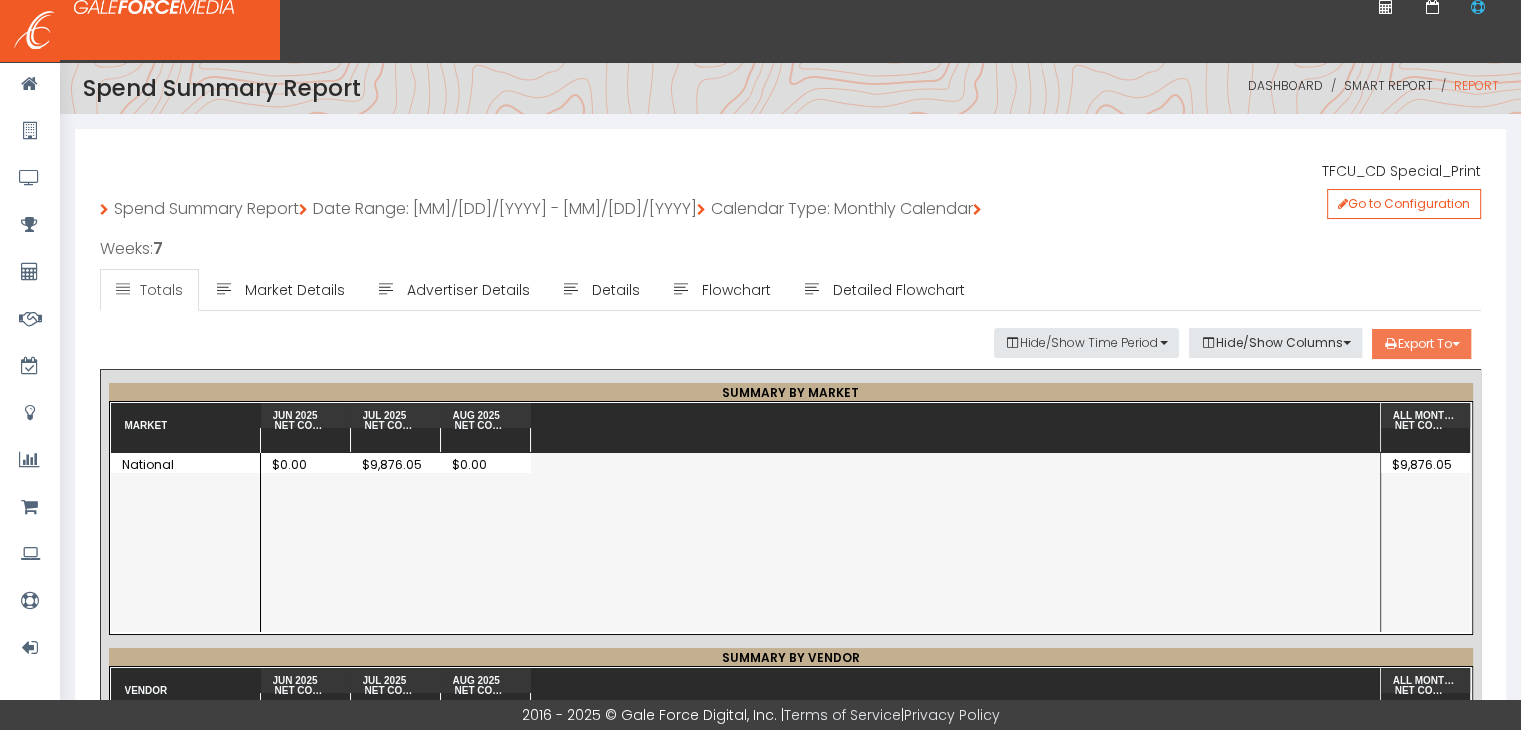 click on "Export To" at bounding box center [1421, 344] 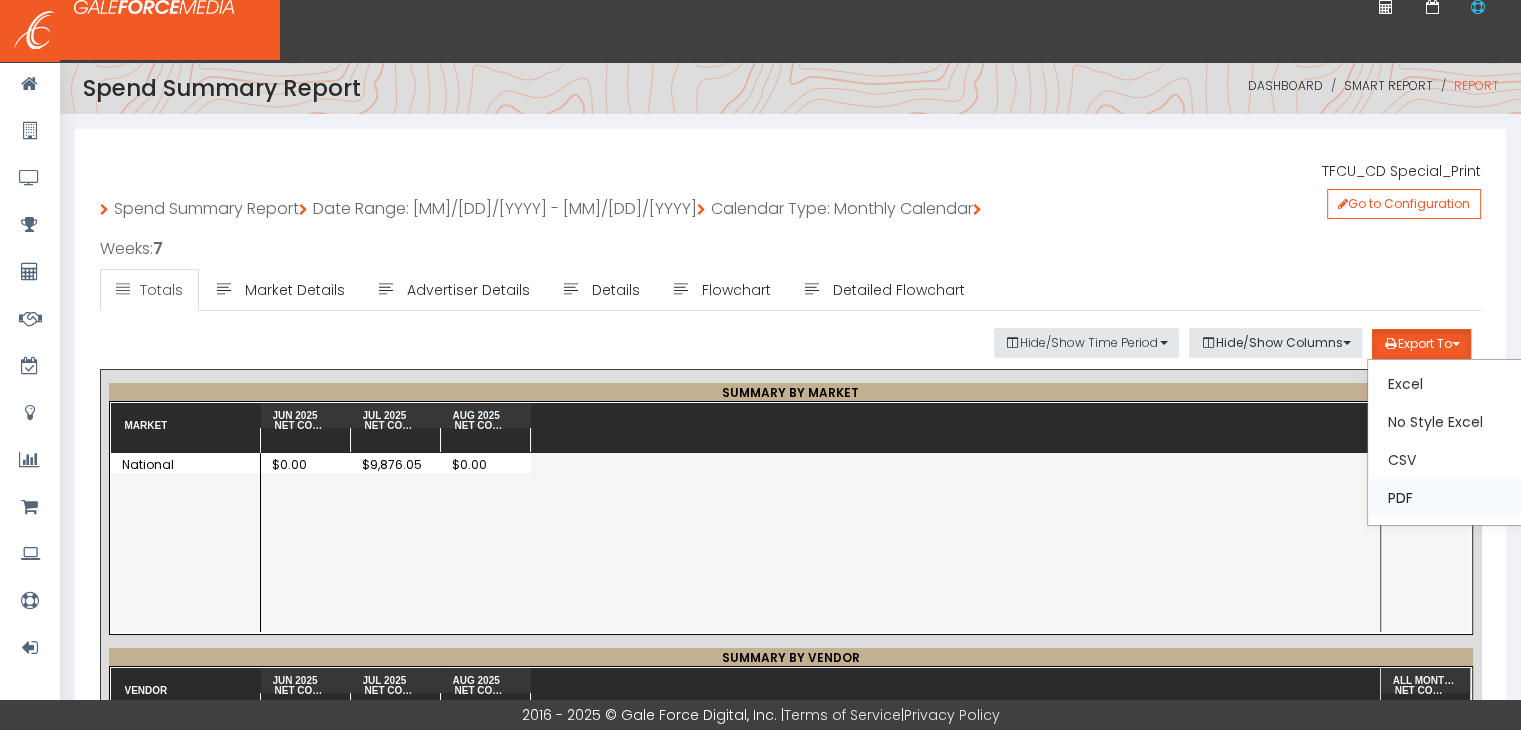 click on "PDF" at bounding box center [1447, 498] 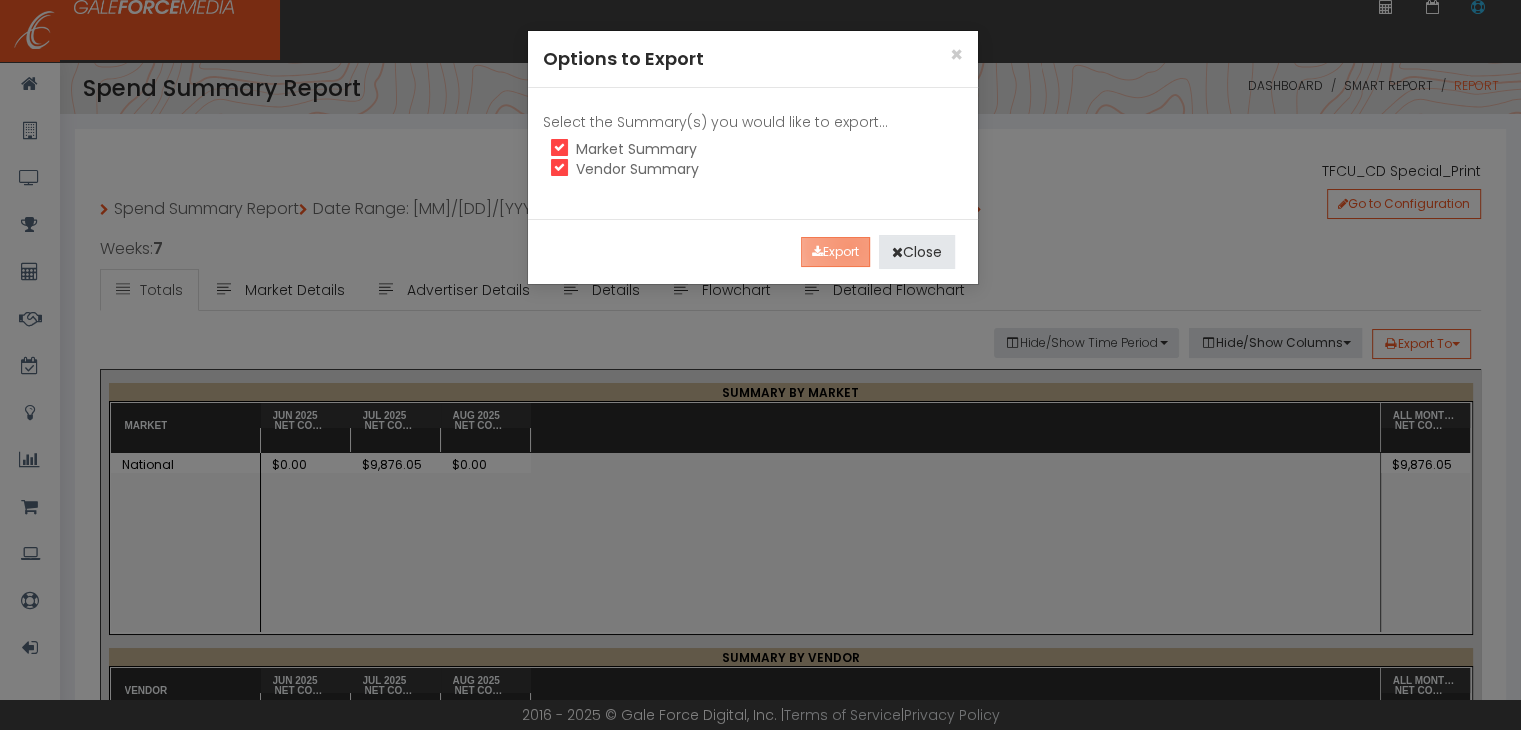 click on "Export" at bounding box center [835, 252] 